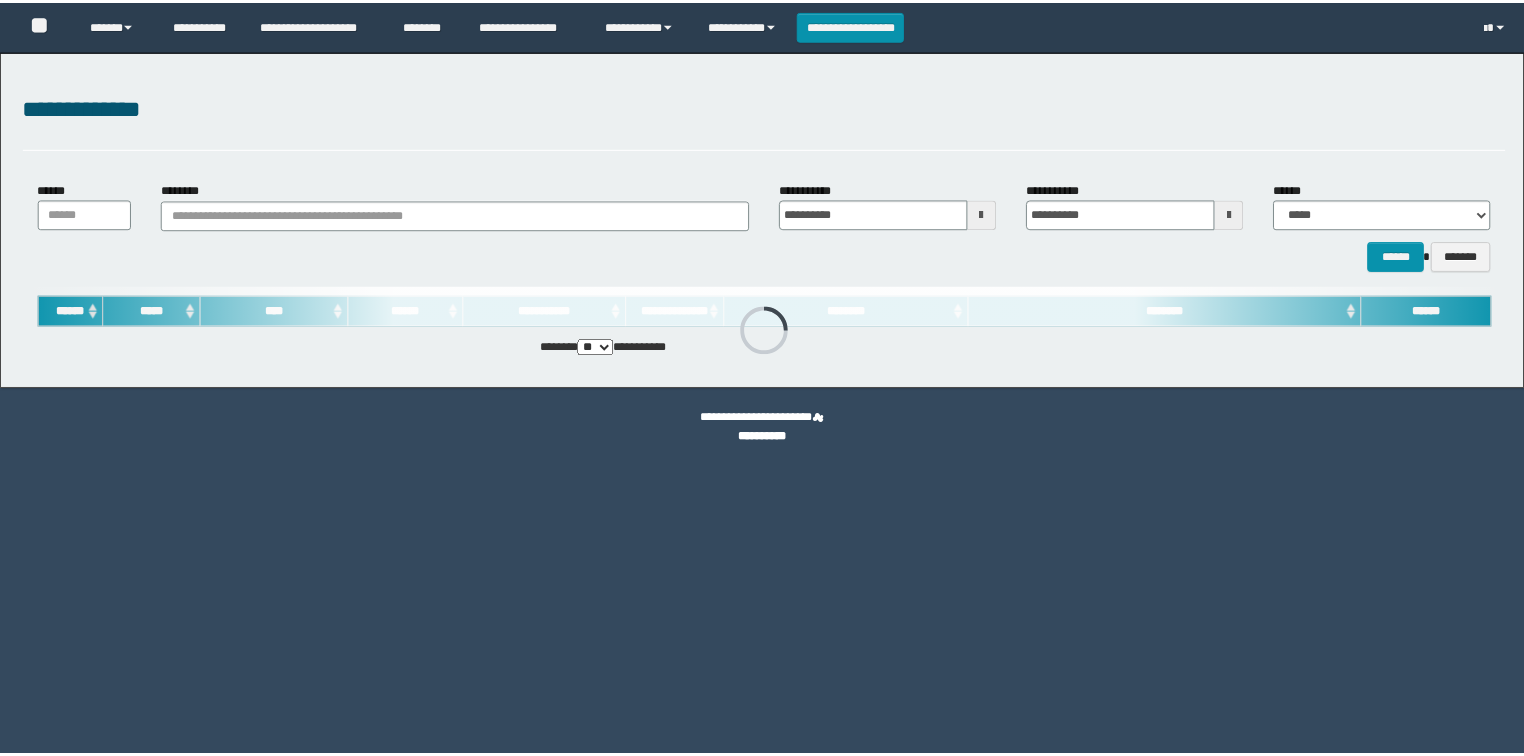 scroll, scrollTop: 0, scrollLeft: 0, axis: both 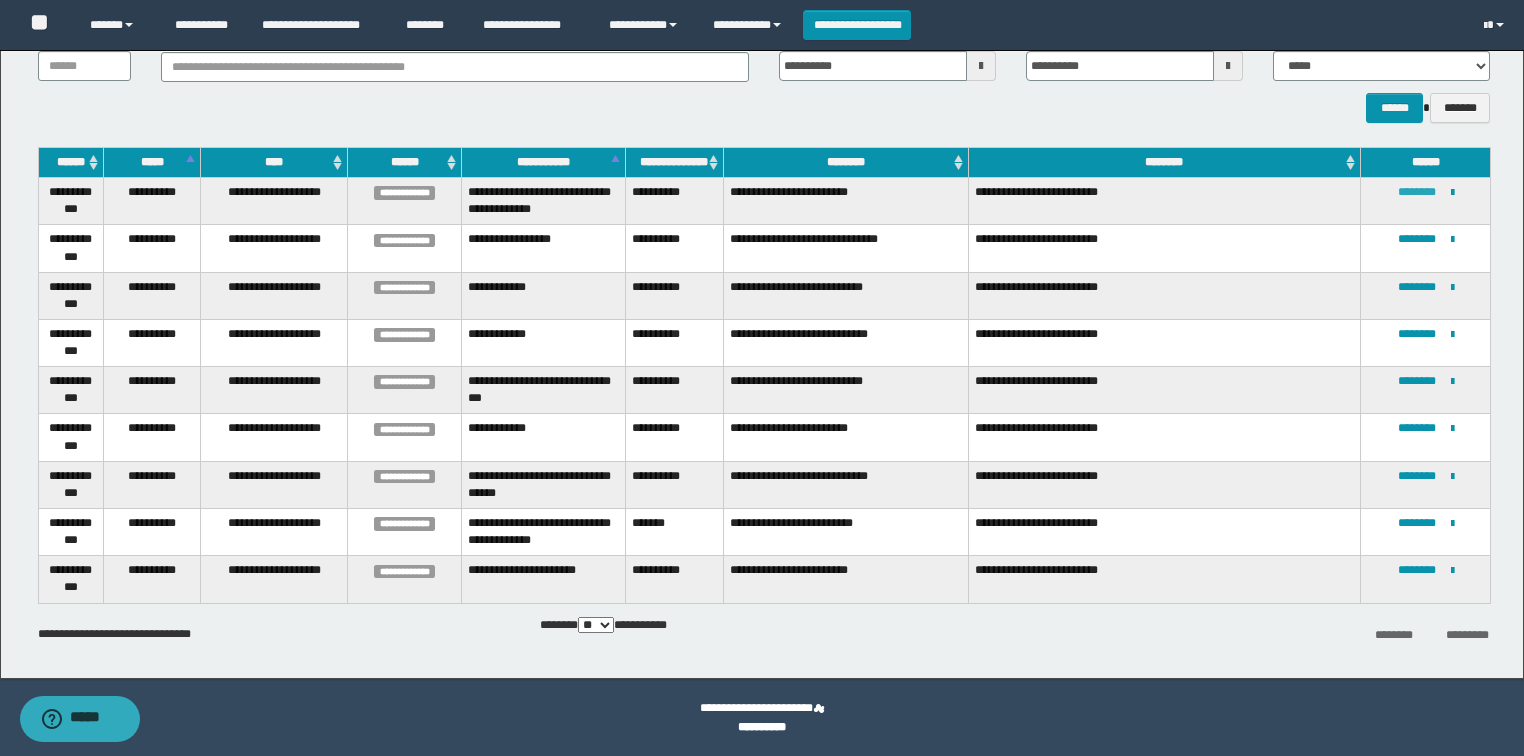 click on "********" at bounding box center (1417, 192) 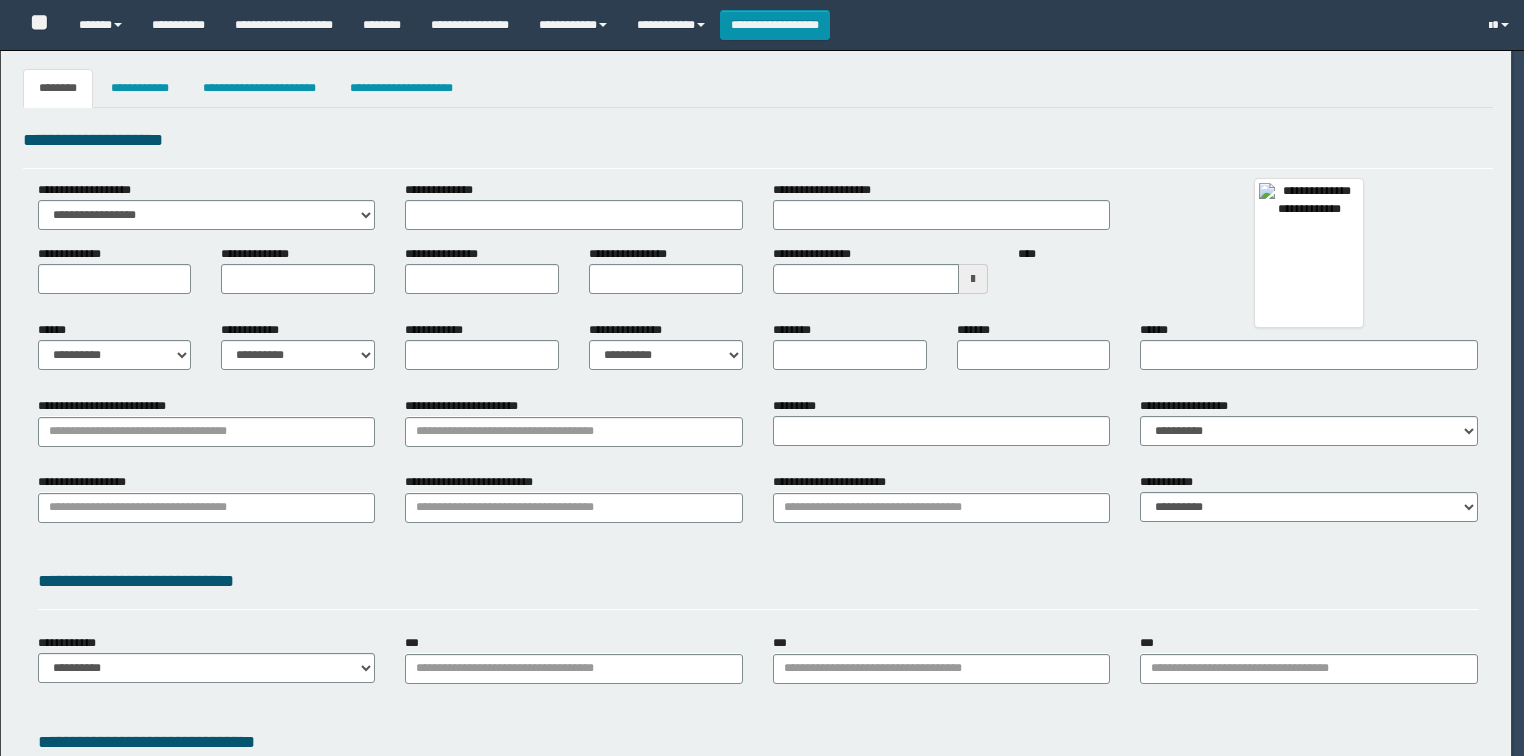 scroll, scrollTop: 0, scrollLeft: 0, axis: both 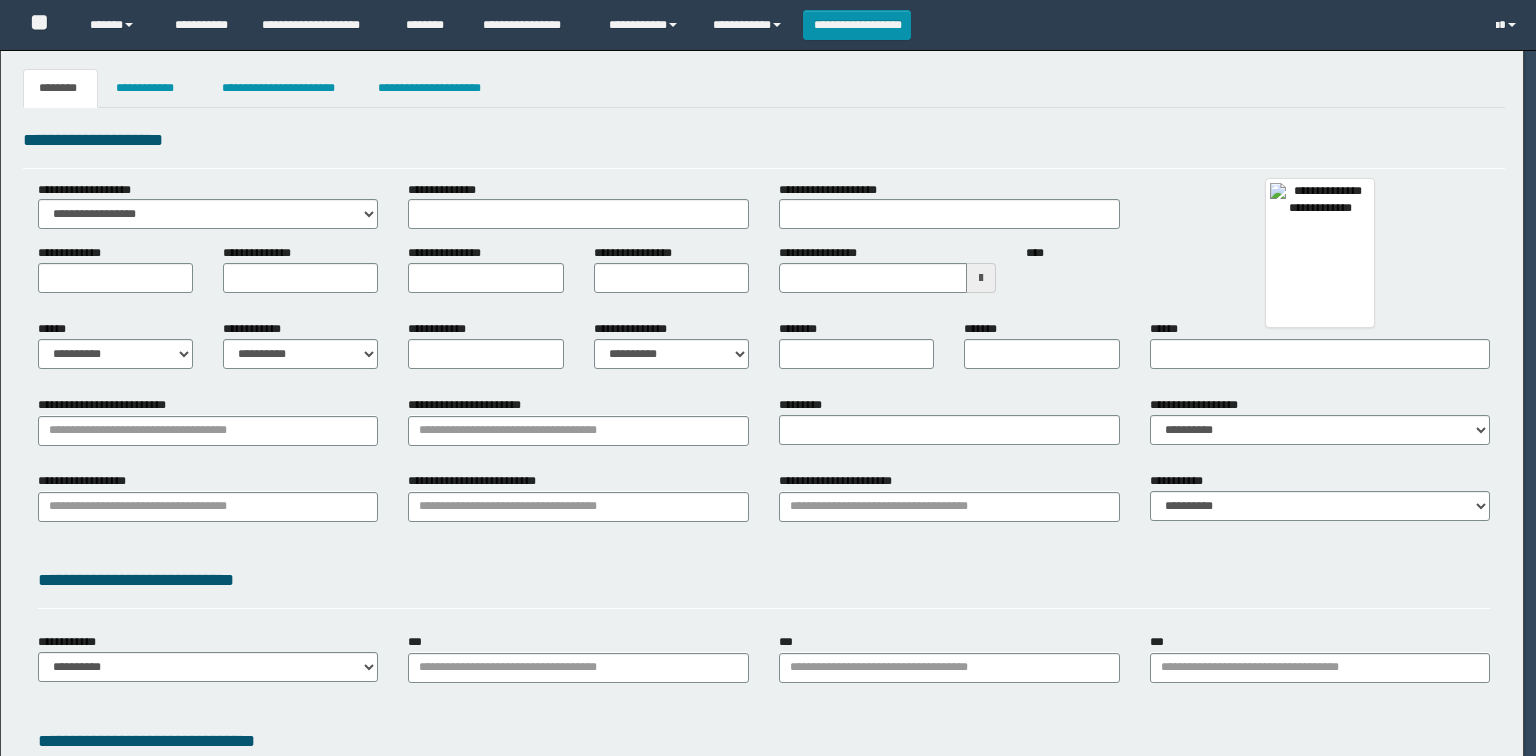 type on "**********" 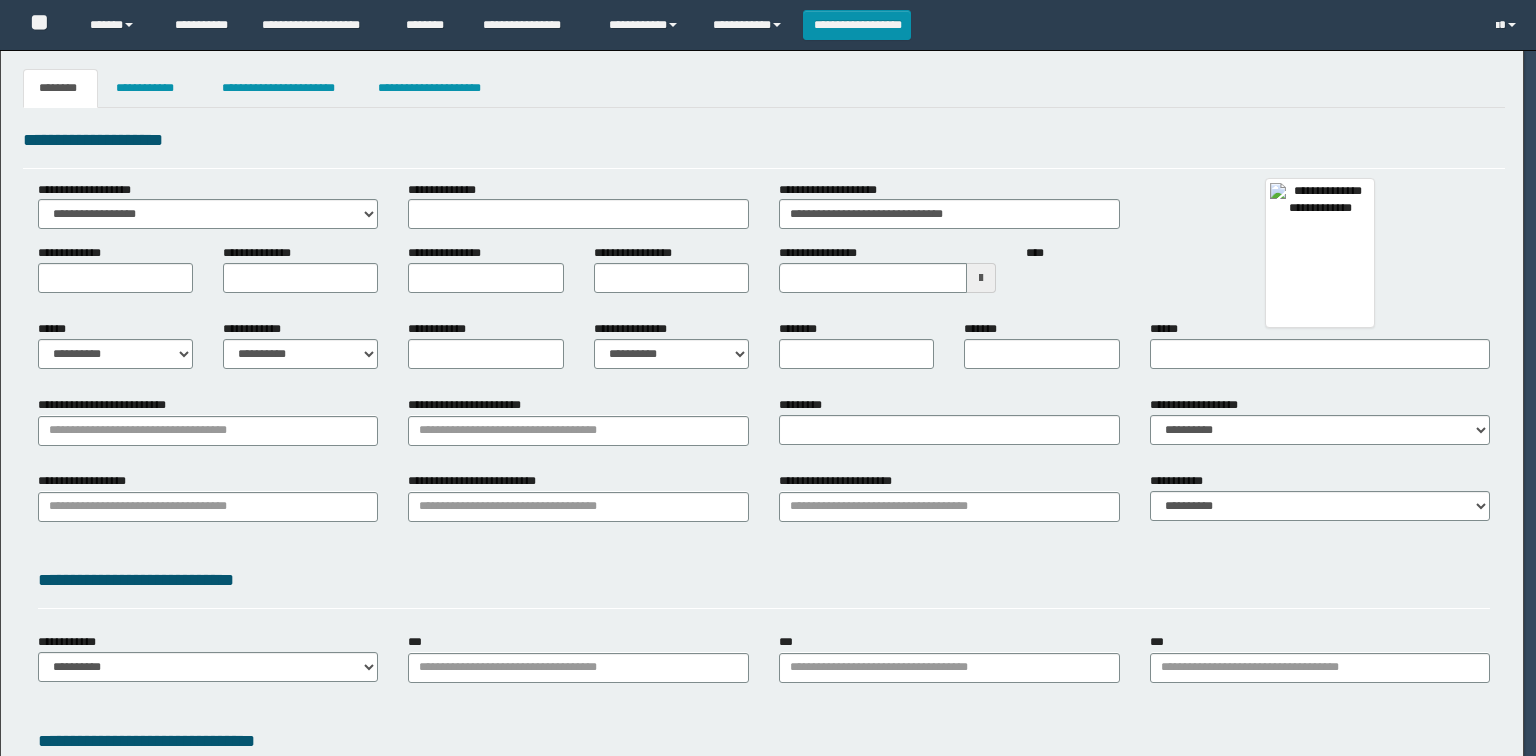 type on "****" 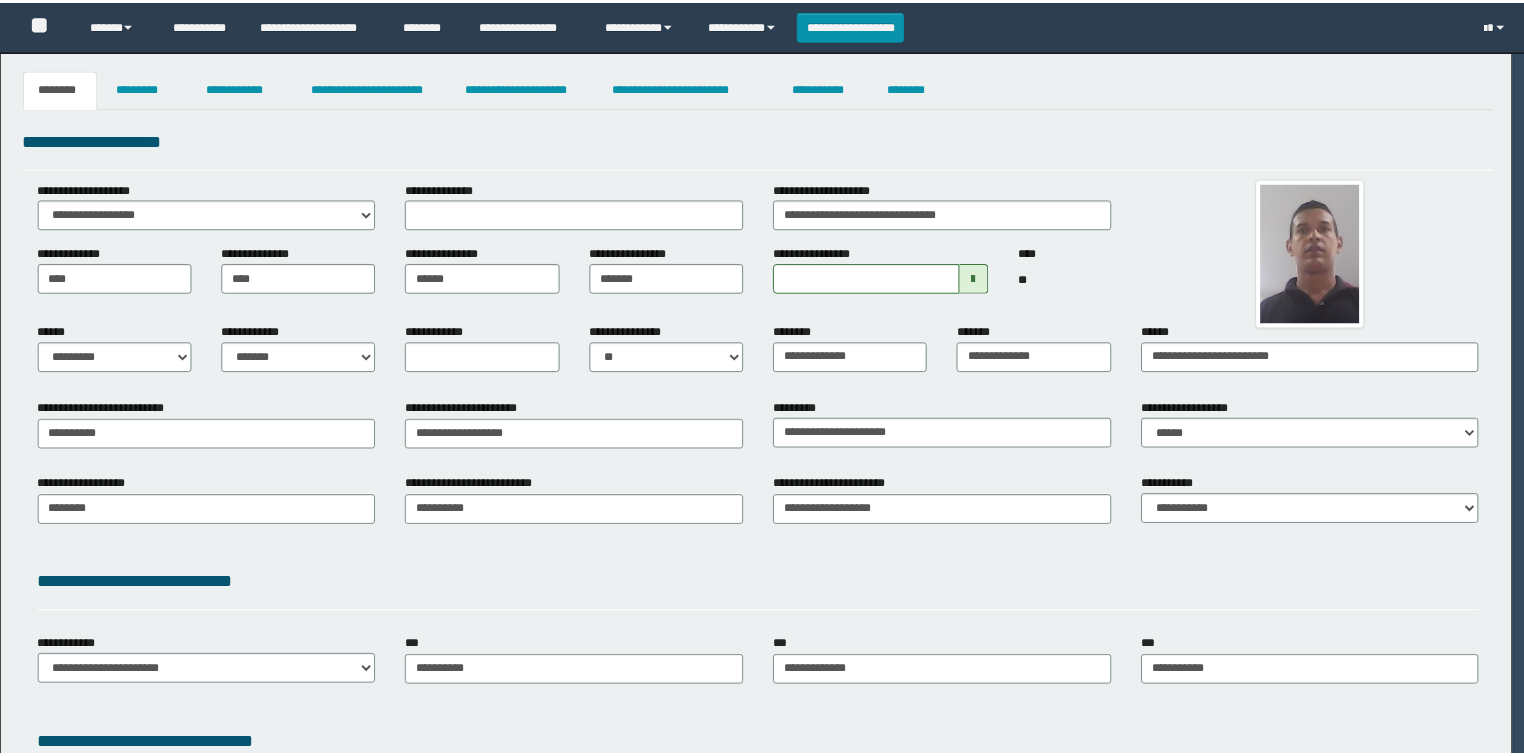 scroll, scrollTop: 0, scrollLeft: 0, axis: both 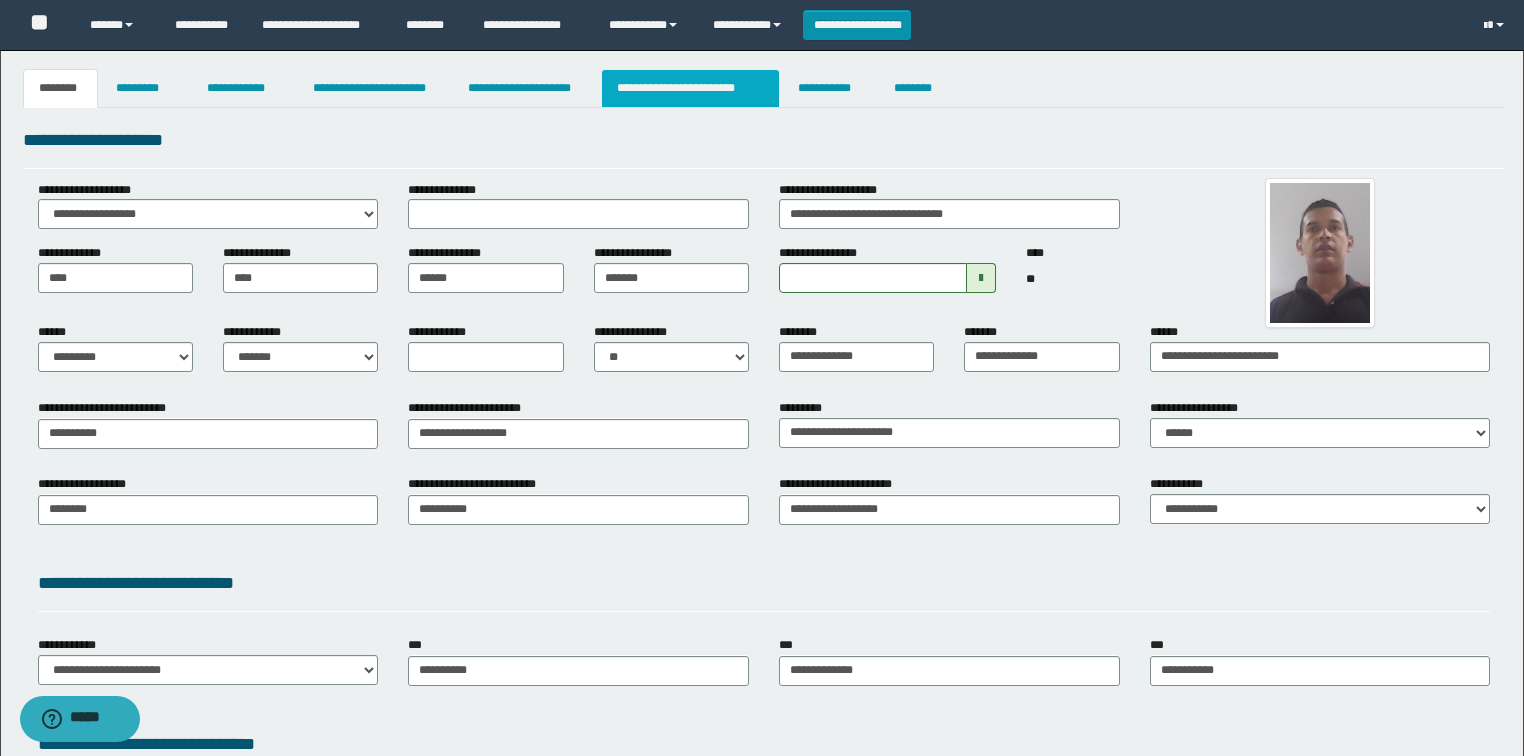 click on "**********" at bounding box center [690, 88] 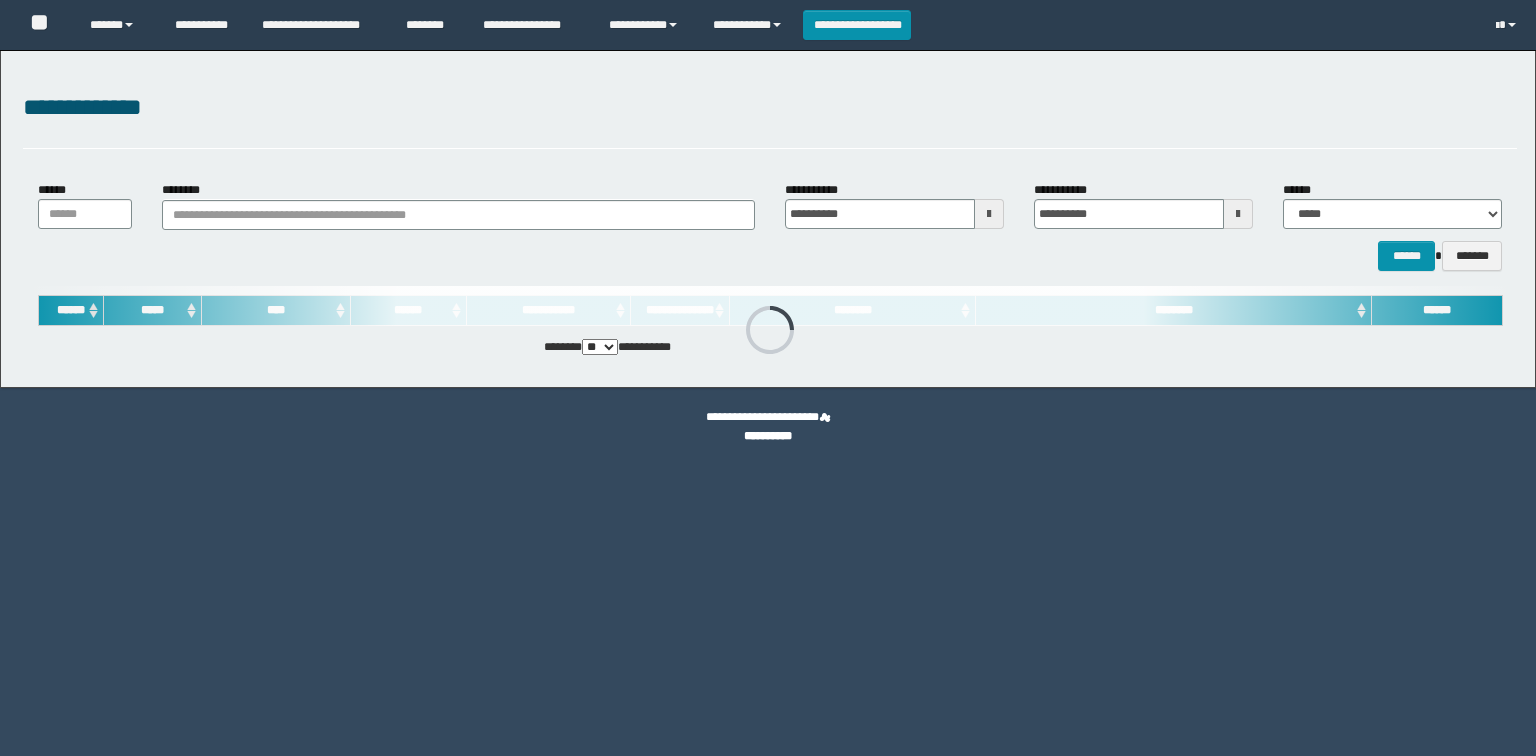 scroll, scrollTop: 0, scrollLeft: 0, axis: both 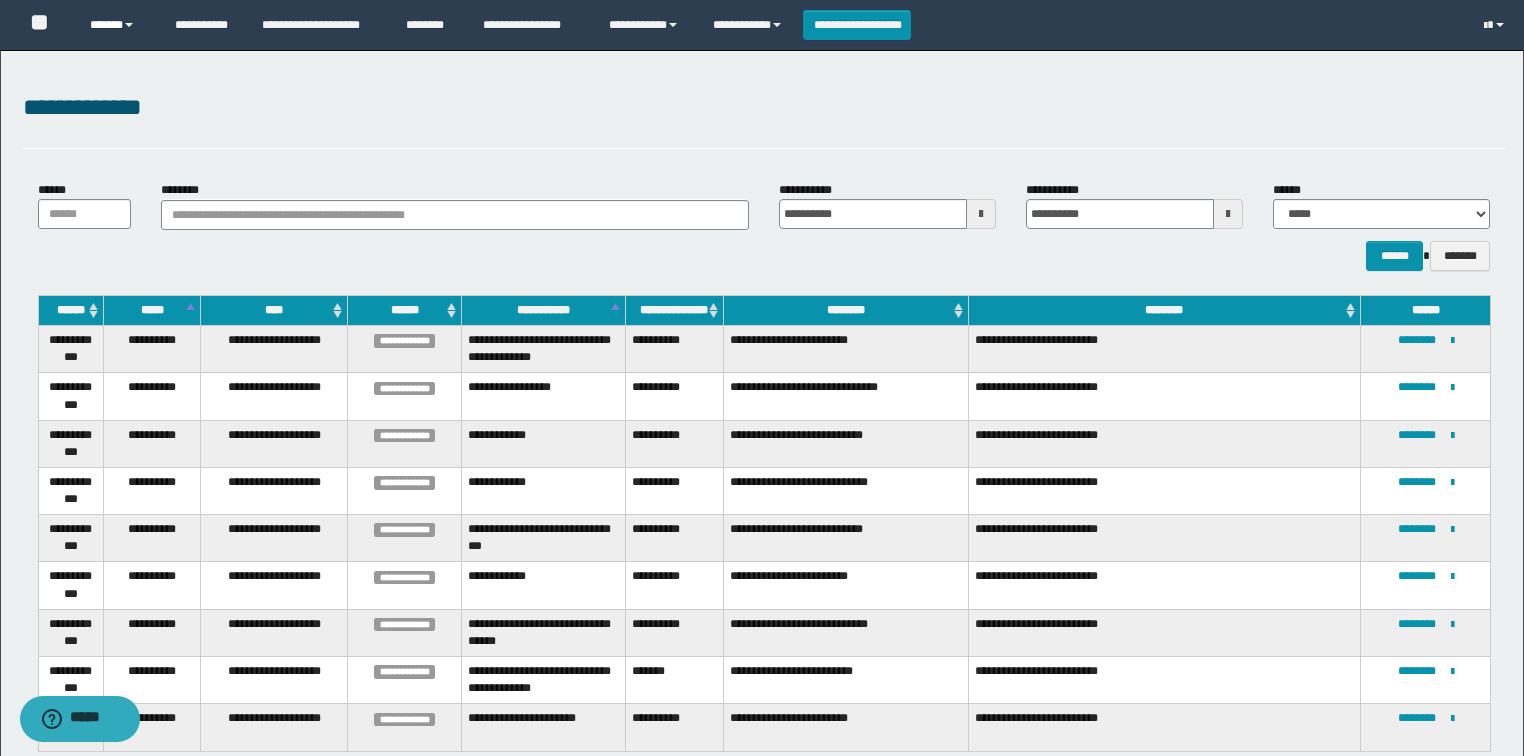 click on "******" at bounding box center [117, 25] 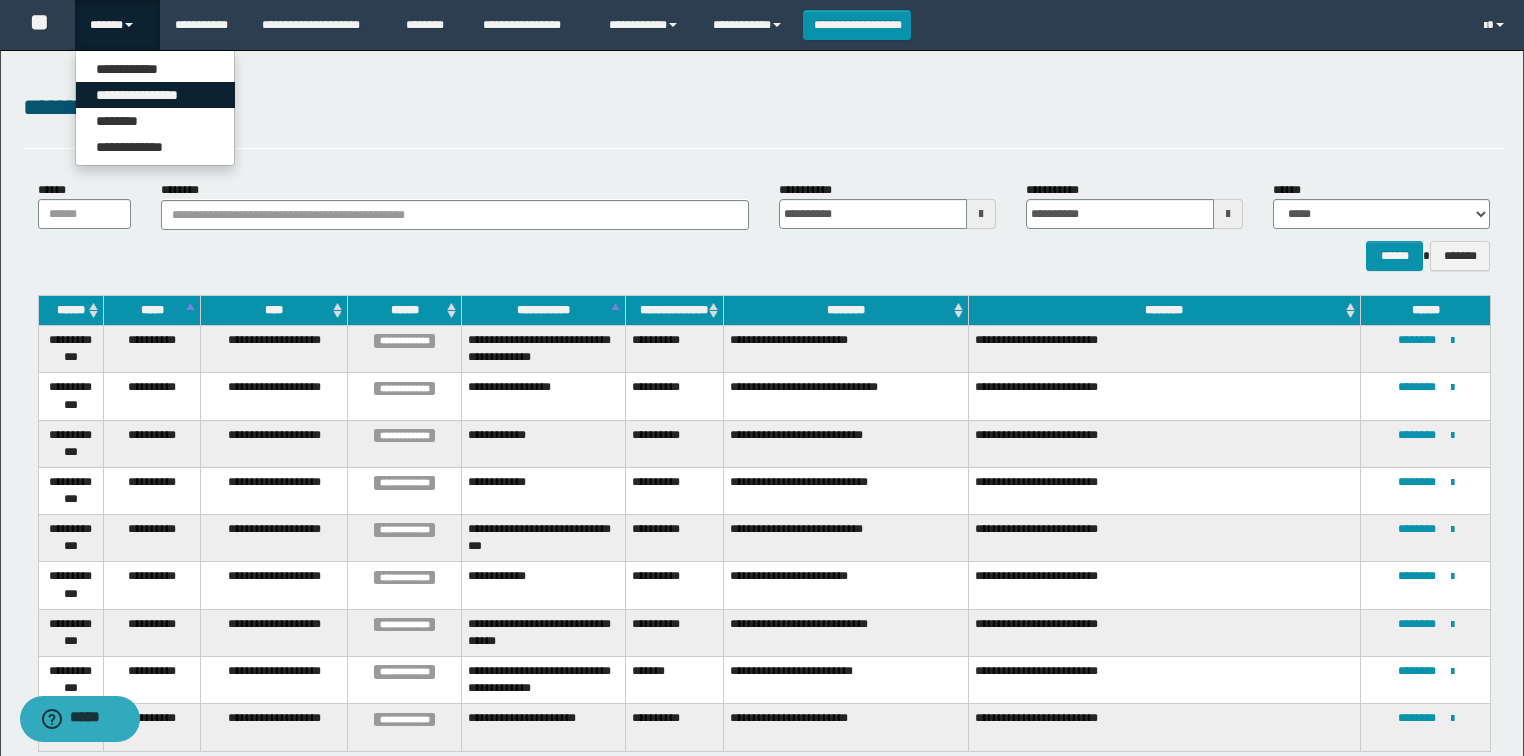 click on "**********" at bounding box center (155, 95) 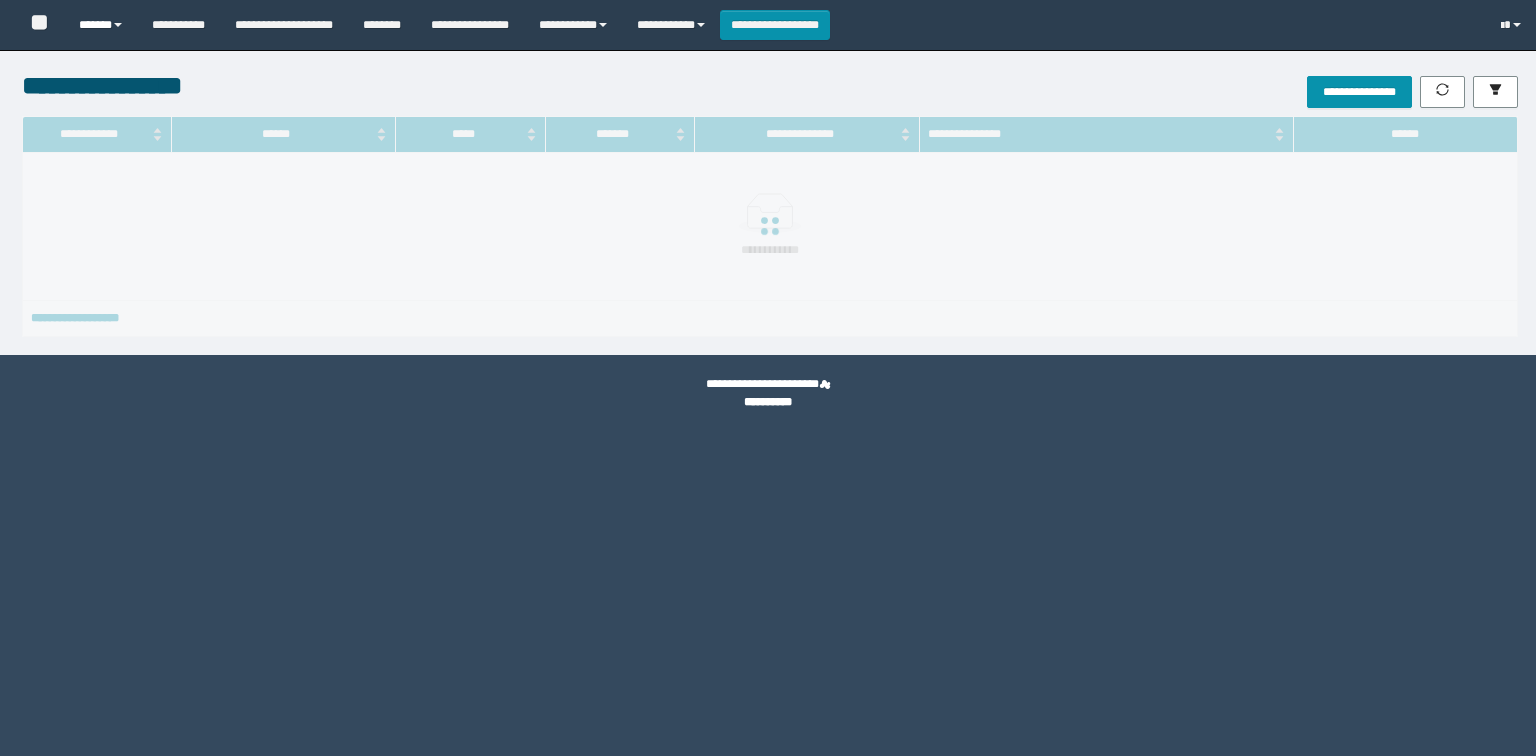 scroll, scrollTop: 0, scrollLeft: 0, axis: both 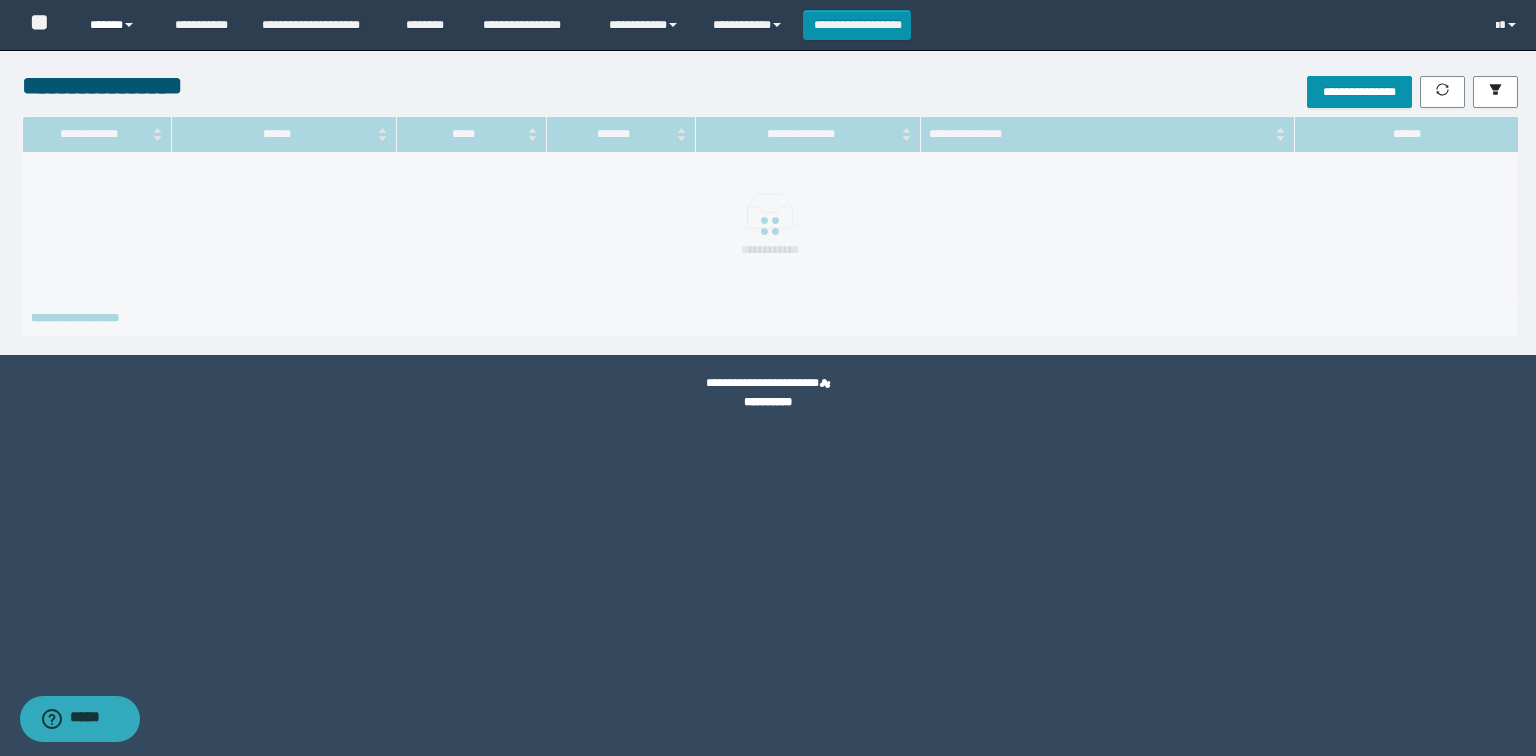click on "******" at bounding box center [117, 25] 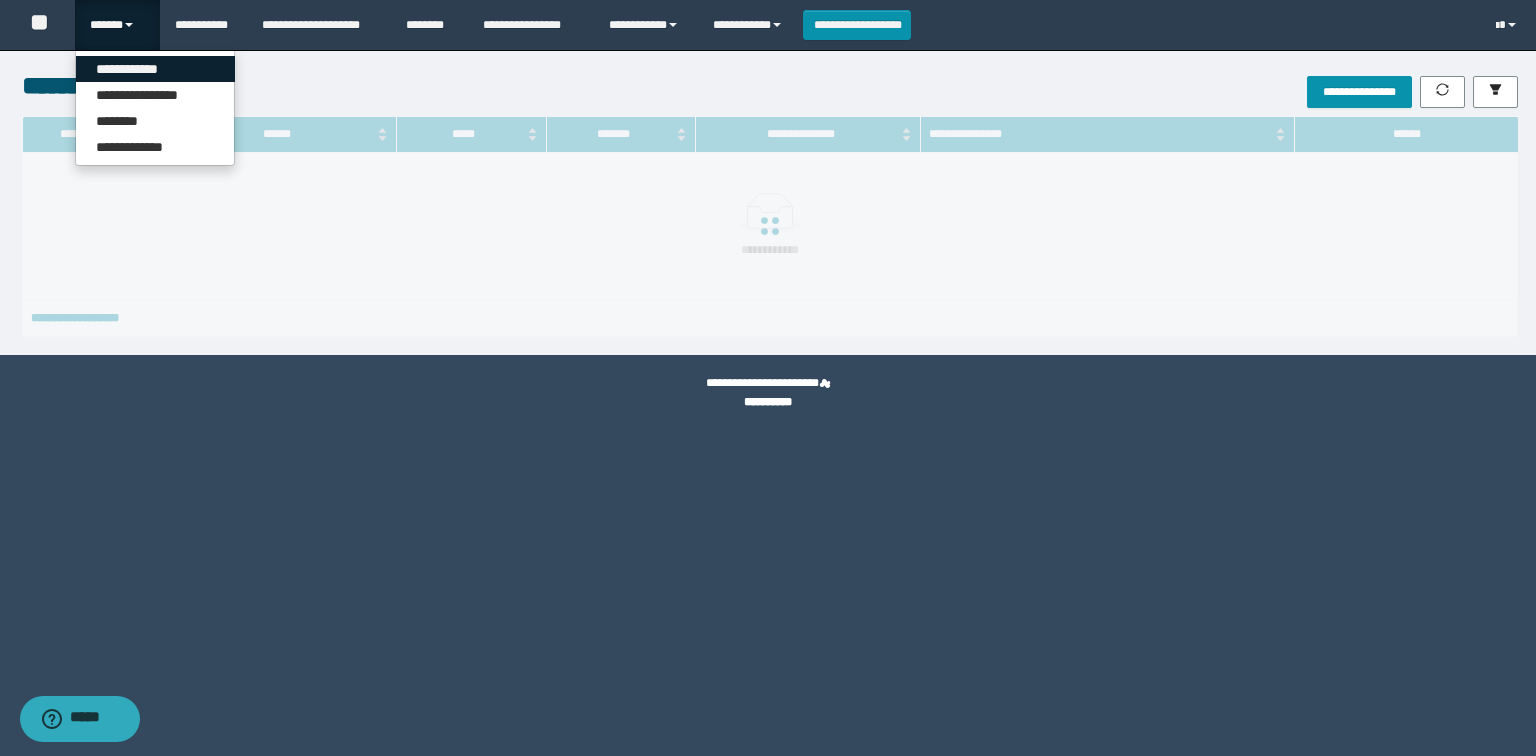 click on "**********" at bounding box center [155, 69] 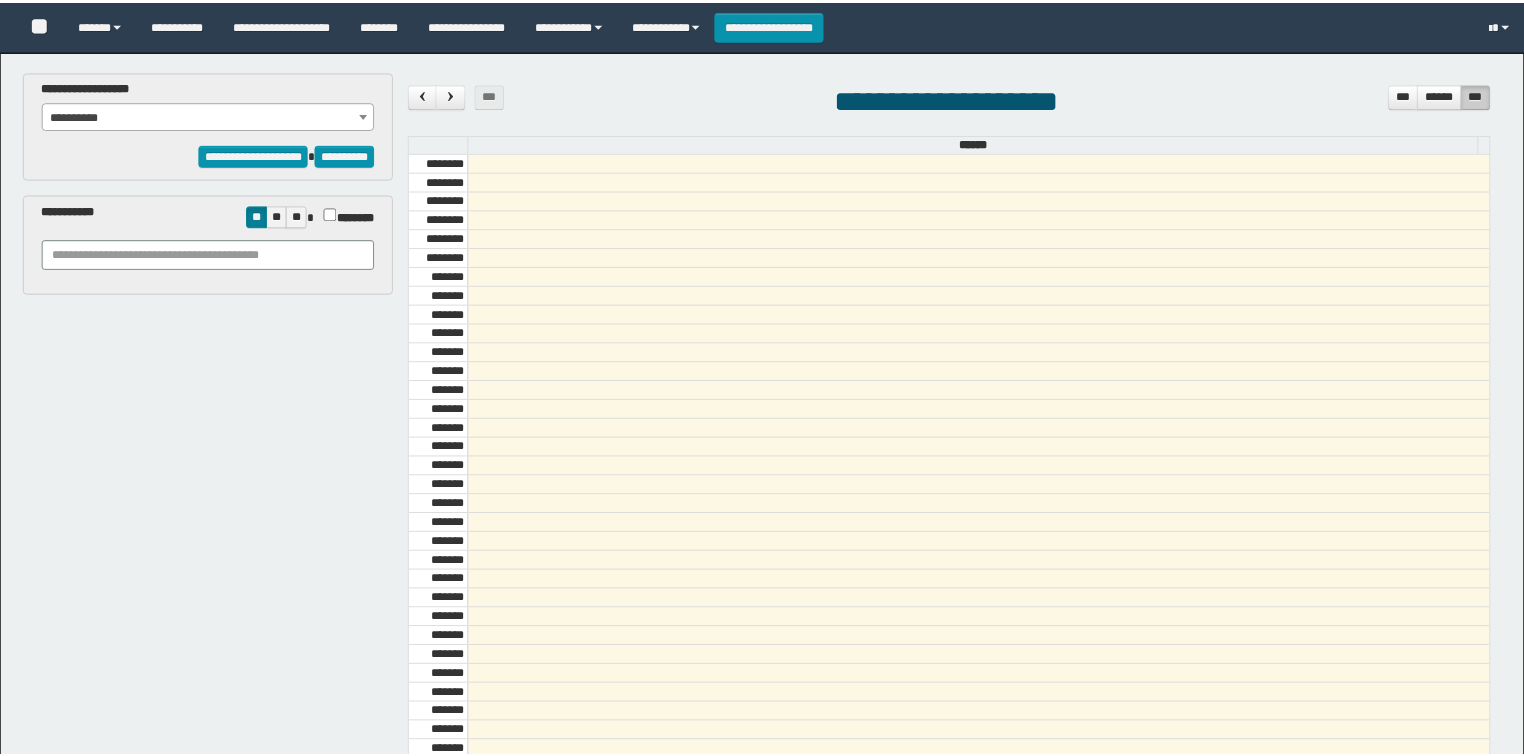 scroll, scrollTop: 0, scrollLeft: 0, axis: both 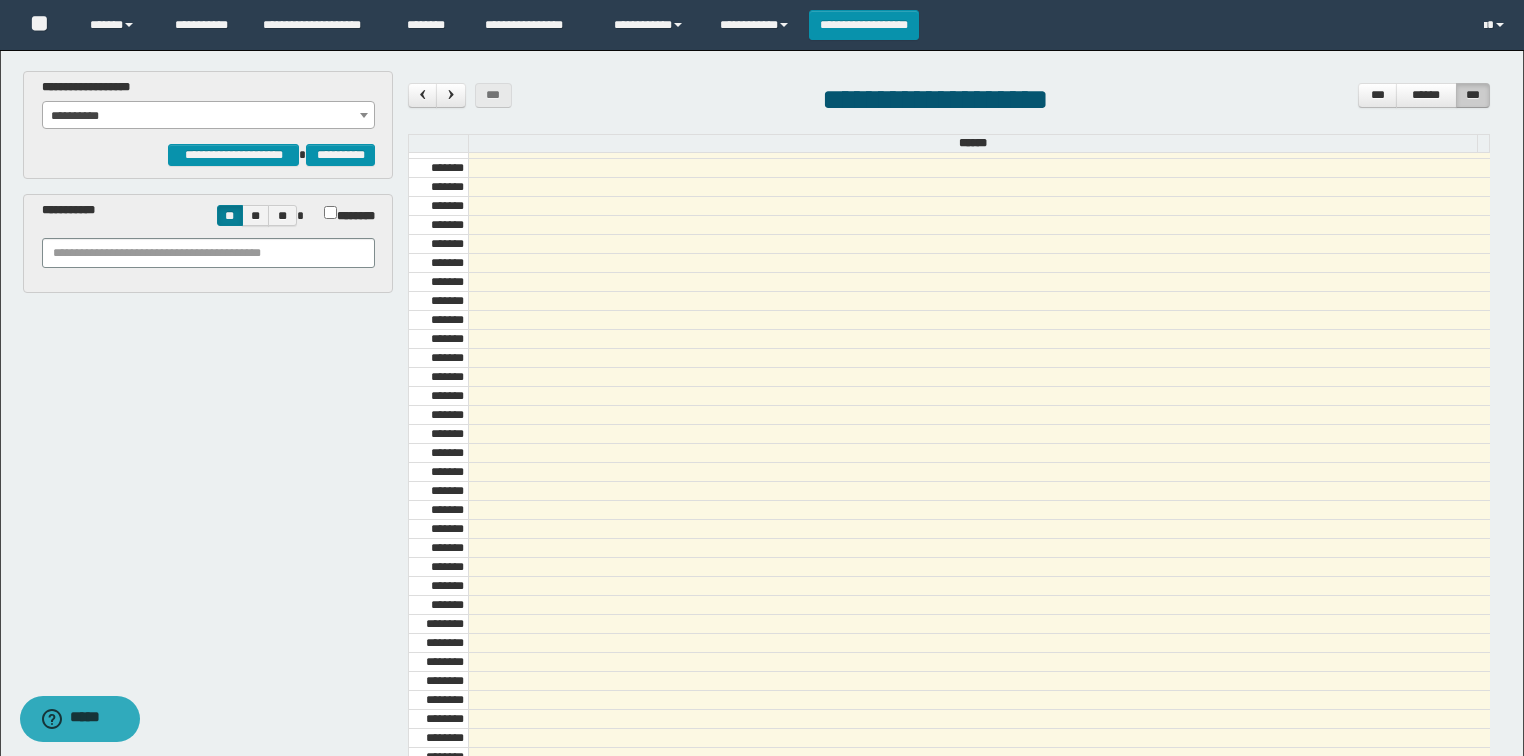 click on "**********" at bounding box center [209, 116] 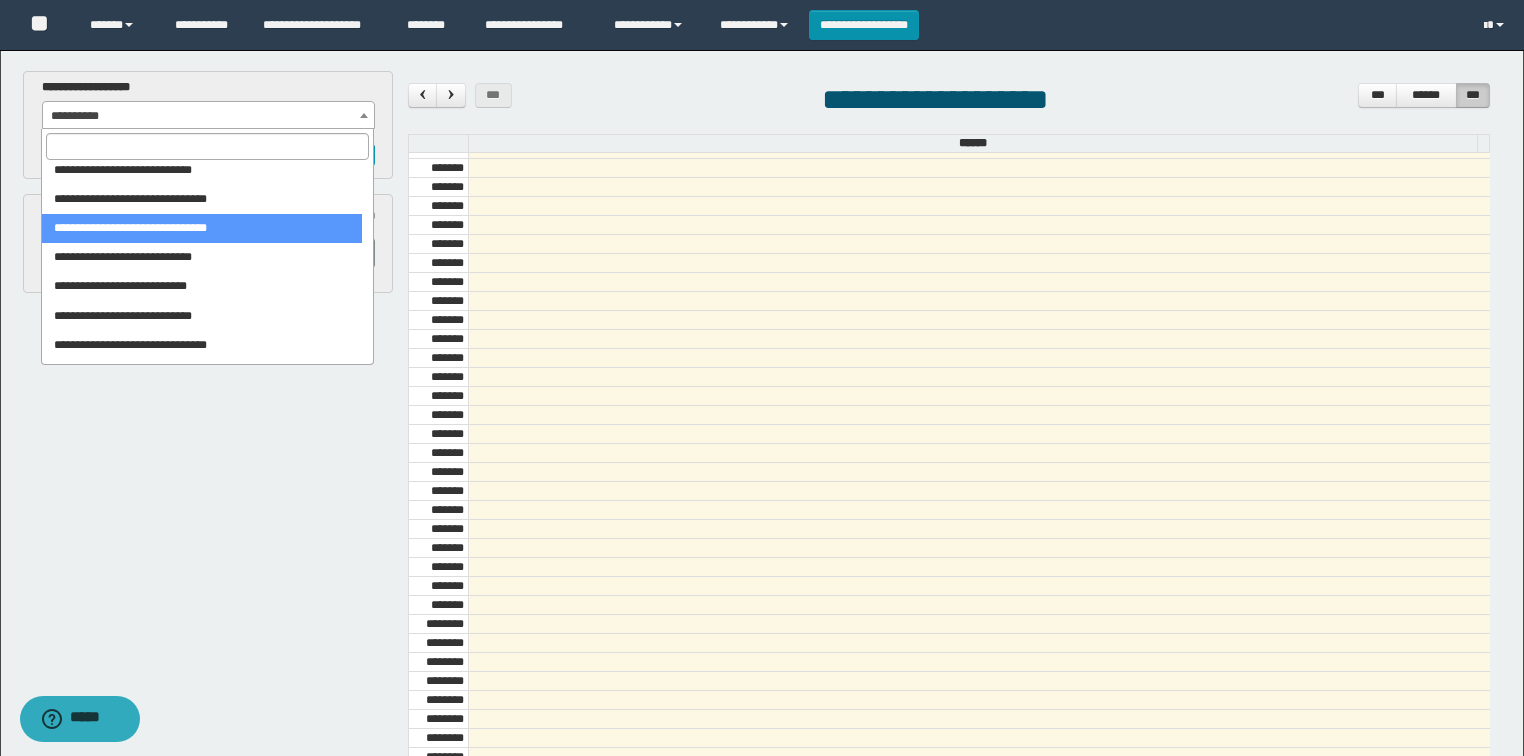 scroll, scrollTop: 240, scrollLeft: 0, axis: vertical 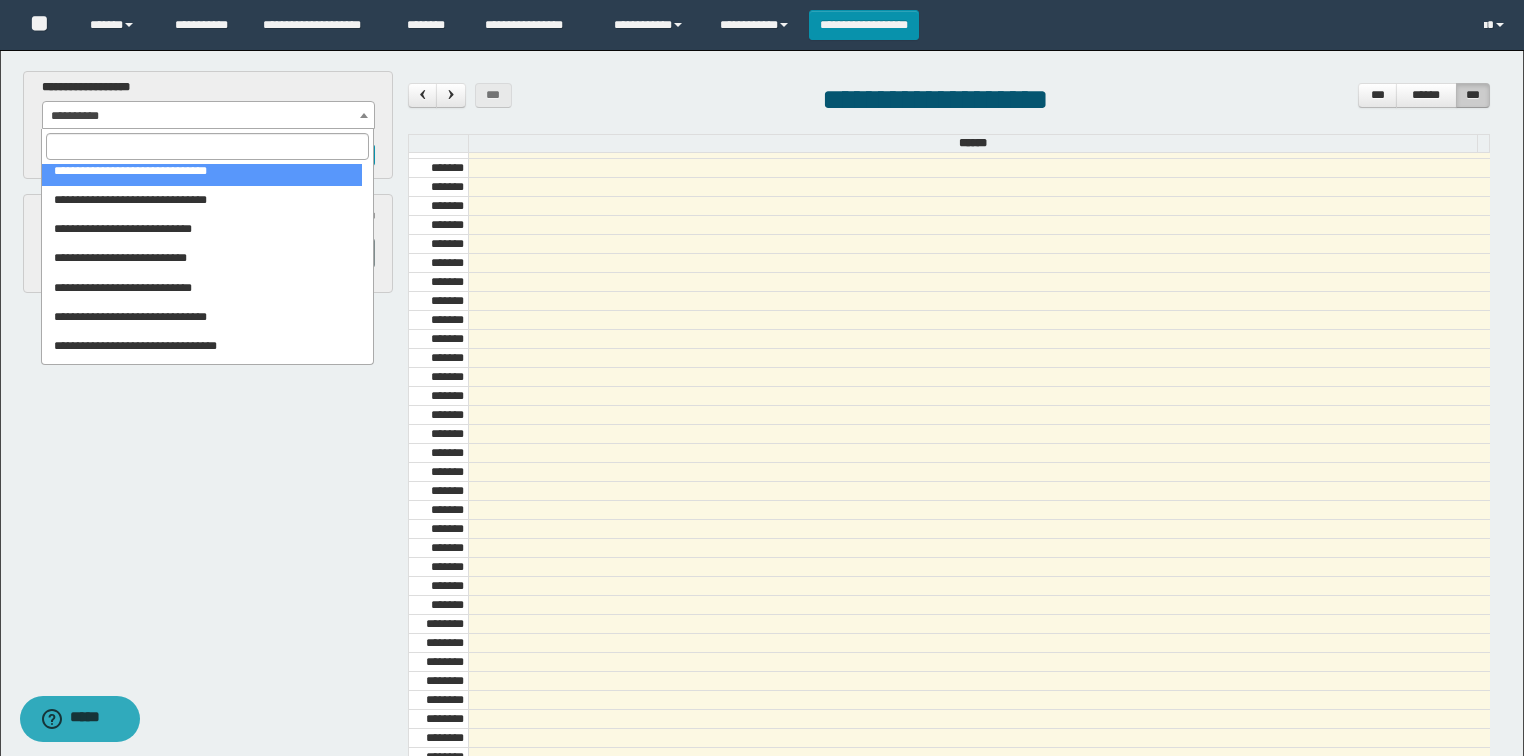 select on "******" 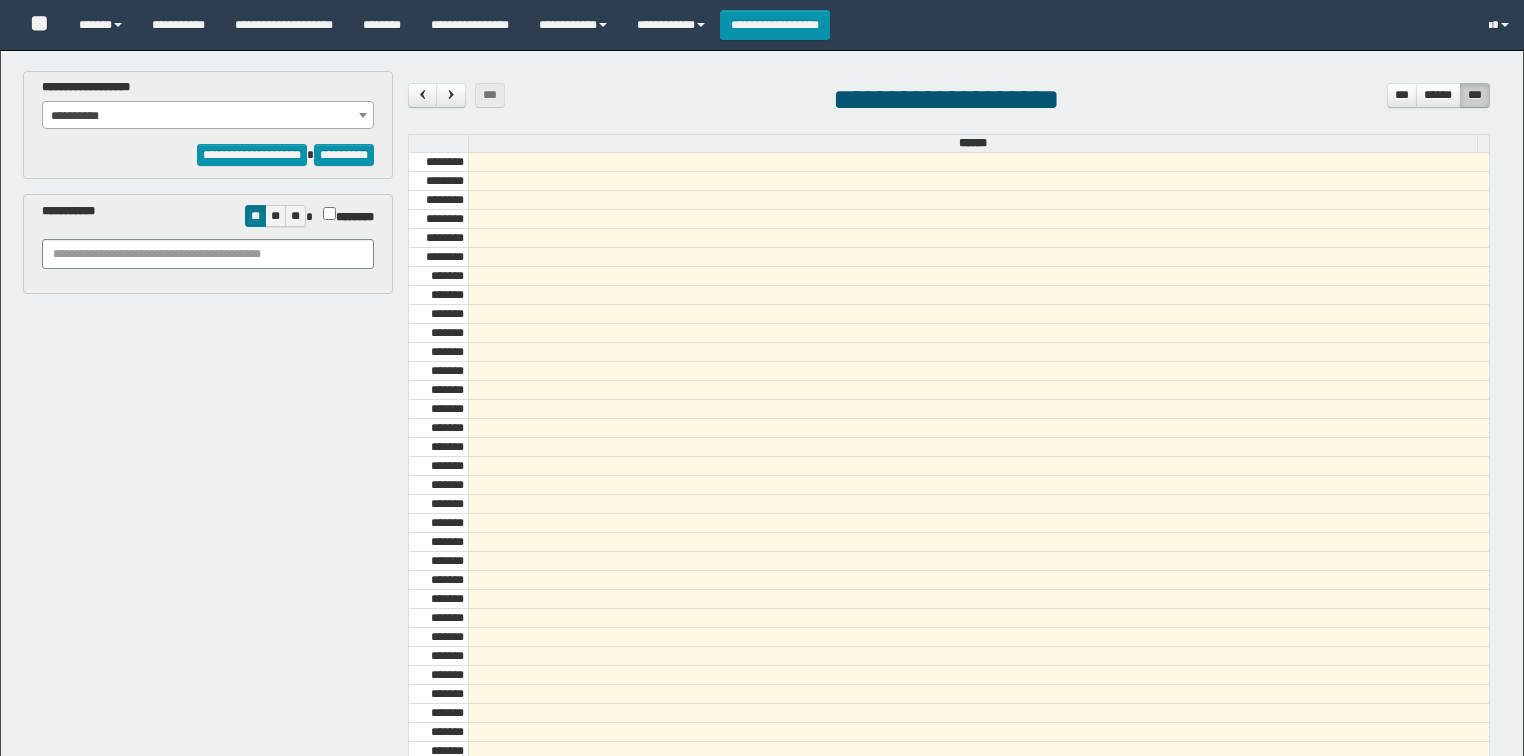 select on "******" 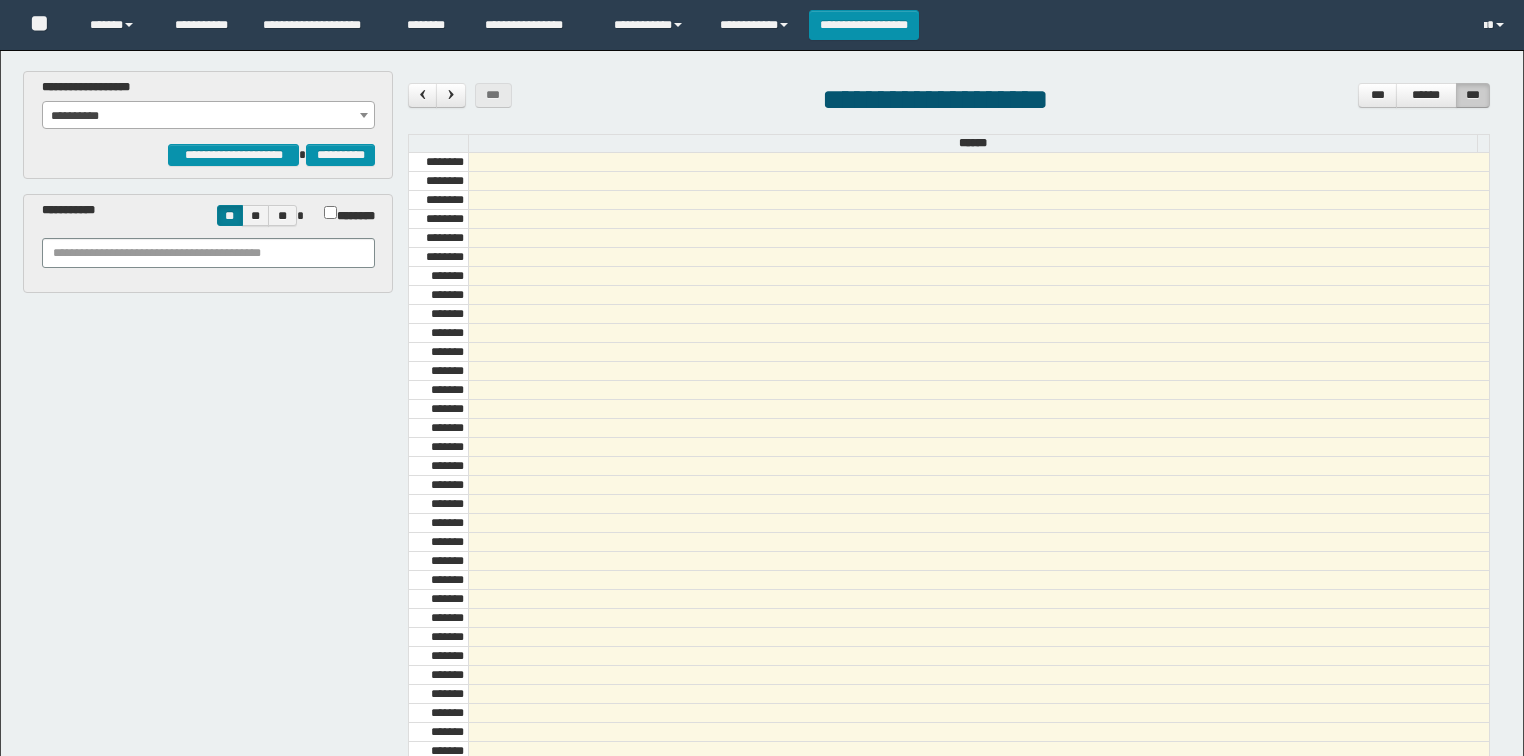 scroll, scrollTop: 0, scrollLeft: 0, axis: both 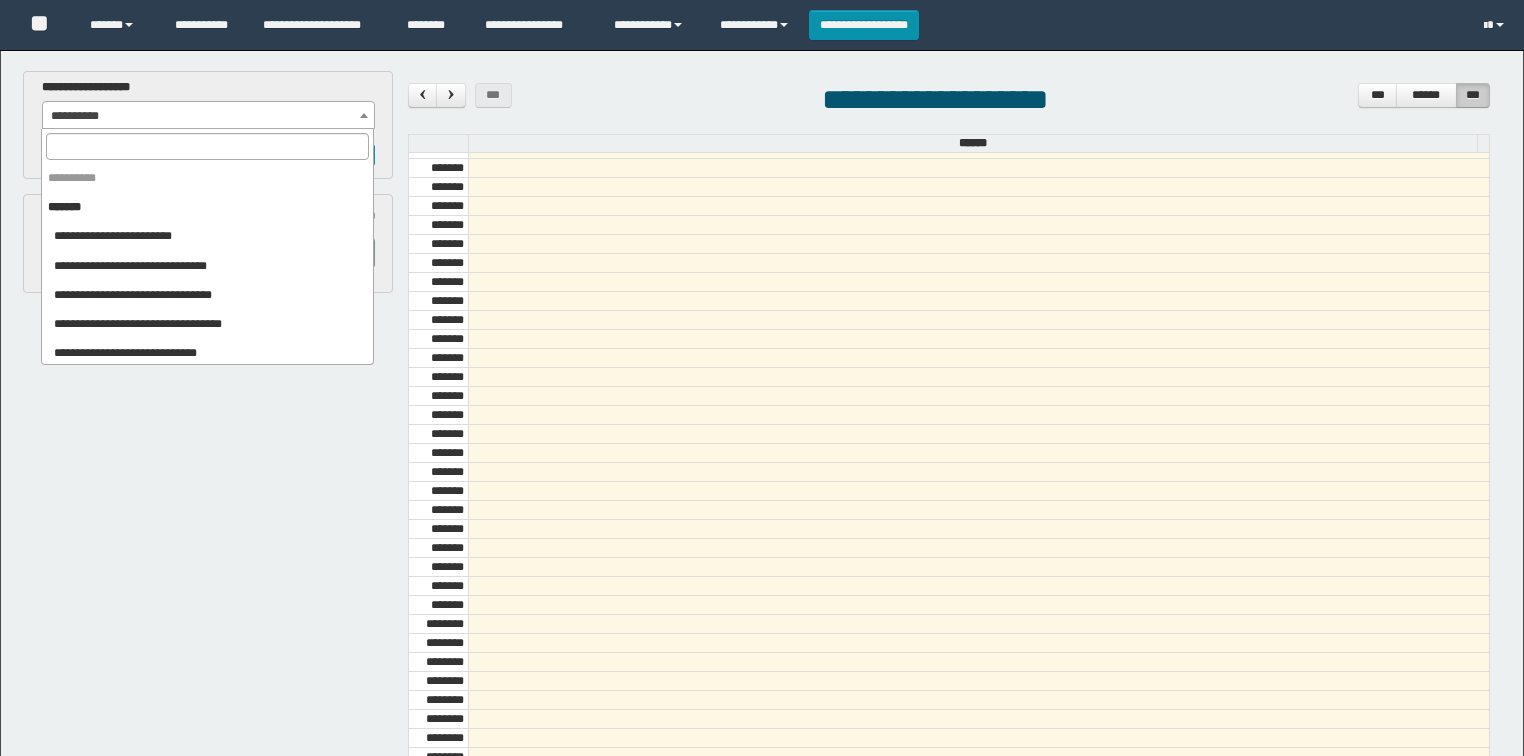 click on "**********" at bounding box center [209, 116] 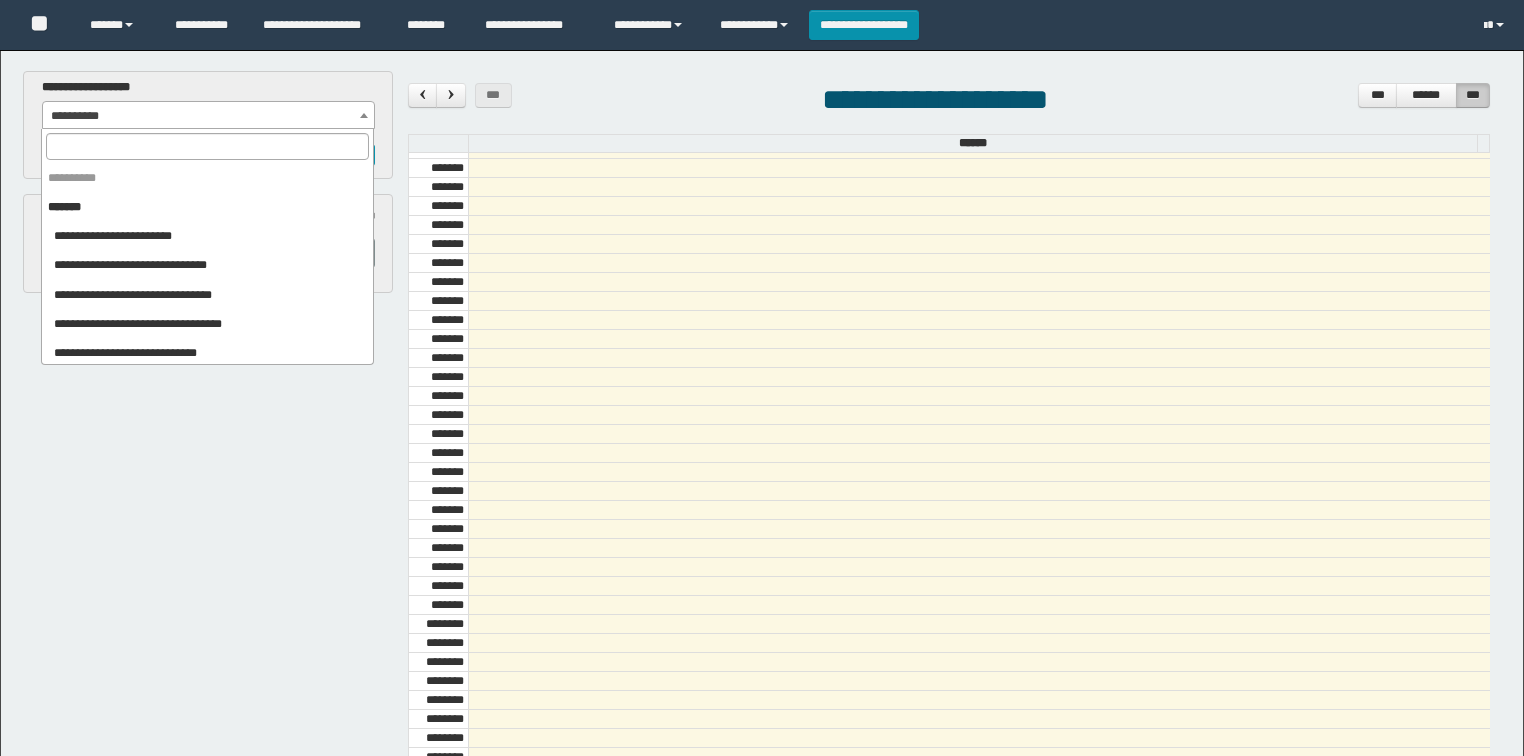 scroll, scrollTop: 0, scrollLeft: 0, axis: both 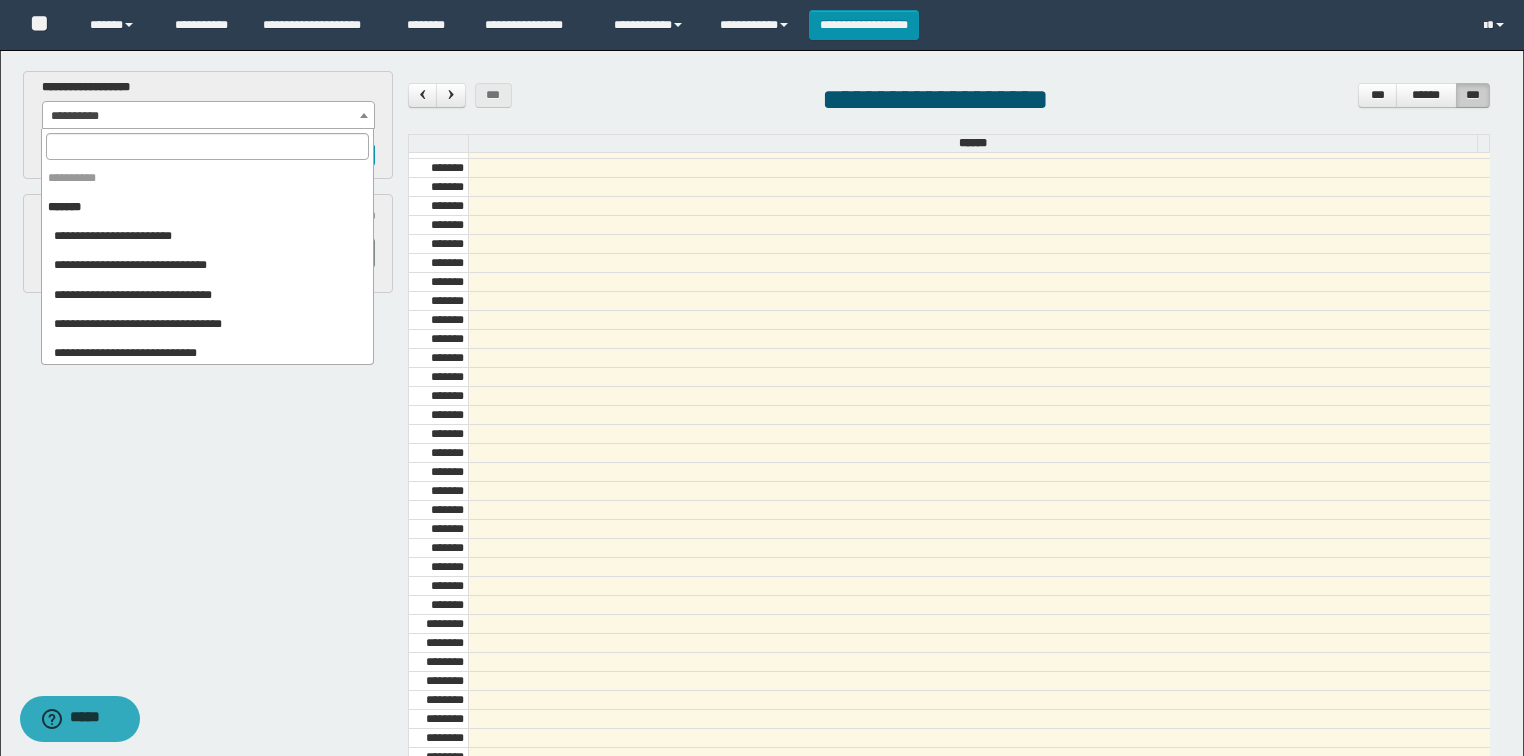 click on "**********" at bounding box center [209, 116] 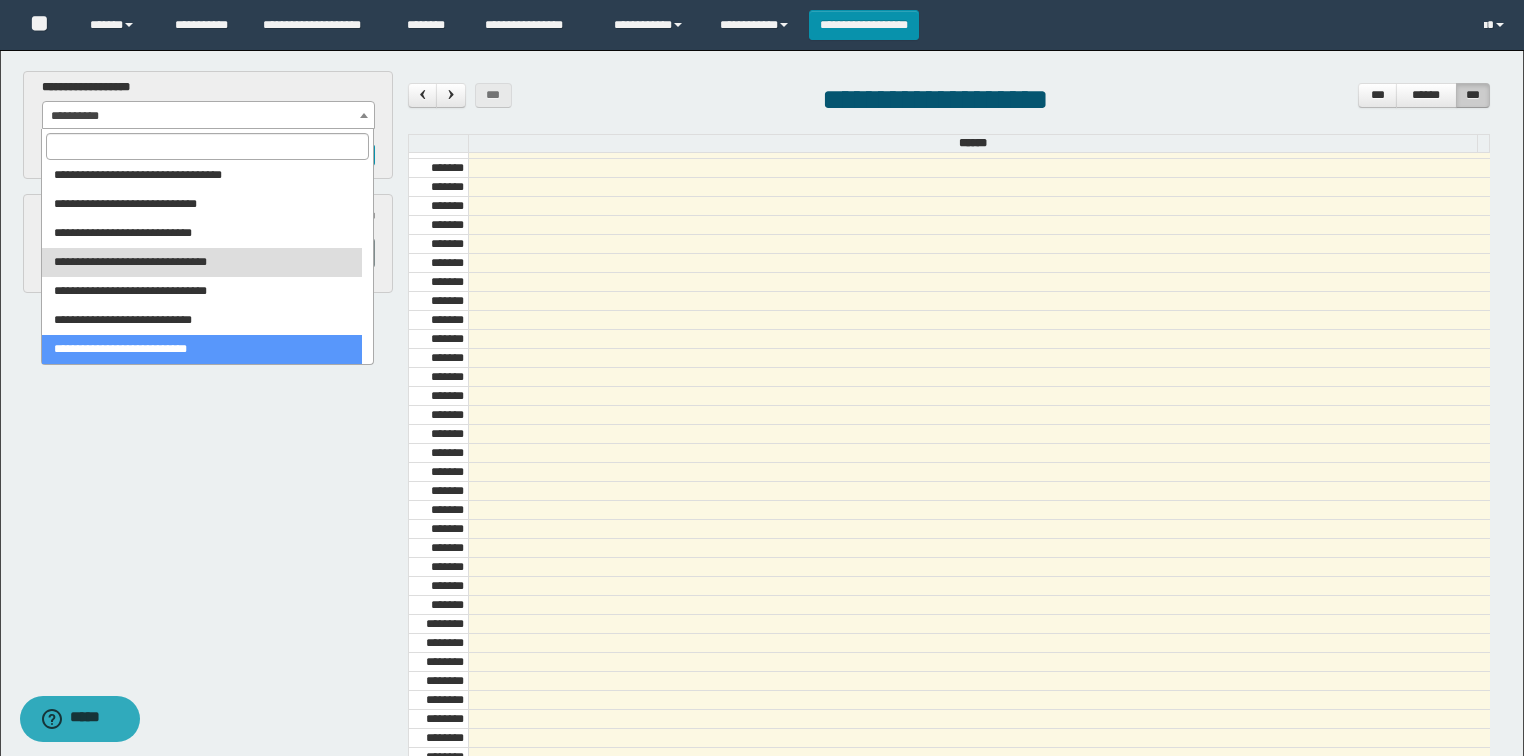 scroll, scrollTop: 124, scrollLeft: 0, axis: vertical 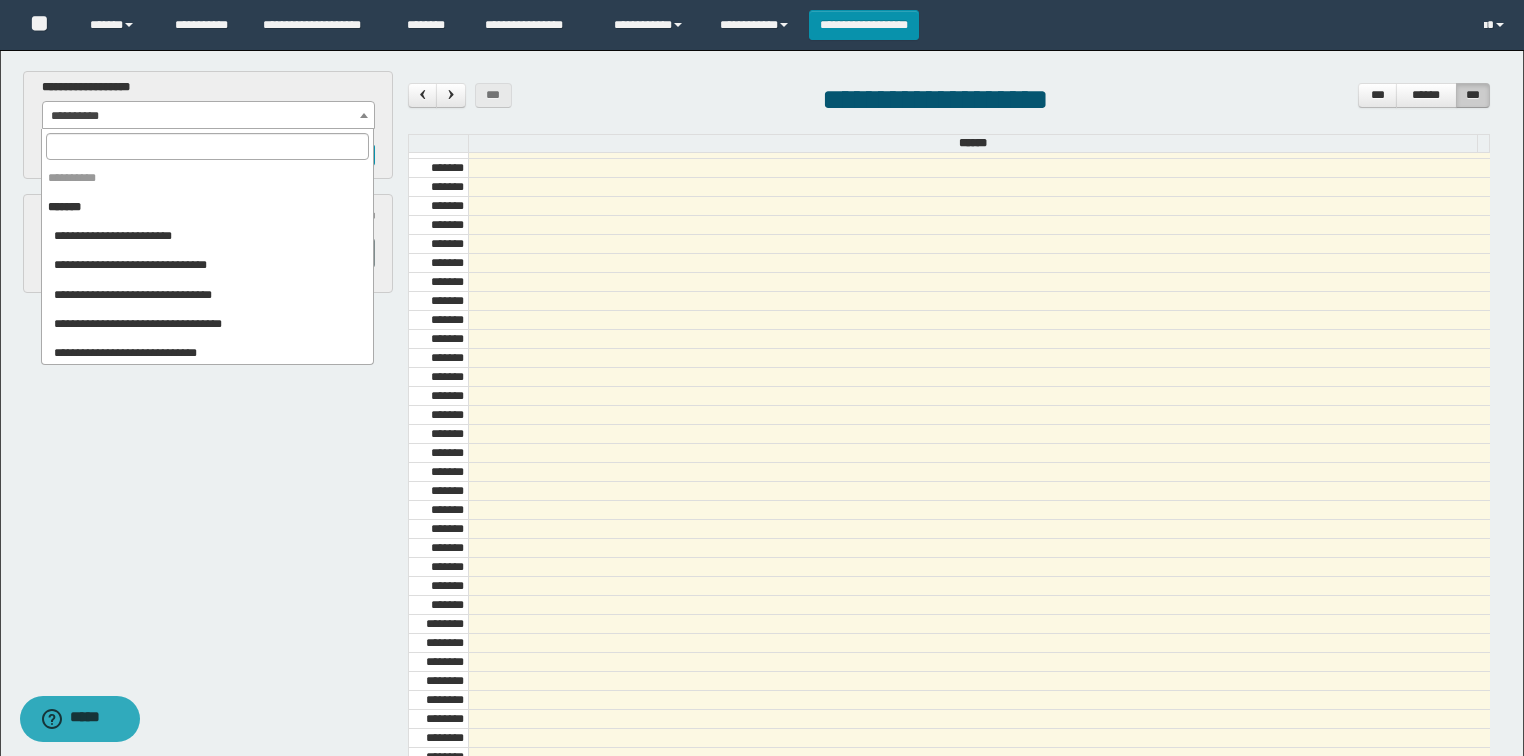 click on "**********" at bounding box center (209, 116) 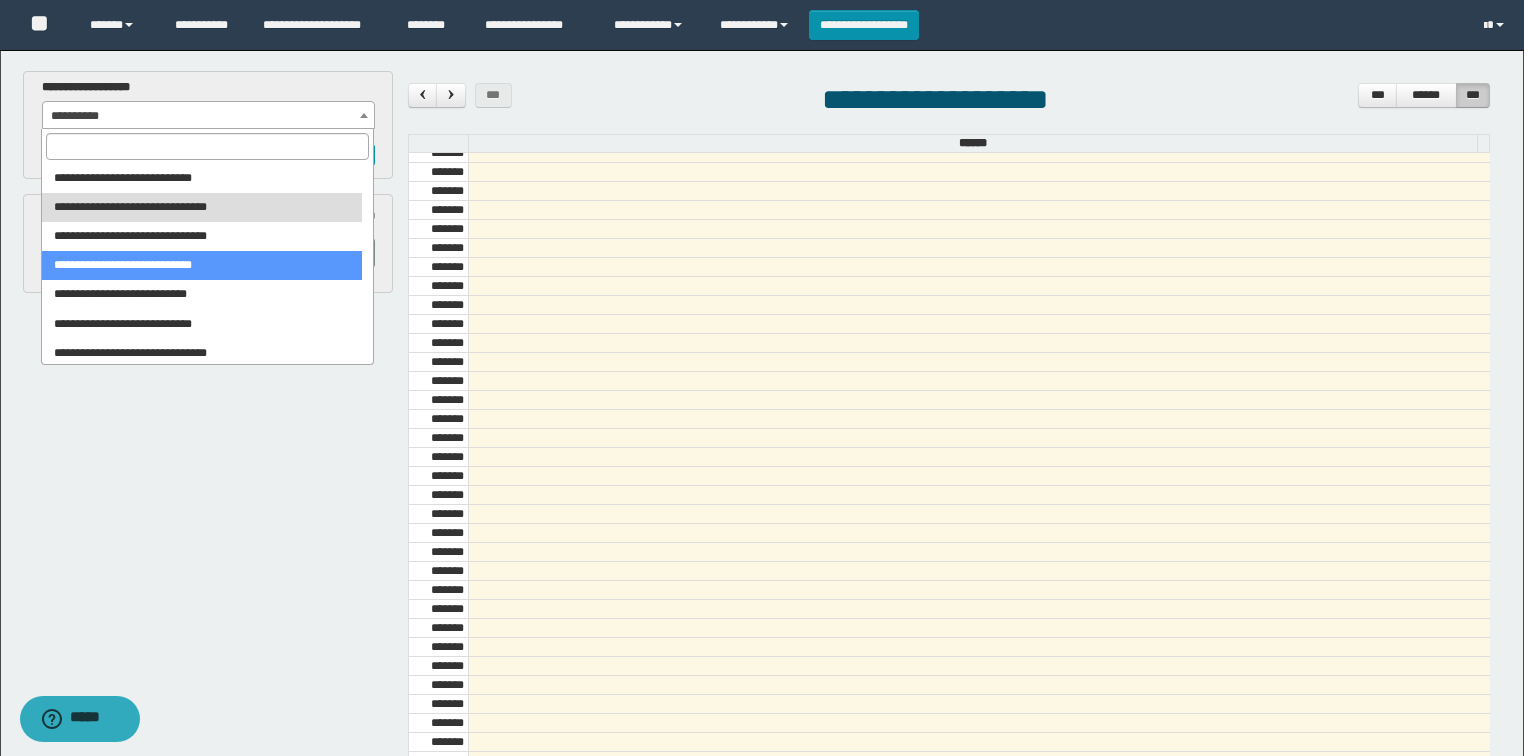 scroll, scrollTop: 1917, scrollLeft: 0, axis: vertical 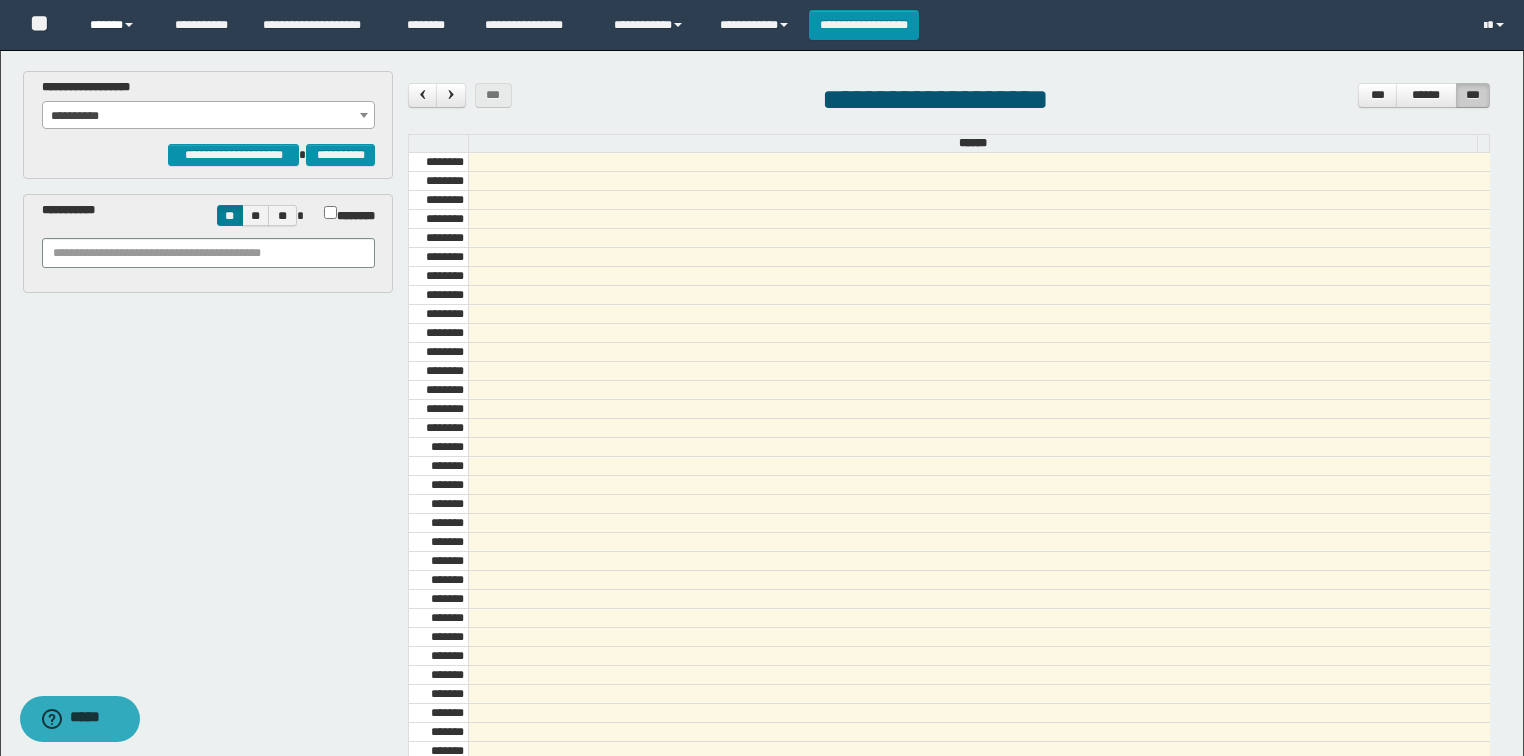 click on "******" at bounding box center [117, 25] 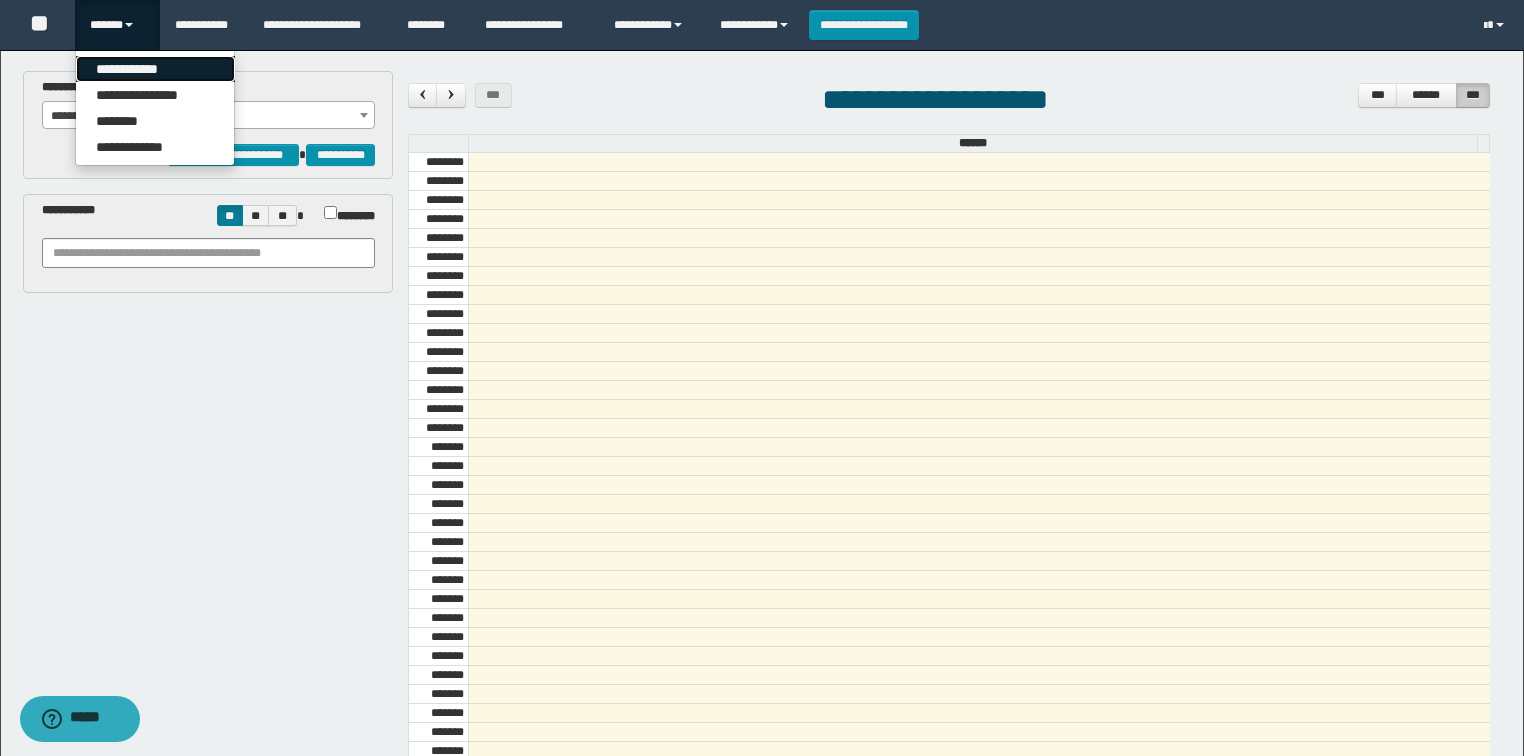 click on "**********" at bounding box center (155, 69) 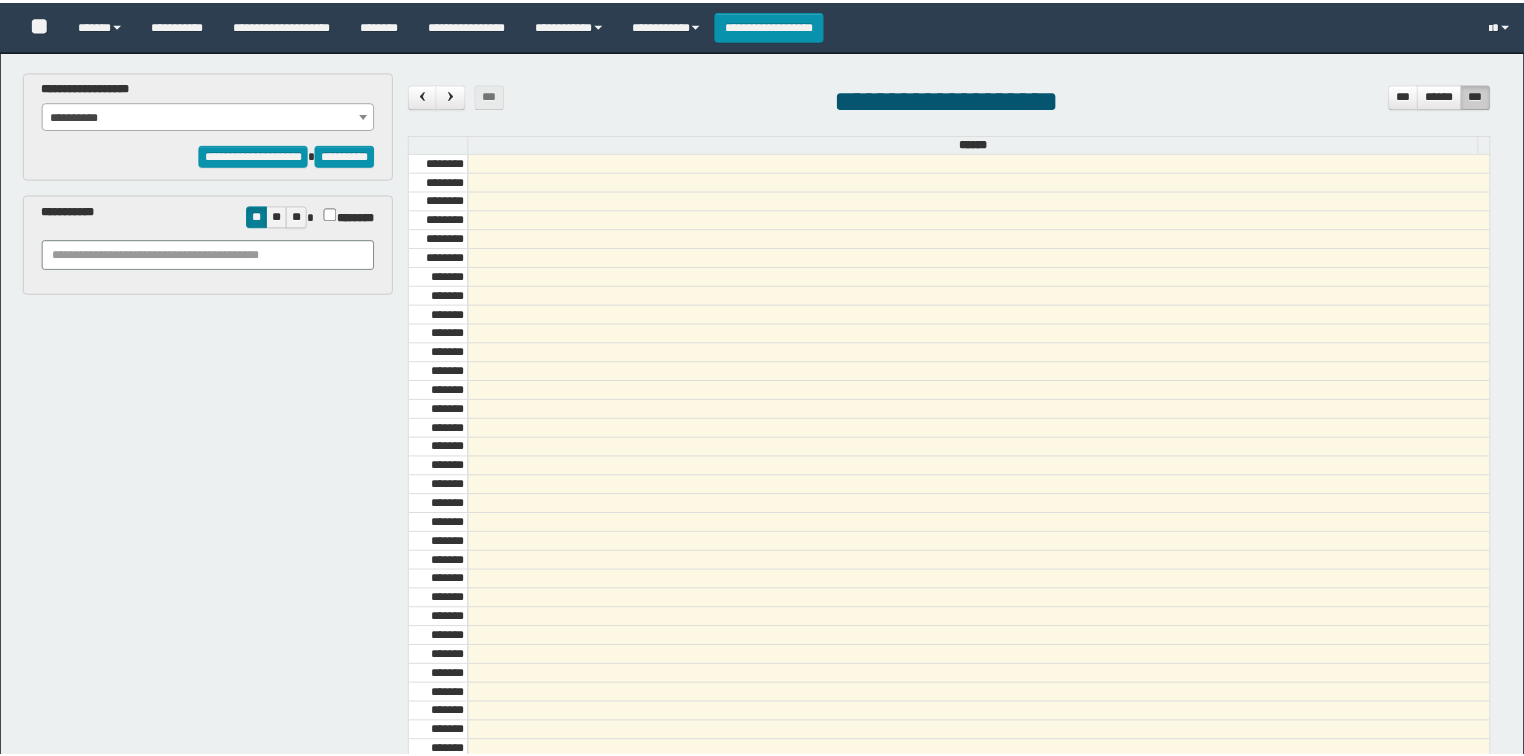 scroll, scrollTop: 0, scrollLeft: 0, axis: both 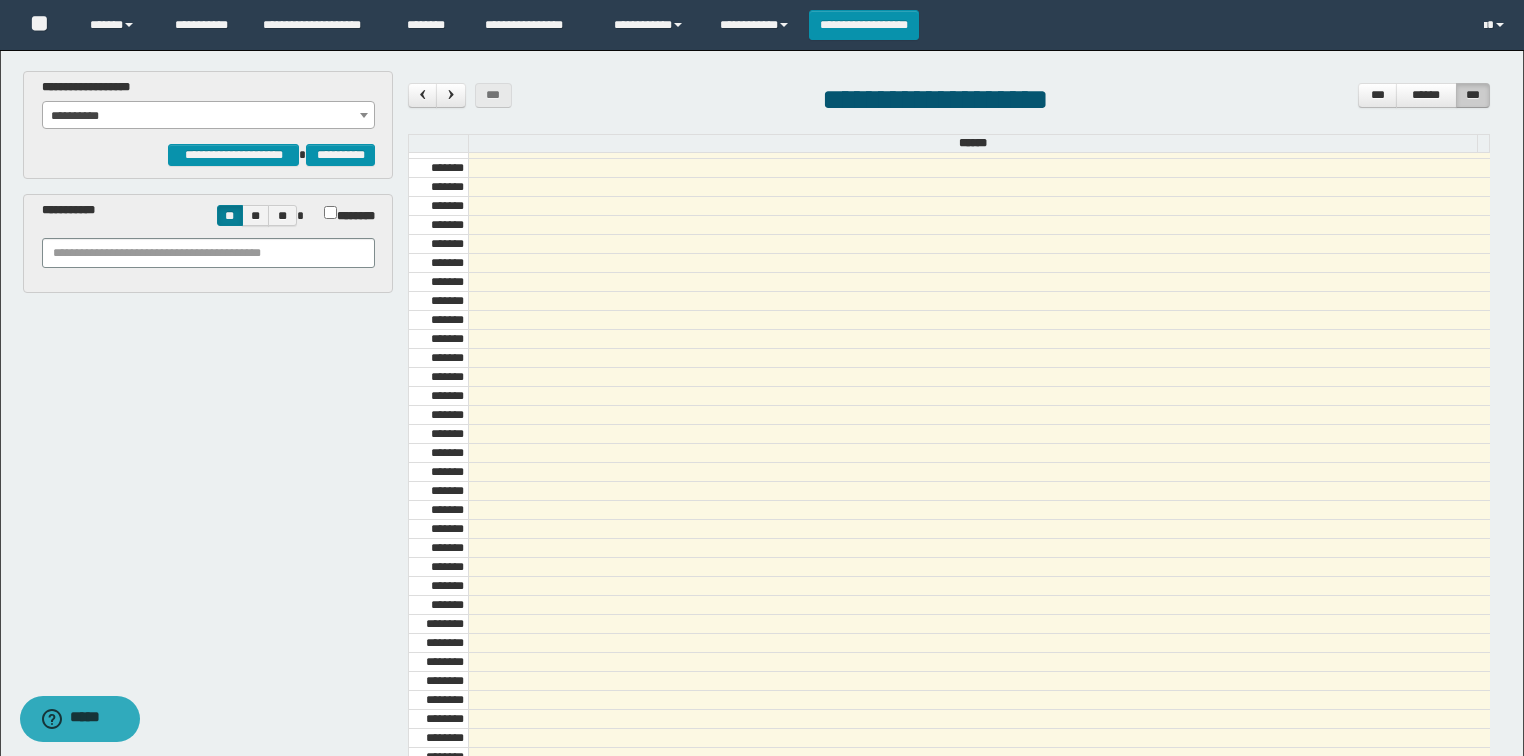 click on "**********" at bounding box center (209, 116) 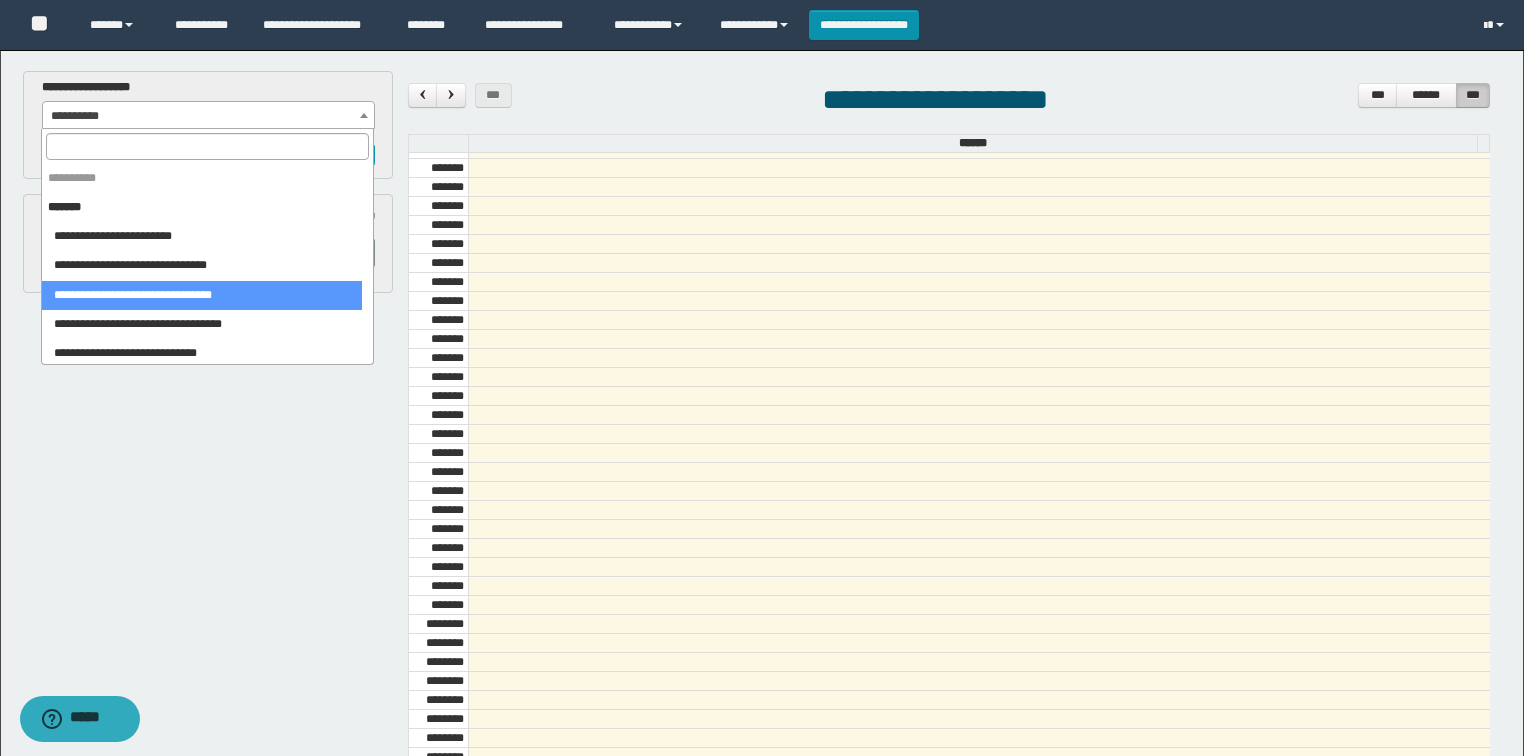 scroll, scrollTop: 160, scrollLeft: 0, axis: vertical 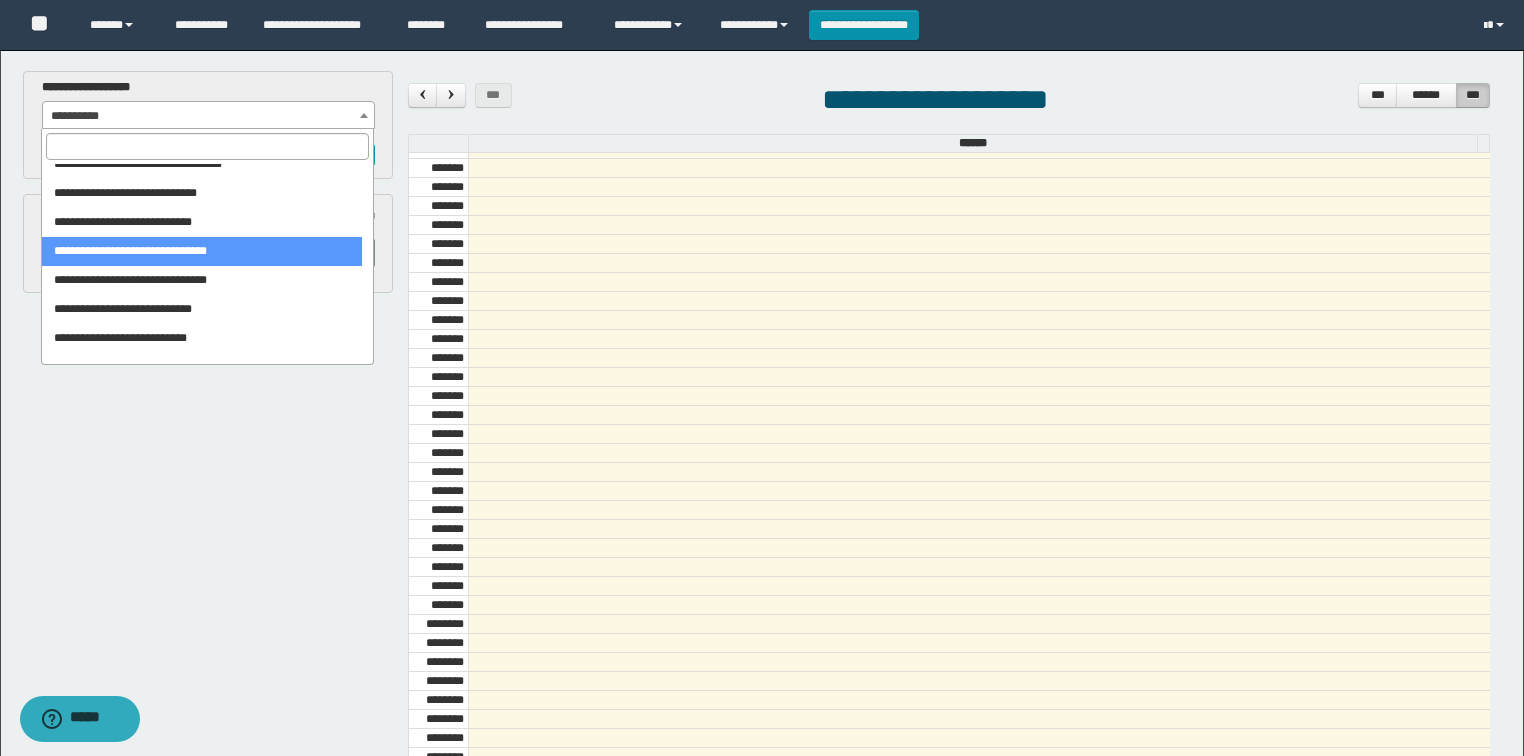 select on "******" 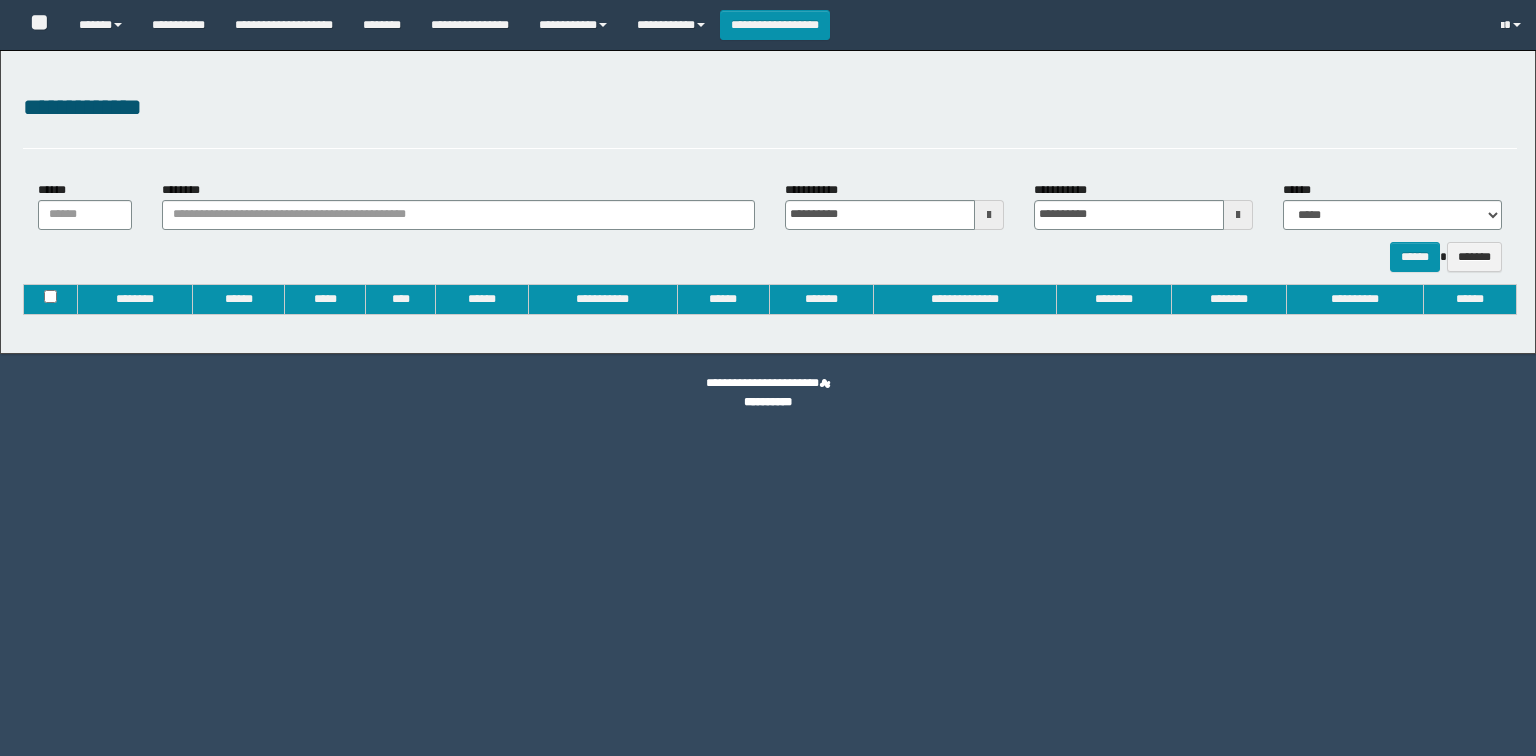 type on "**********" 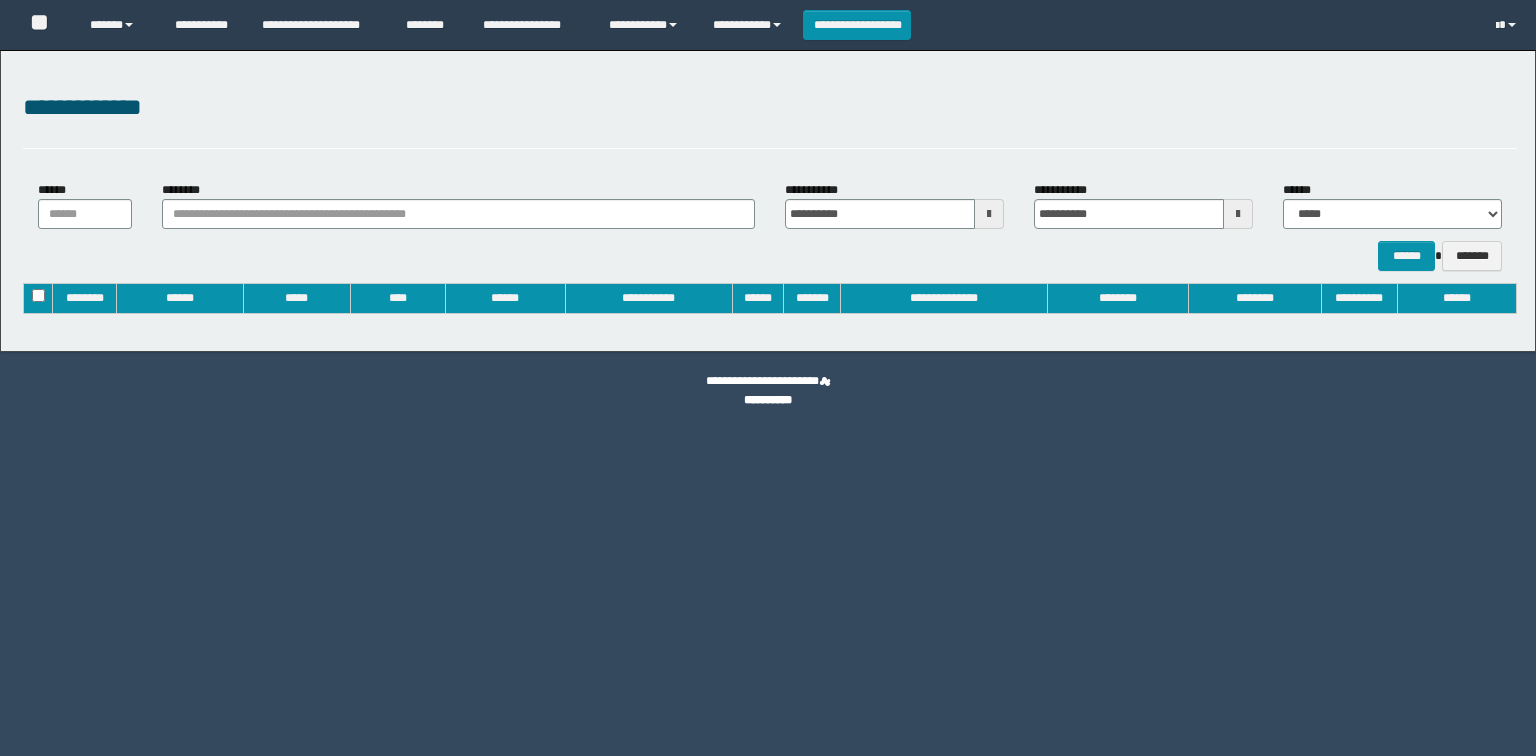 scroll, scrollTop: 0, scrollLeft: 0, axis: both 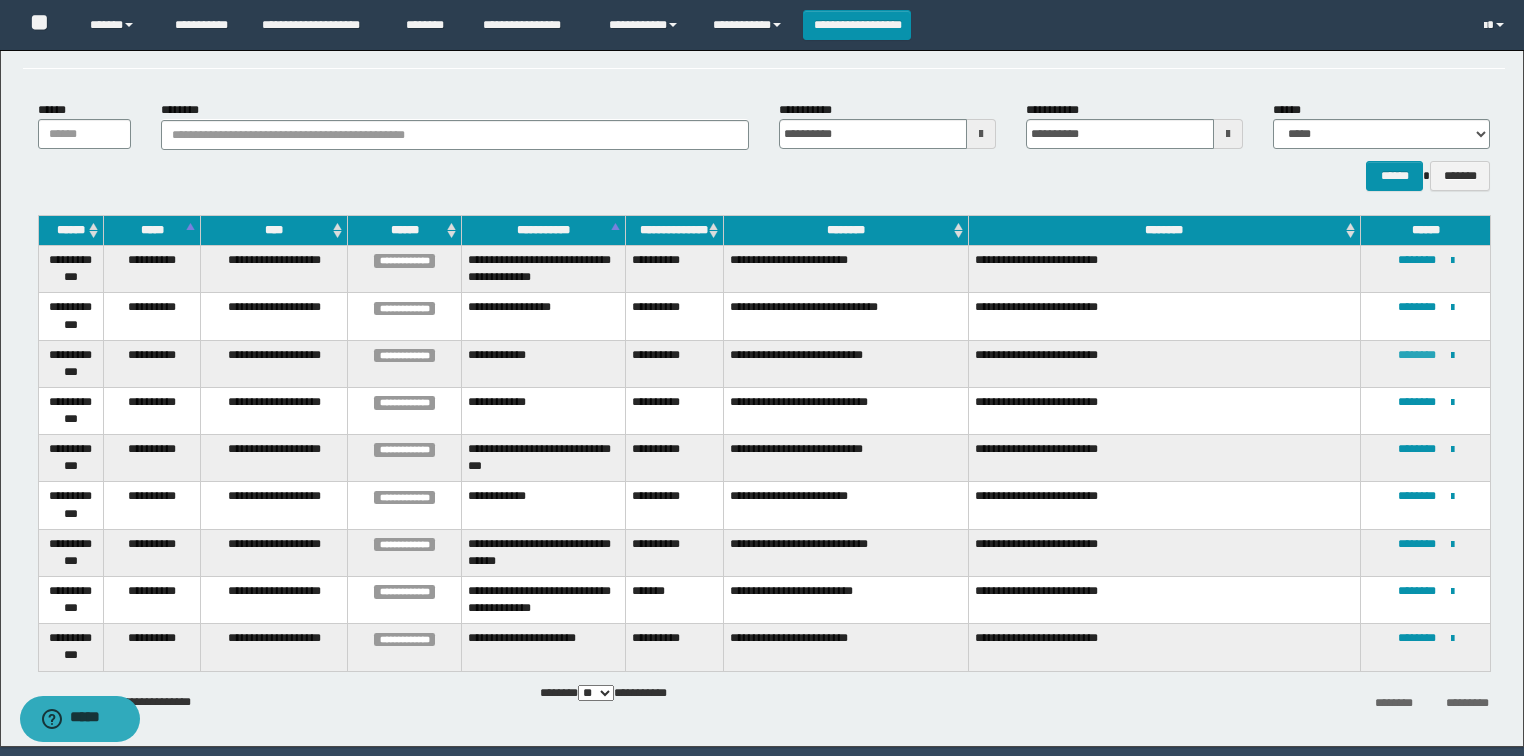 click on "********" at bounding box center [1417, 355] 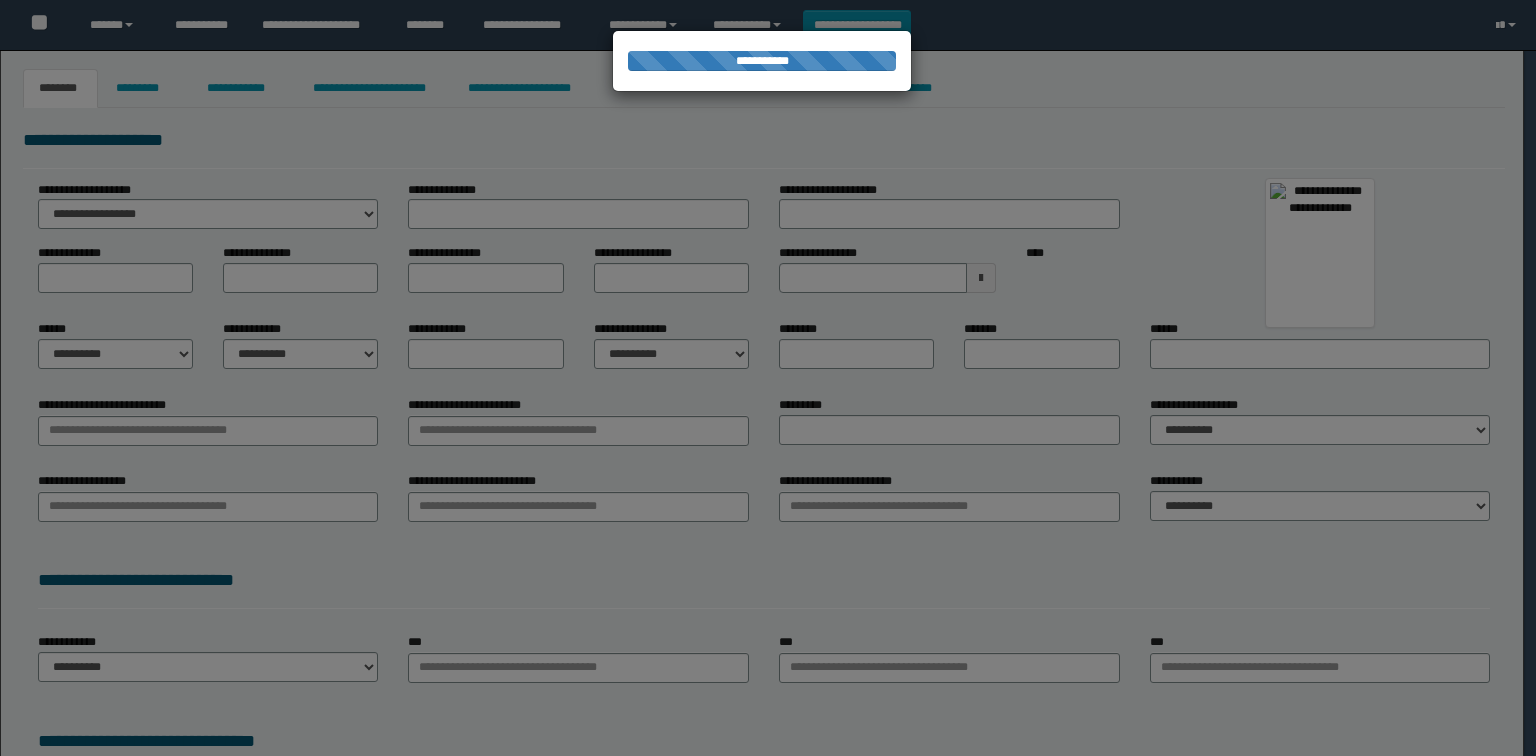 type on "**********" 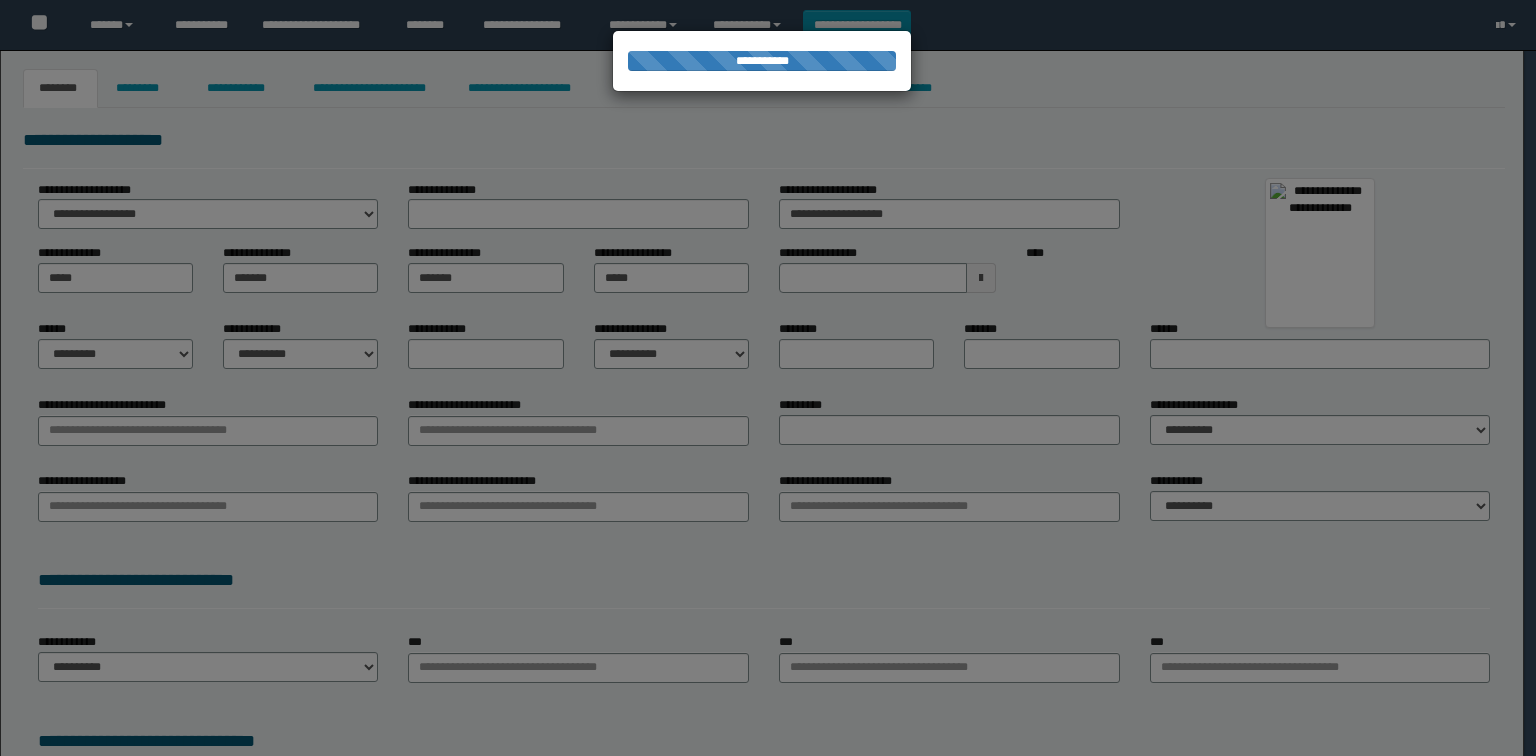select on "*" 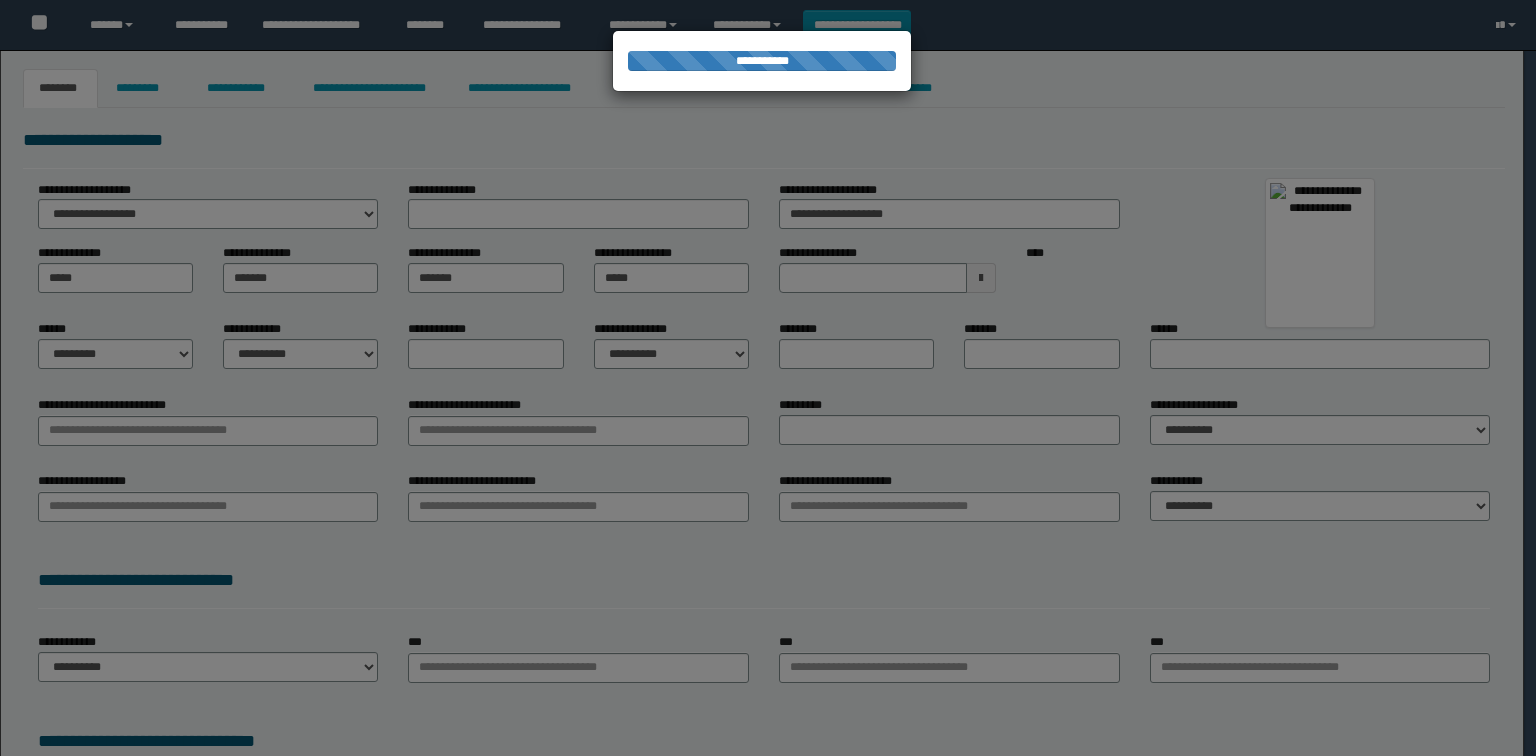 select on "*" 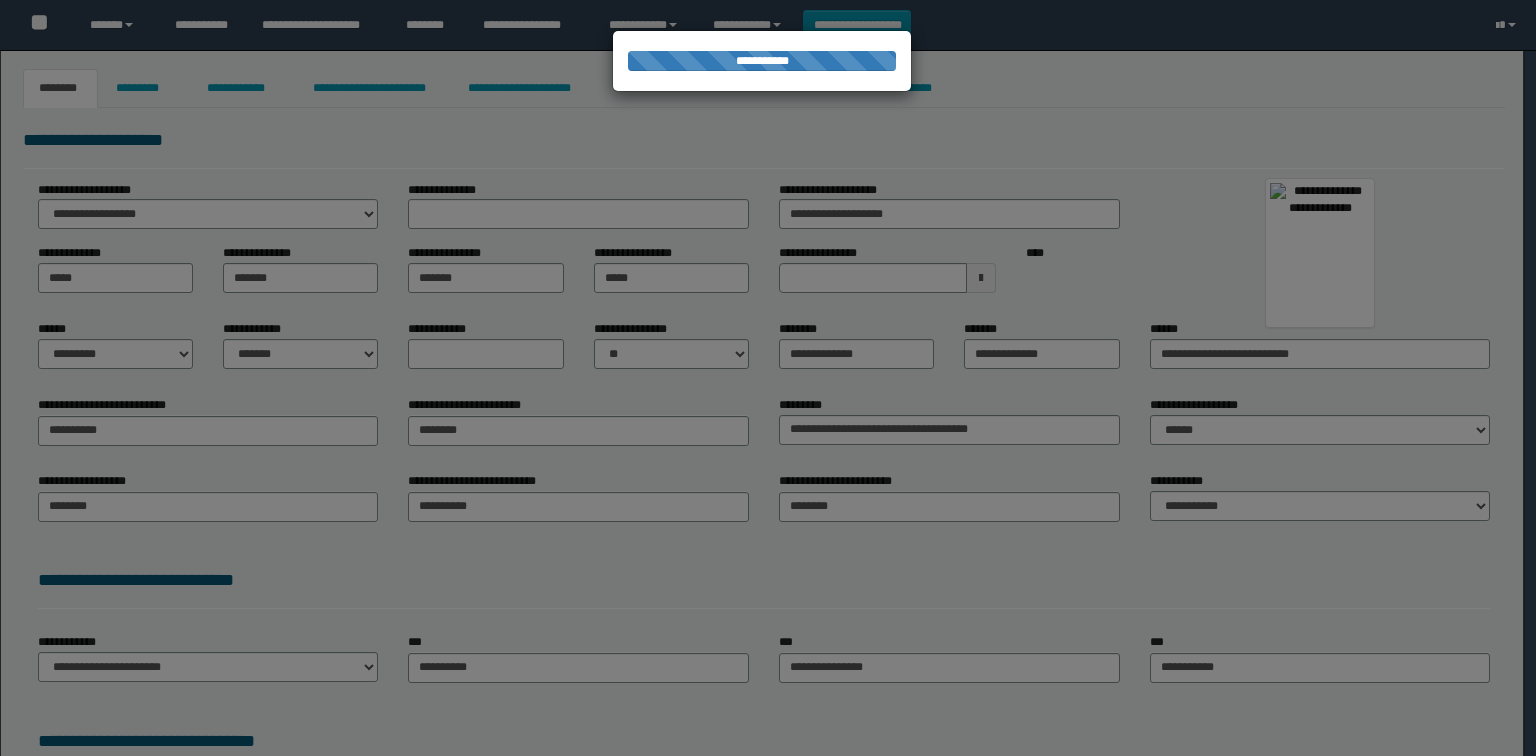 scroll, scrollTop: 0, scrollLeft: 0, axis: both 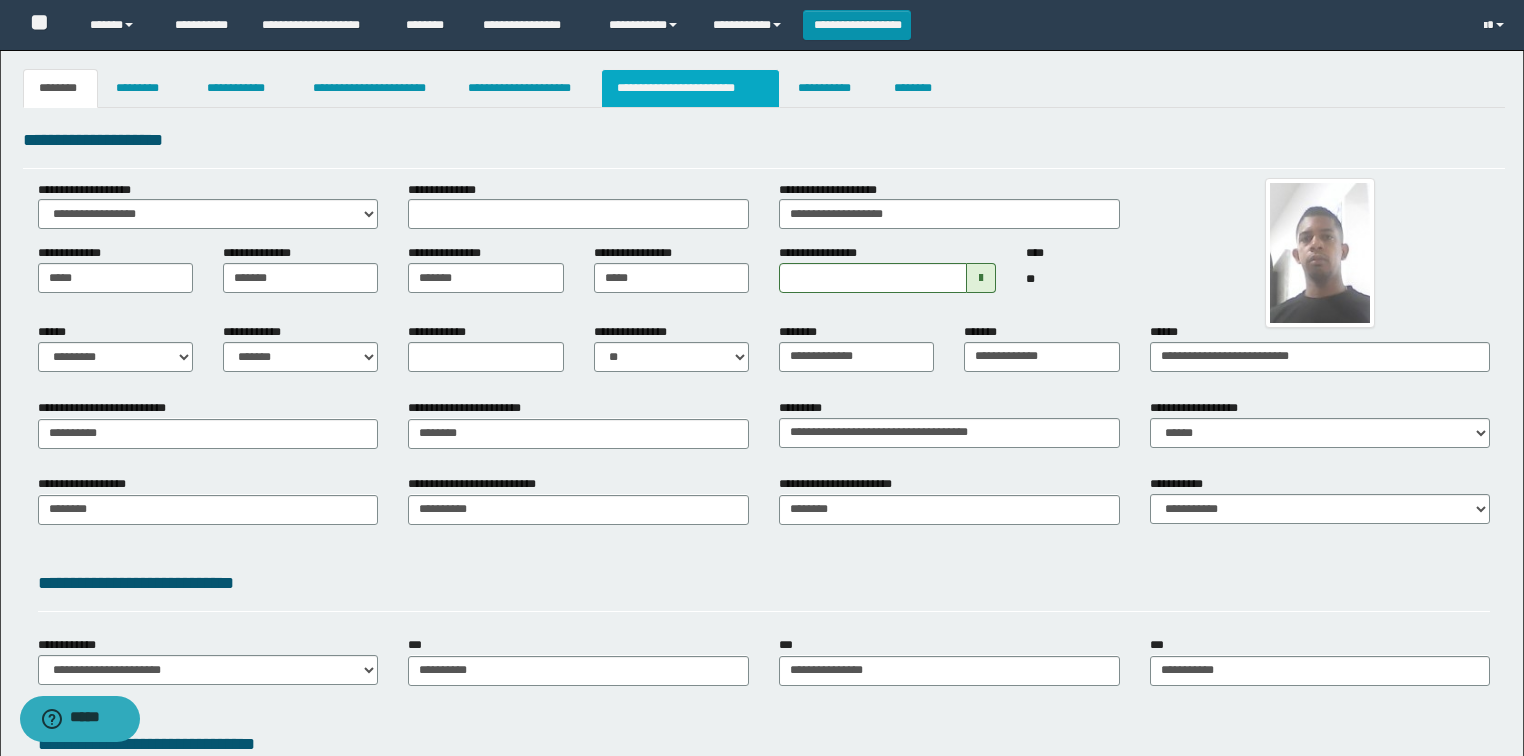 click on "**********" at bounding box center [690, 88] 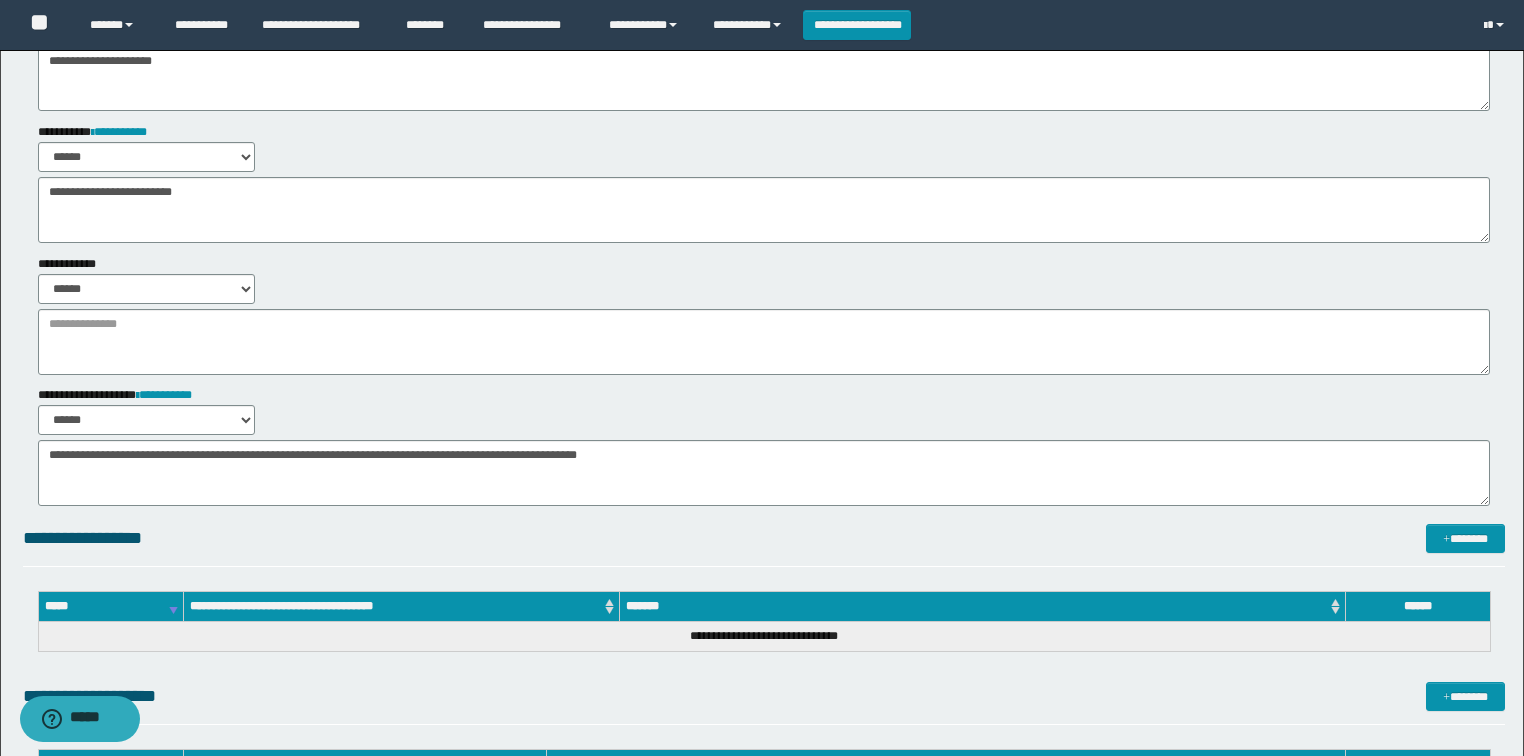 scroll, scrollTop: 0, scrollLeft: 0, axis: both 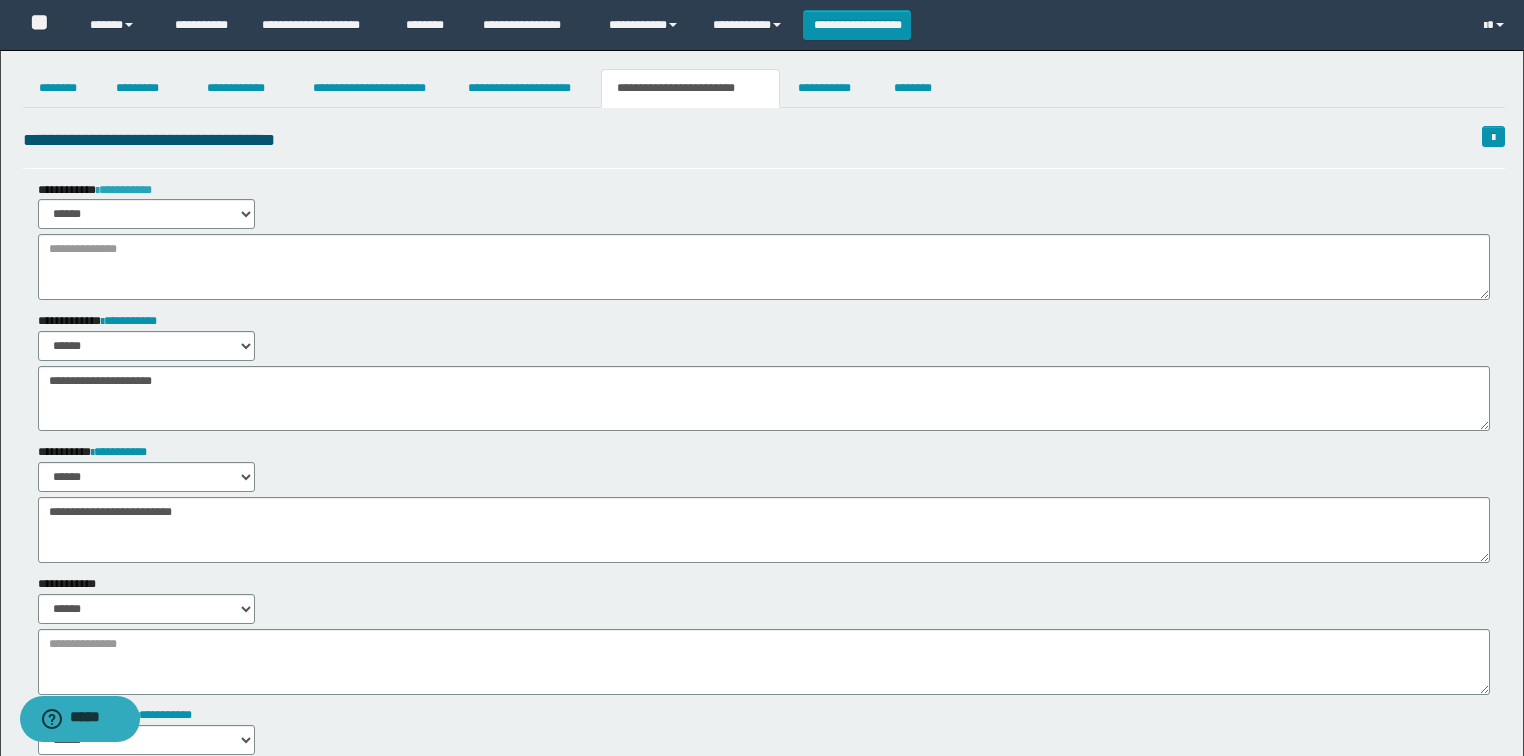 click on "**********" at bounding box center (124, 190) 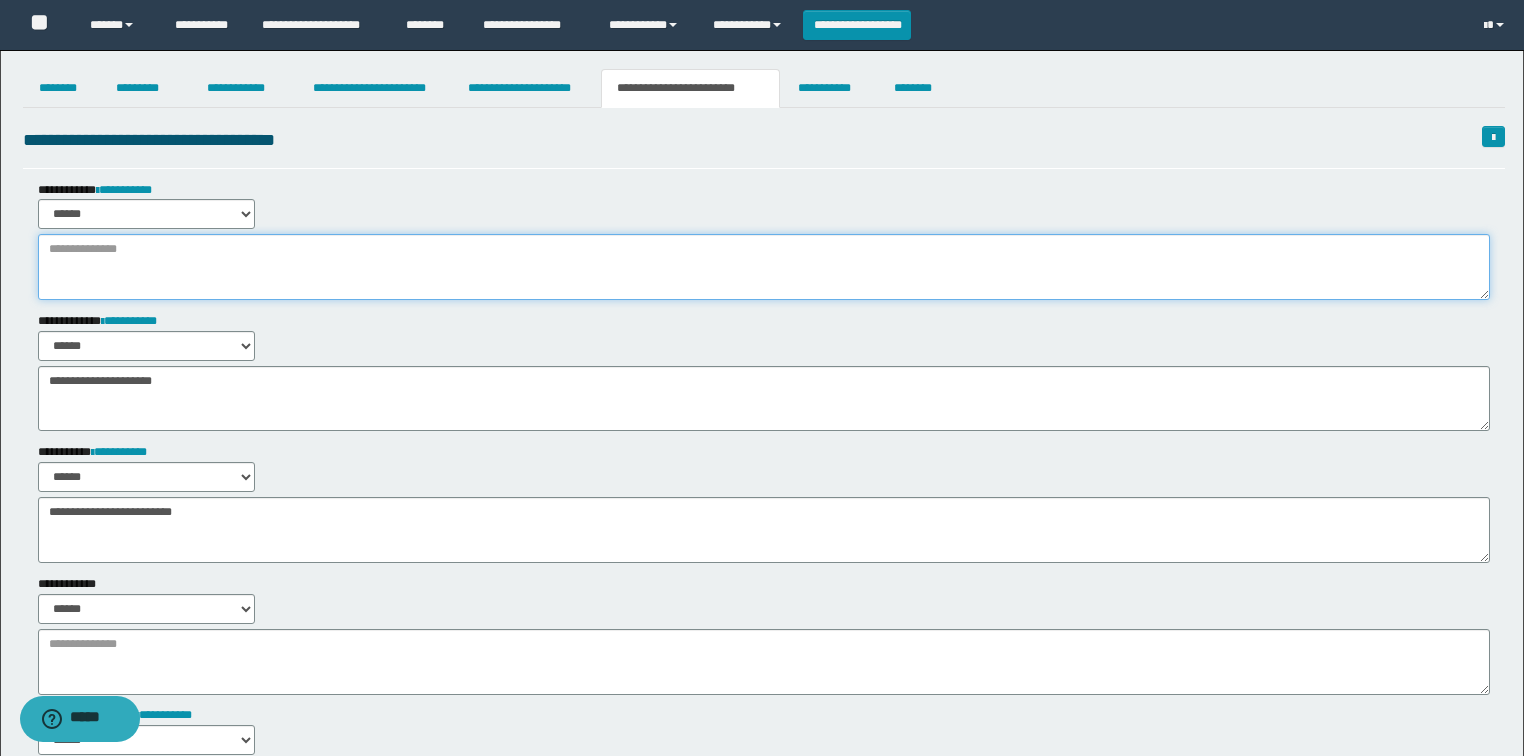 click at bounding box center (764, 267) 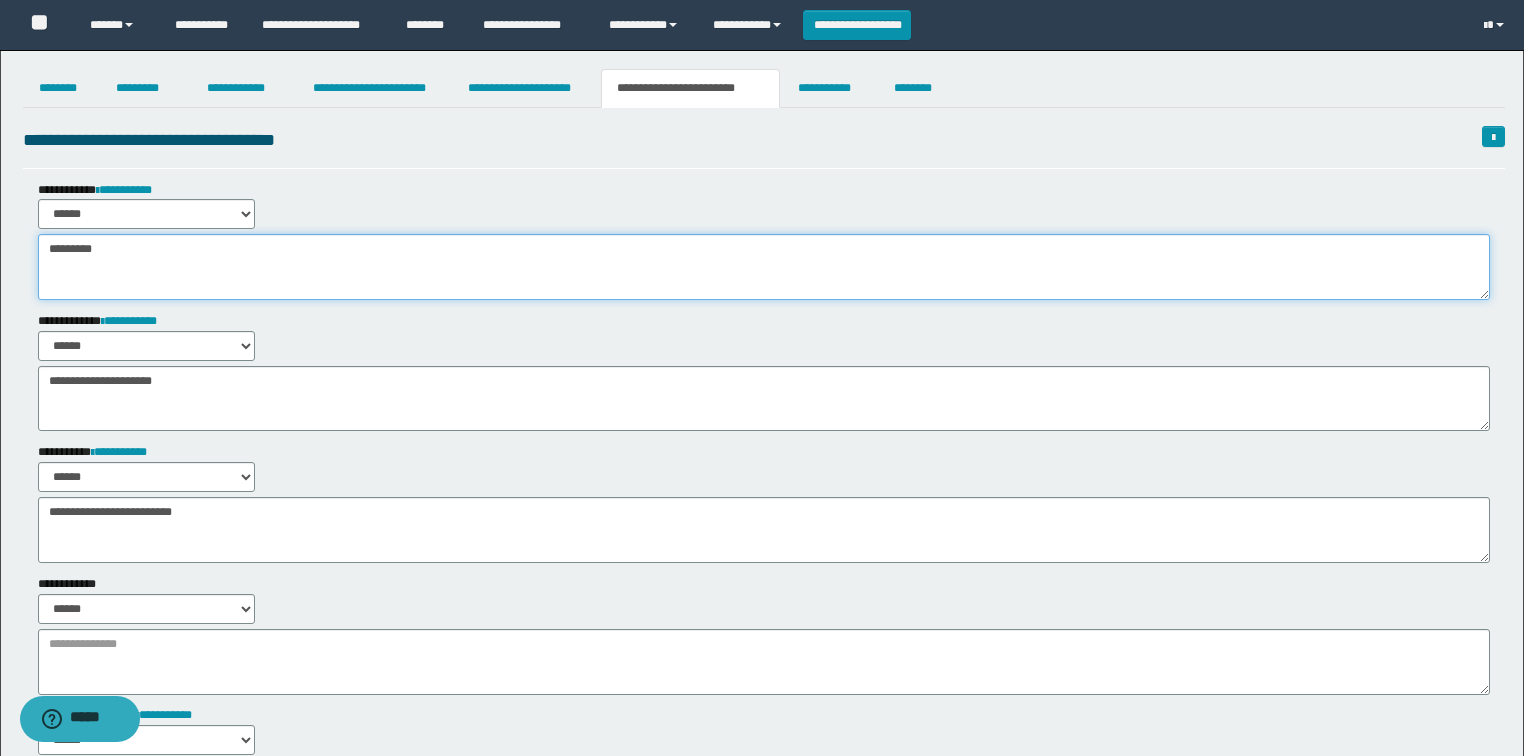 type on "********" 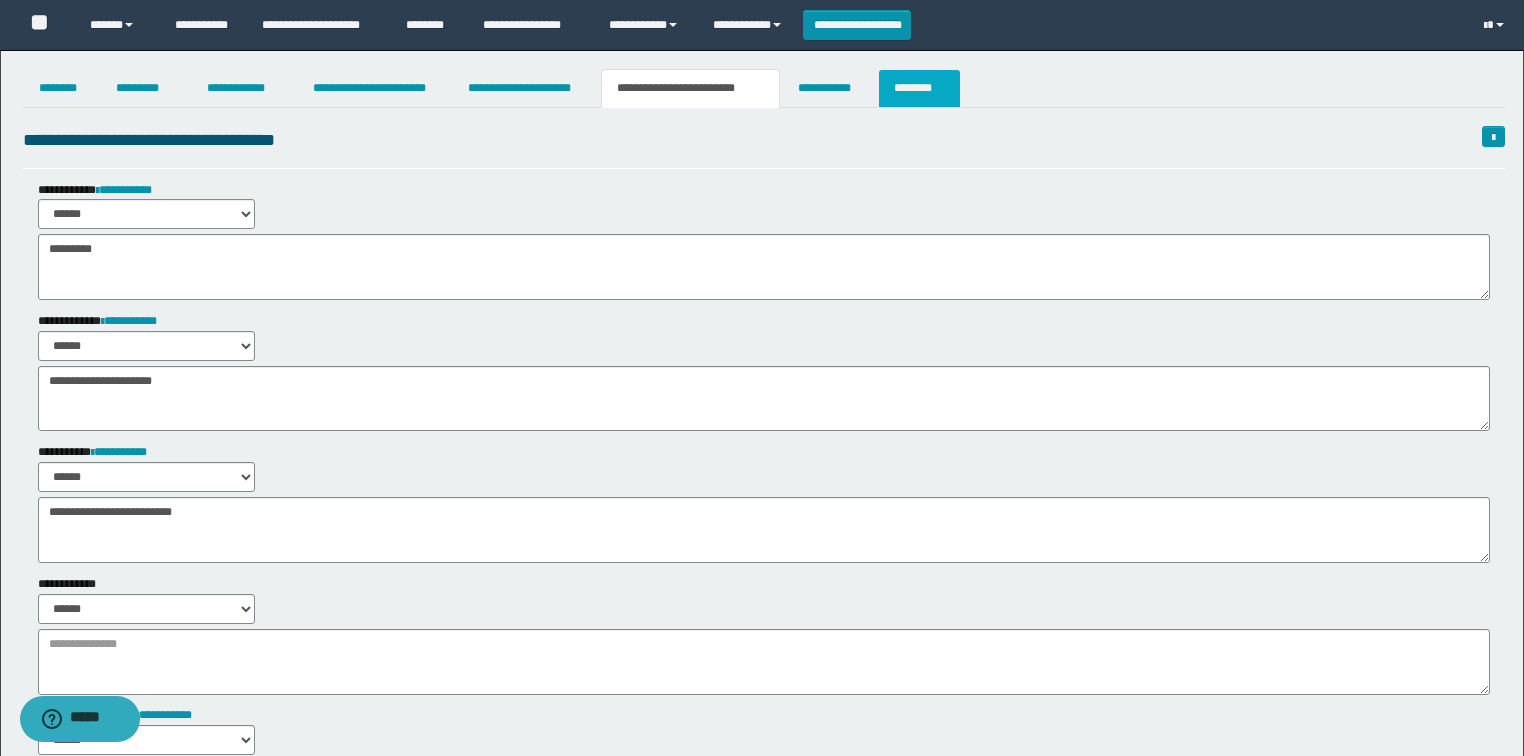 click on "********" at bounding box center (919, 88) 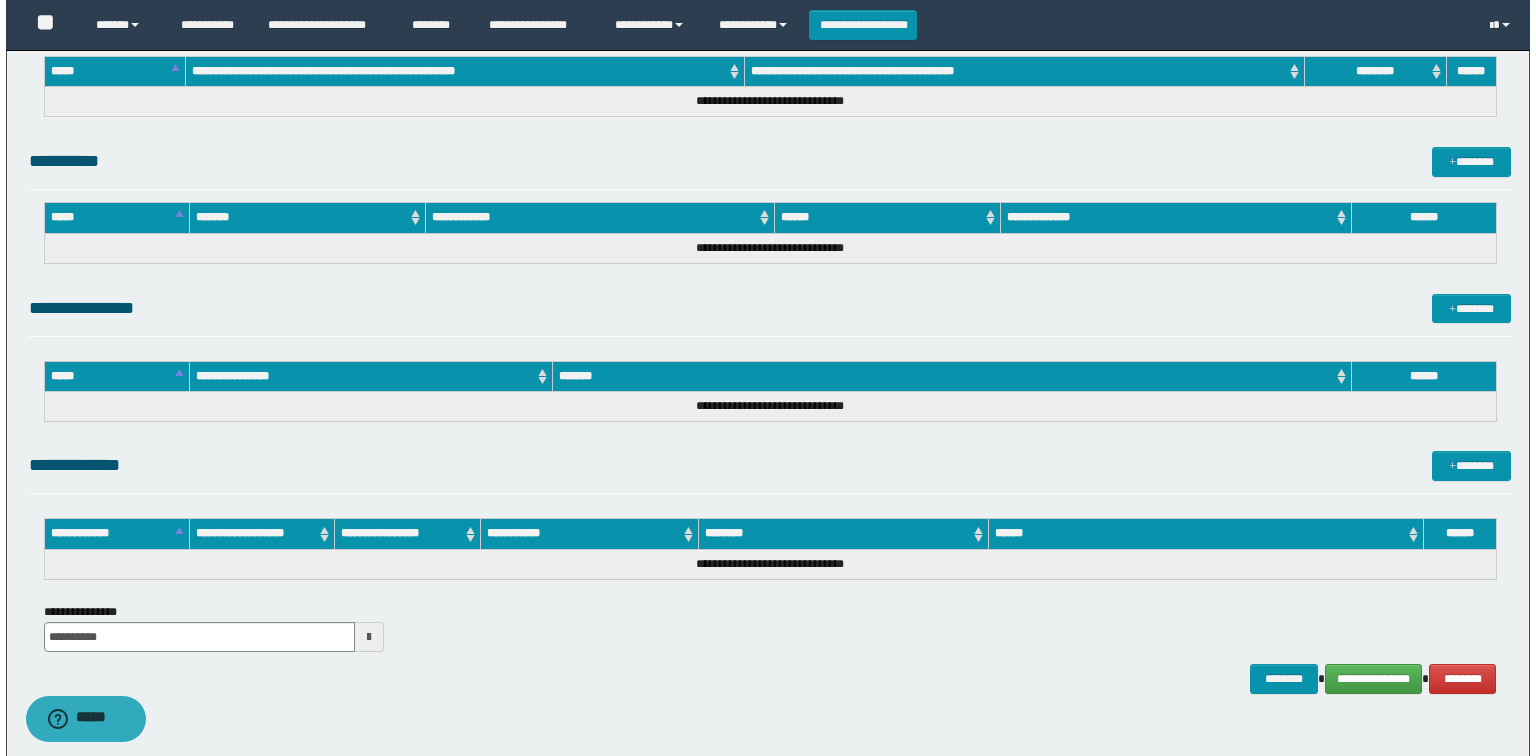 scroll, scrollTop: 1003, scrollLeft: 0, axis: vertical 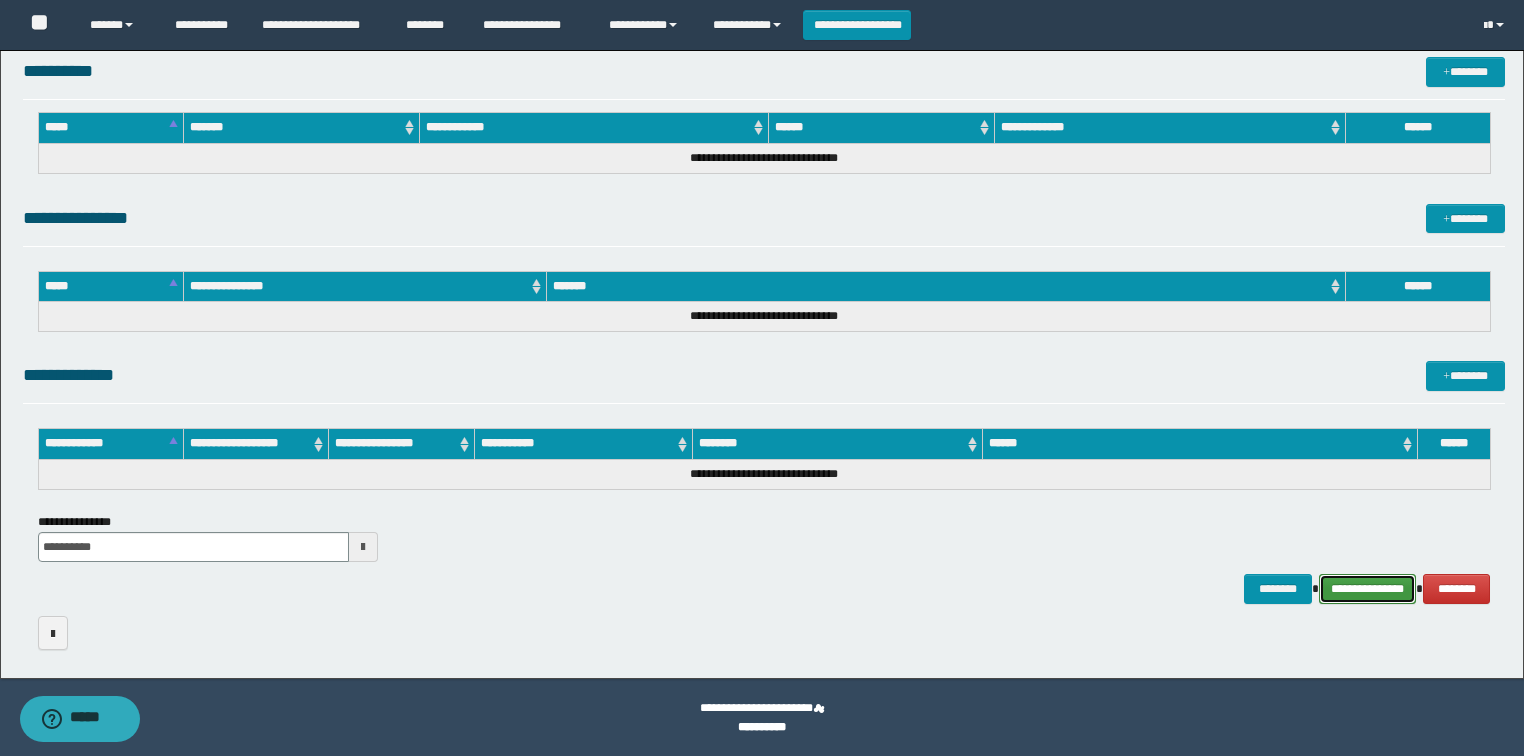 click on "**********" at bounding box center [1368, 589] 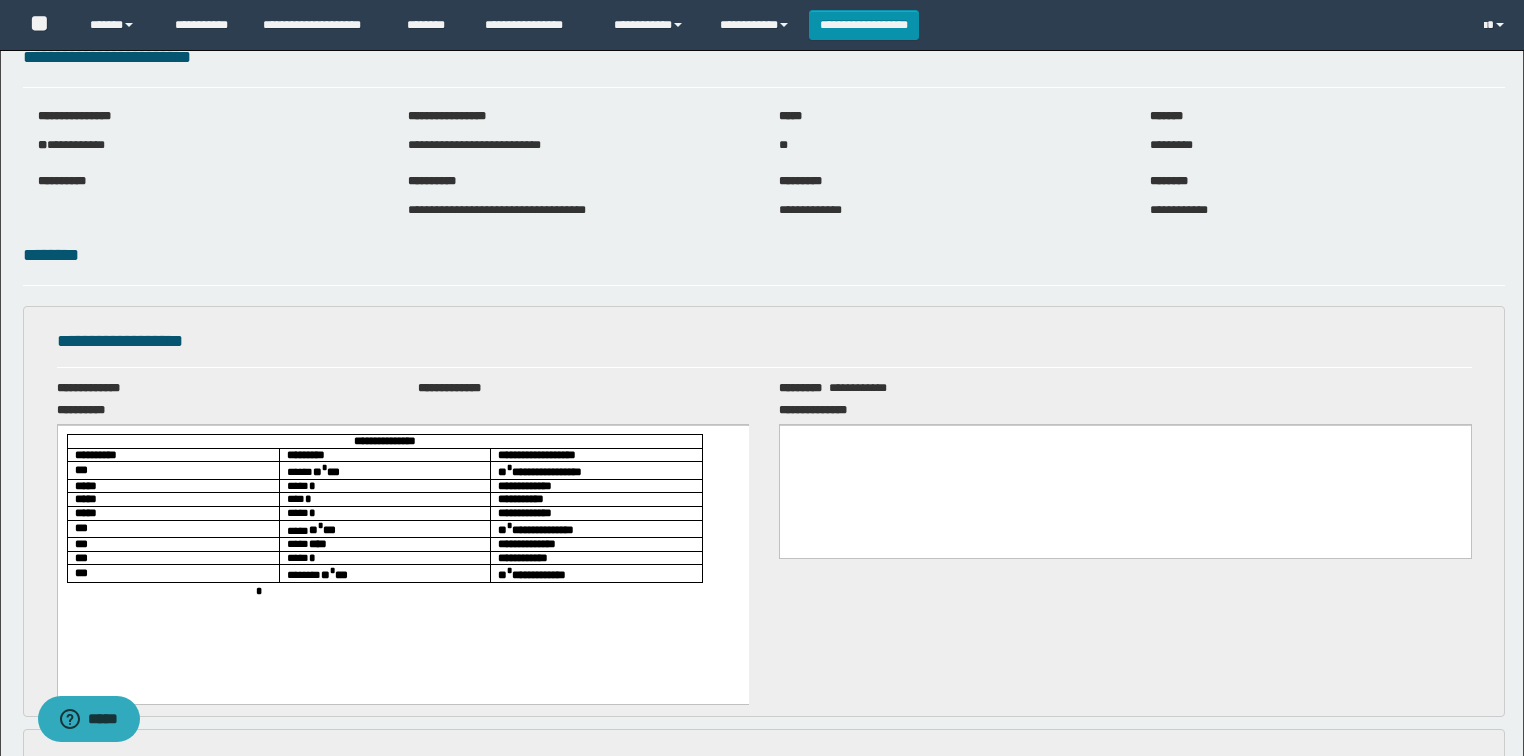 scroll, scrollTop: 0, scrollLeft: 0, axis: both 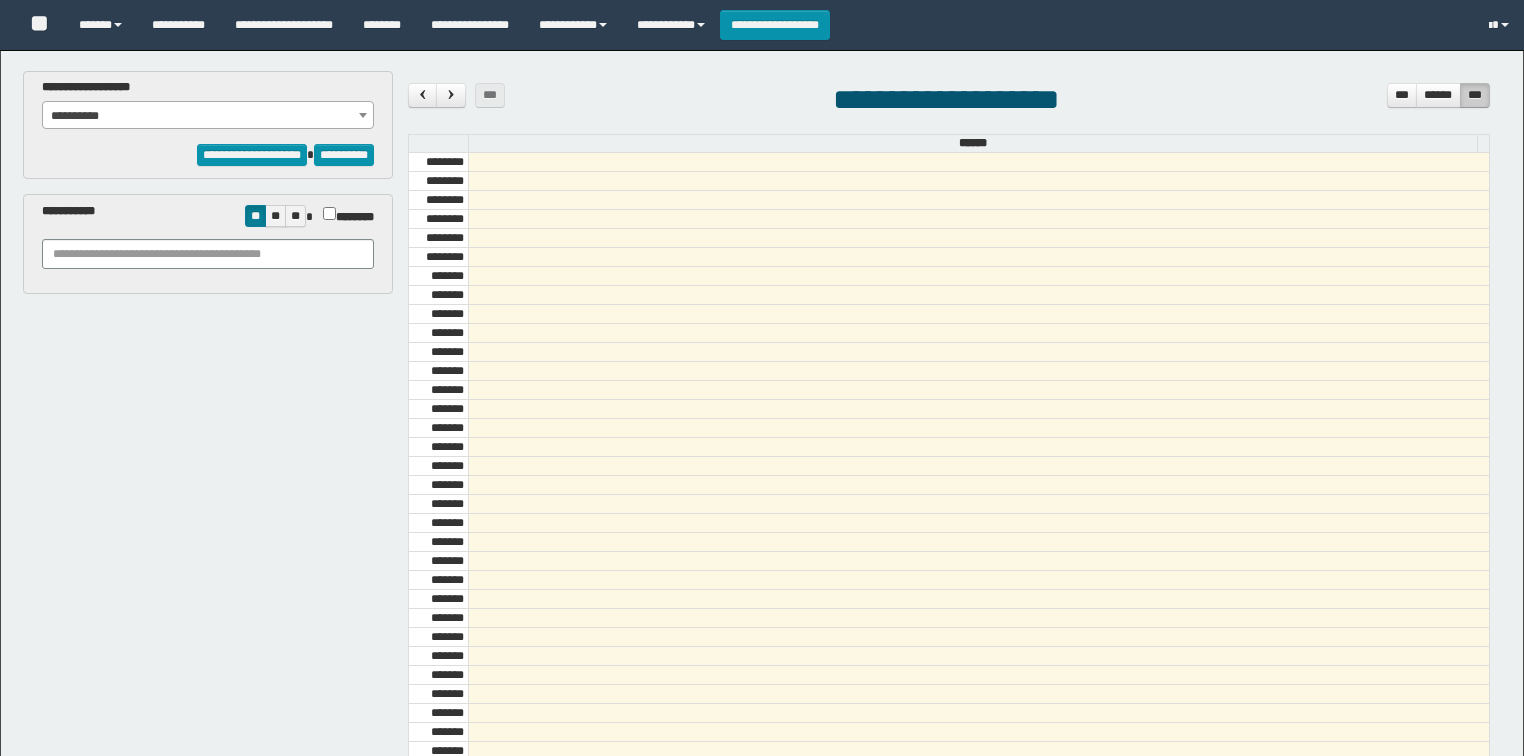 select on "******" 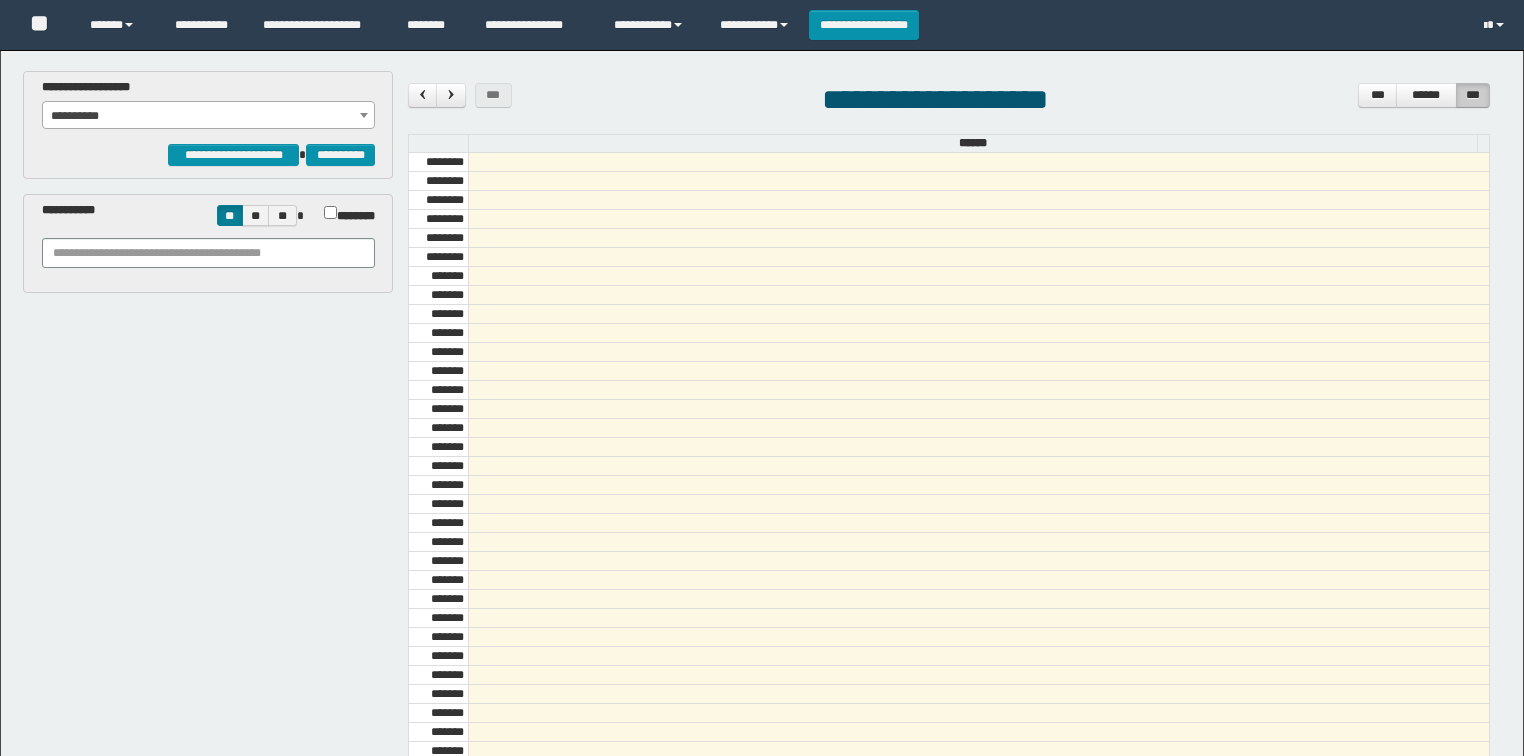 scroll, scrollTop: 678, scrollLeft: 0, axis: vertical 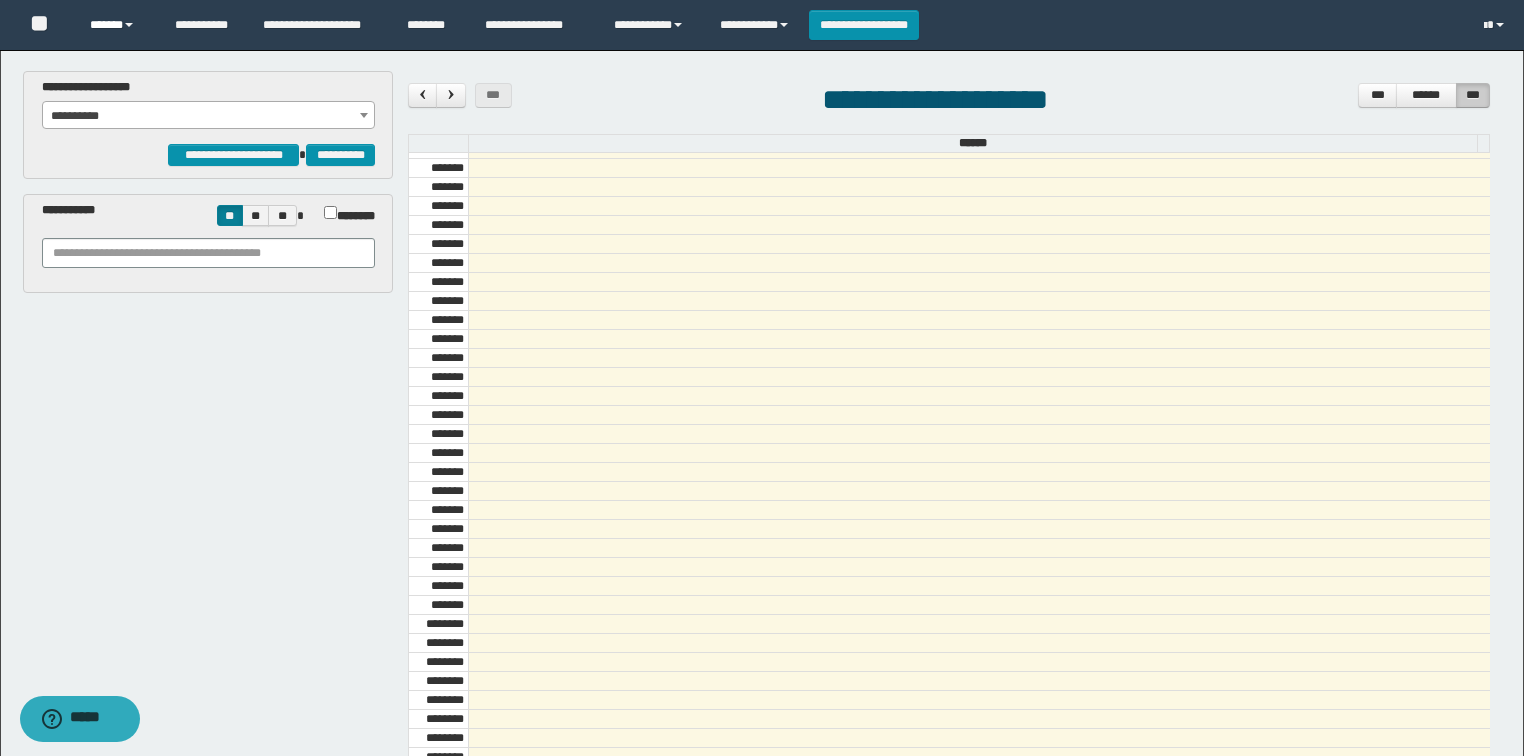 click on "******" at bounding box center (117, 25) 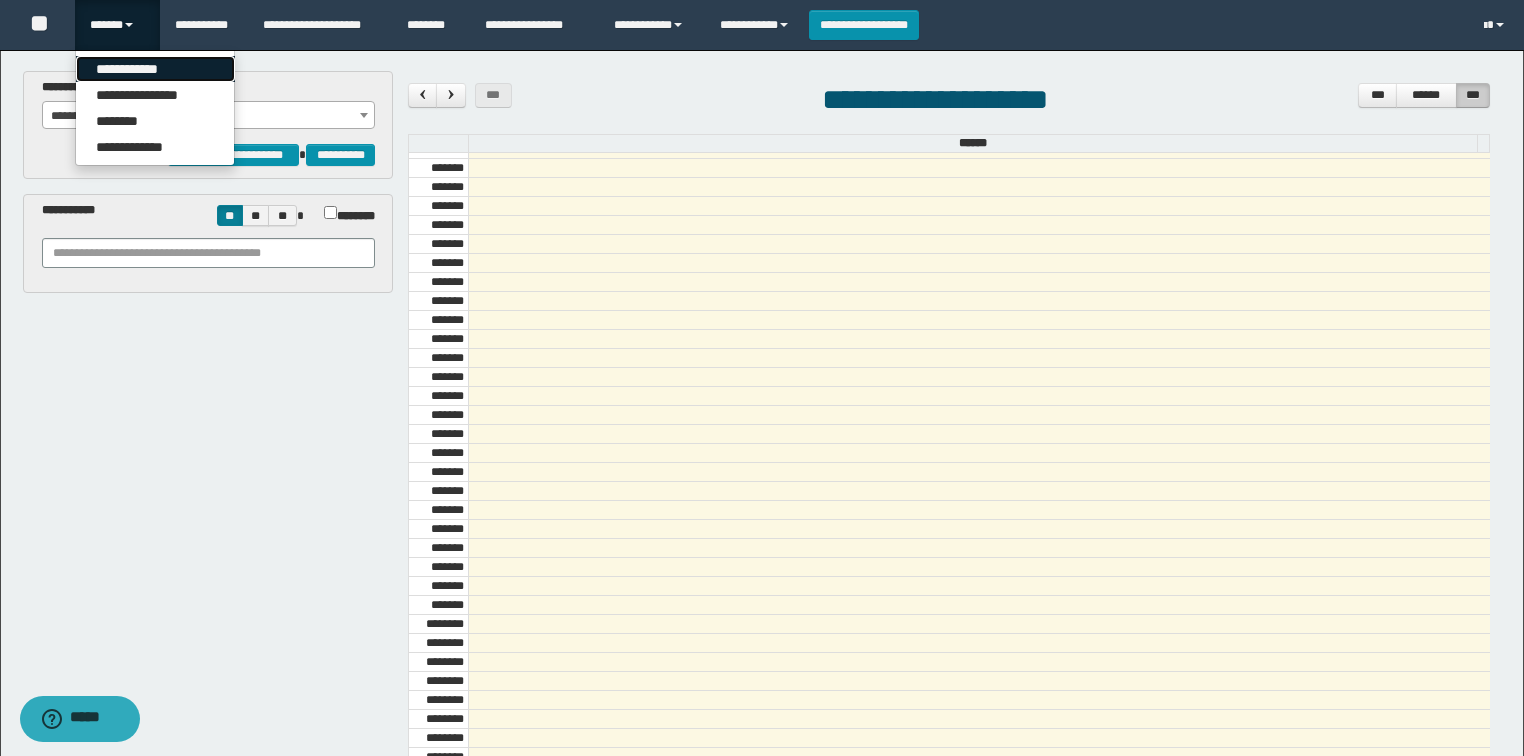 click on "**********" at bounding box center [155, 69] 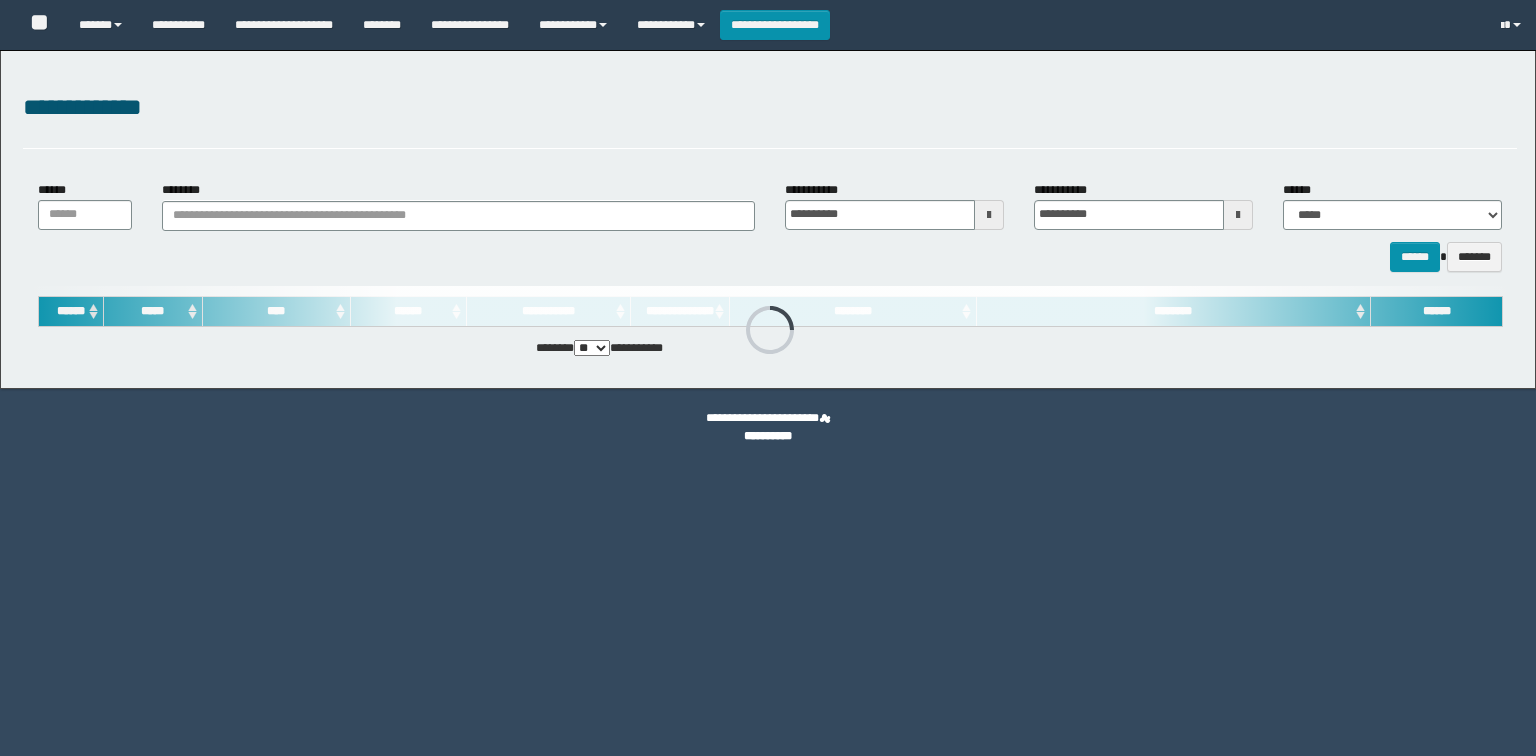 scroll, scrollTop: 0, scrollLeft: 0, axis: both 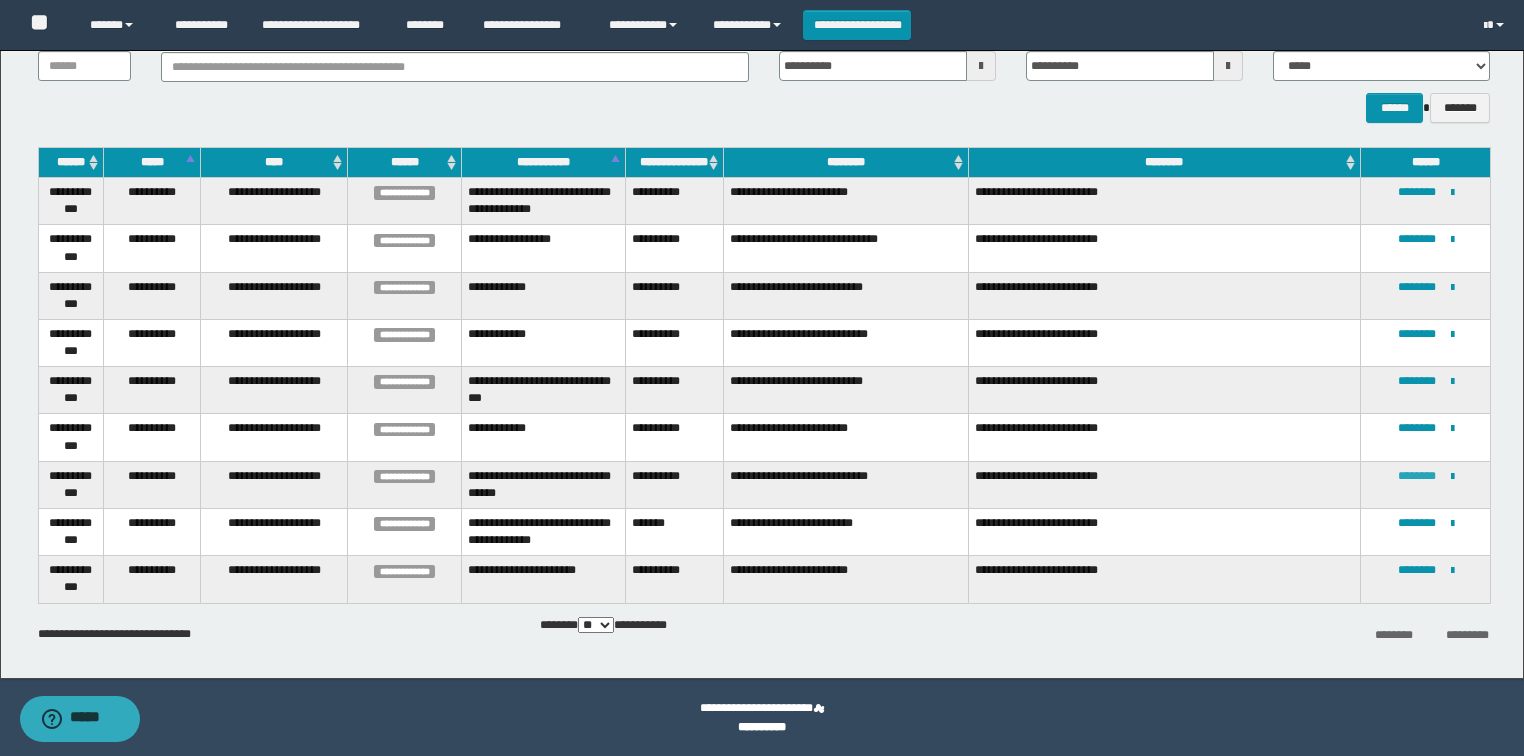 click on "********" at bounding box center [1417, 476] 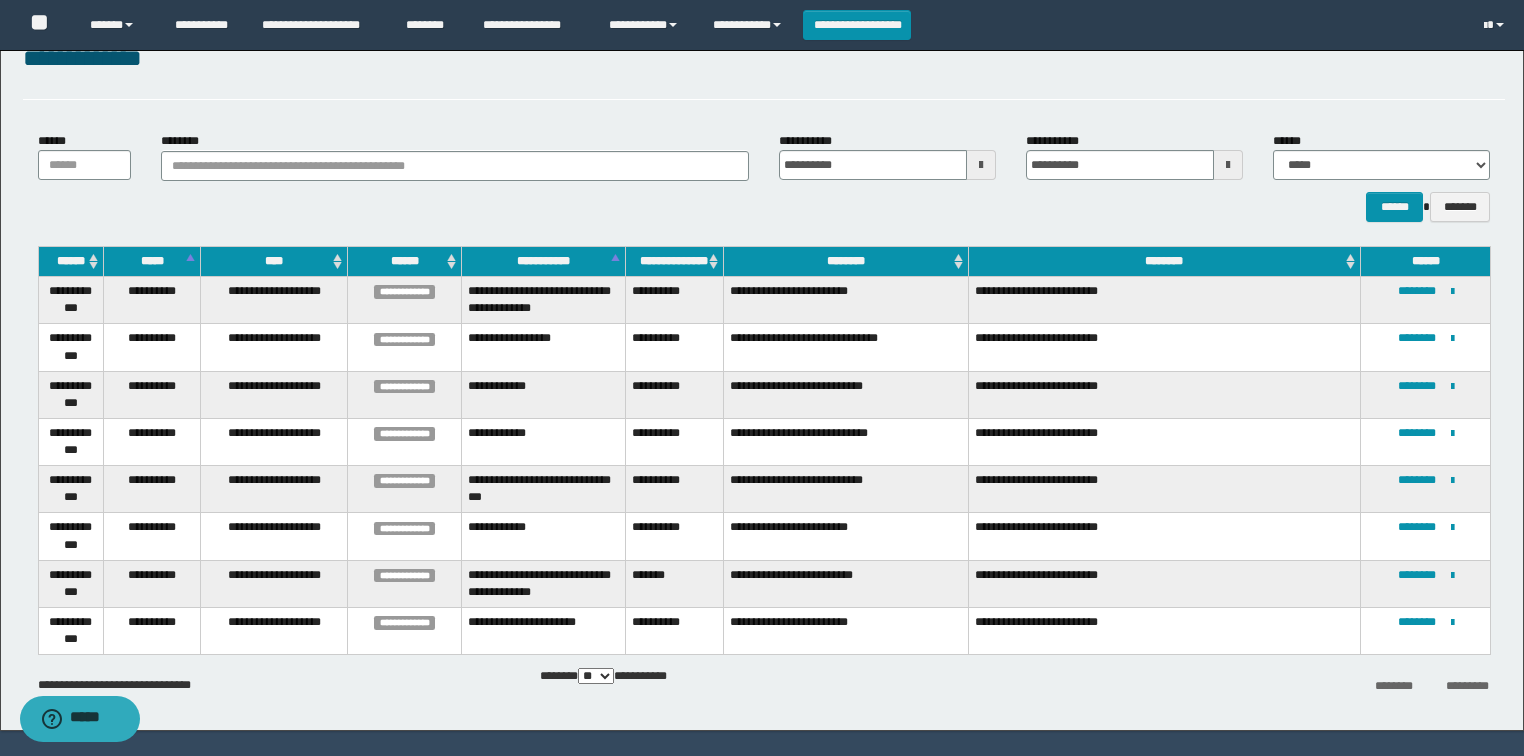 scroll, scrollTop: 102, scrollLeft: 0, axis: vertical 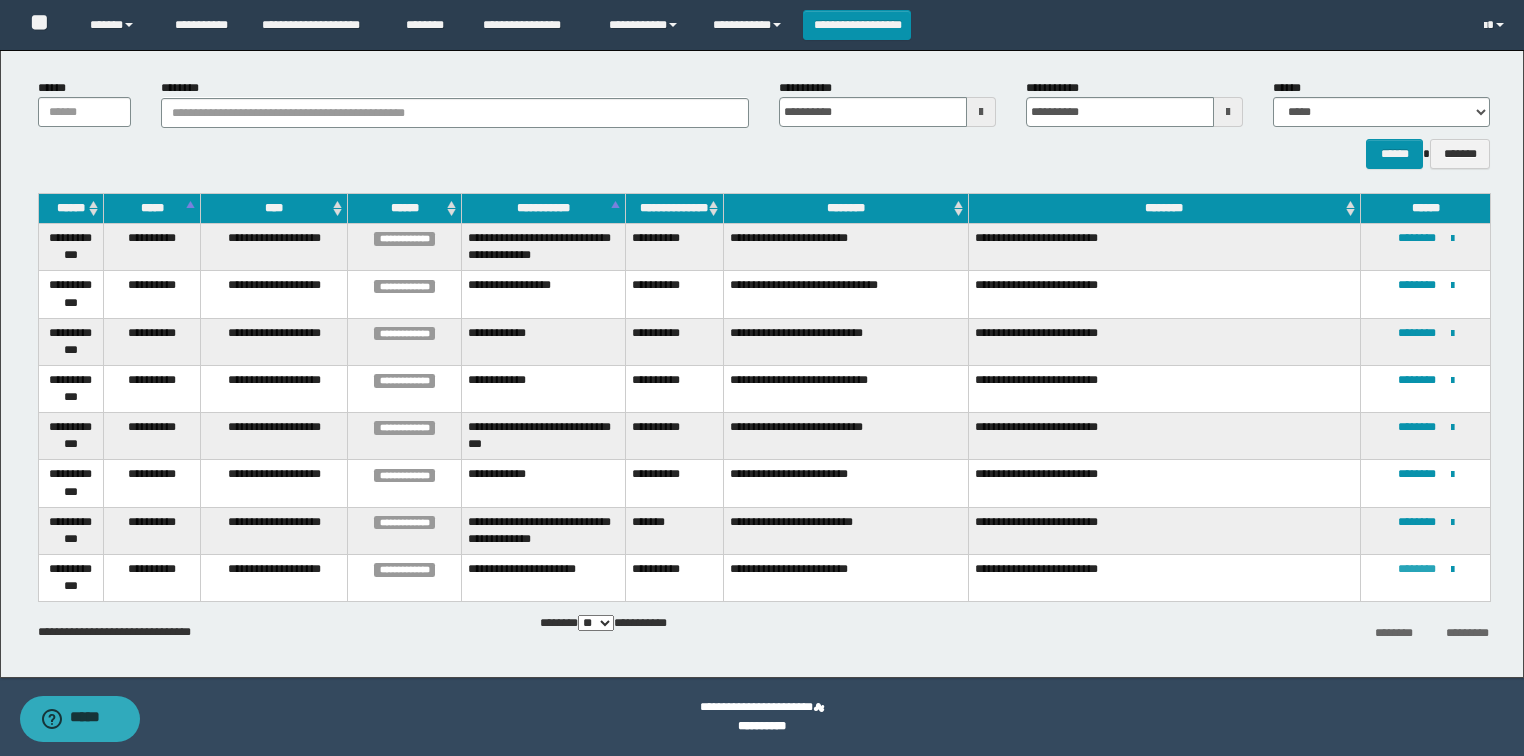 click on "********" at bounding box center [1417, 569] 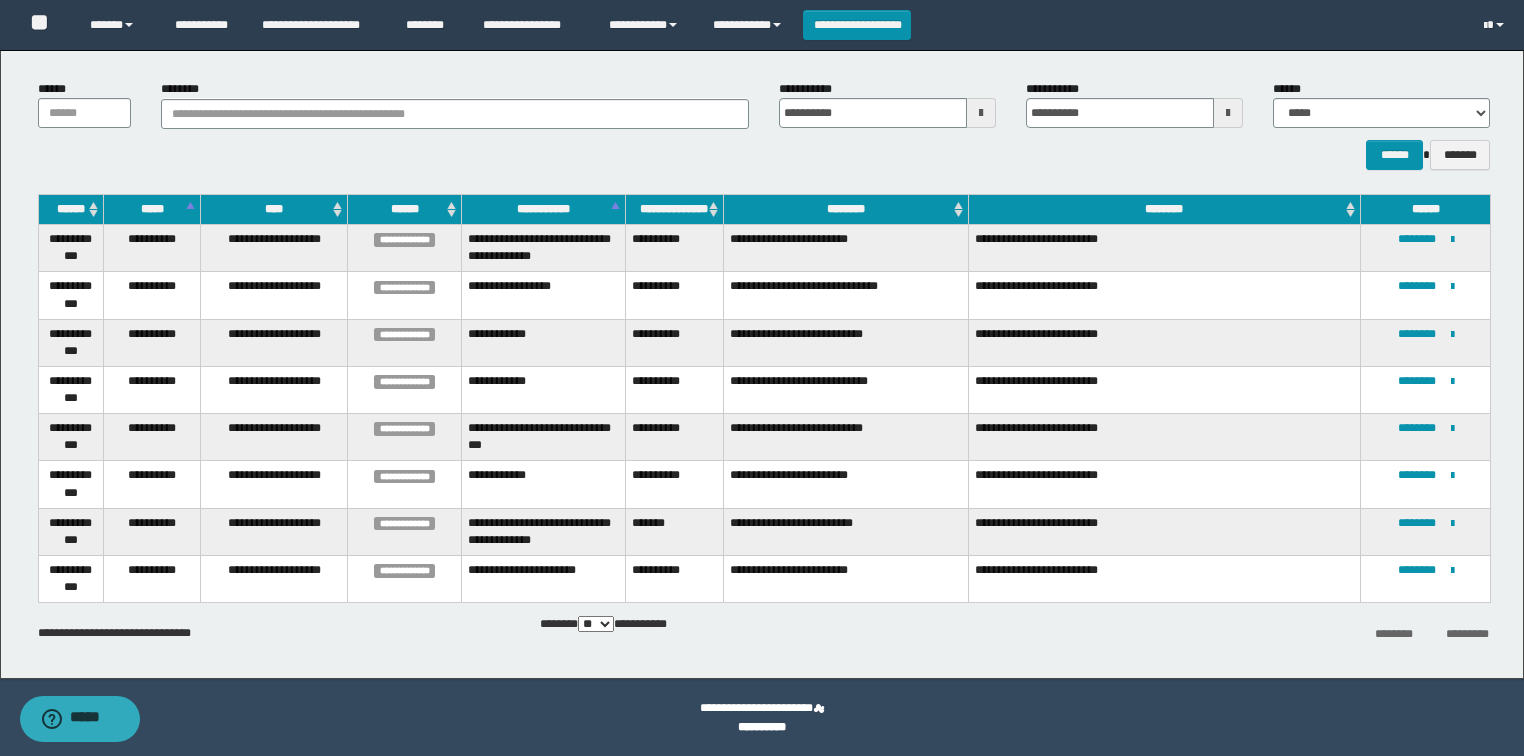 scroll, scrollTop: 102, scrollLeft: 0, axis: vertical 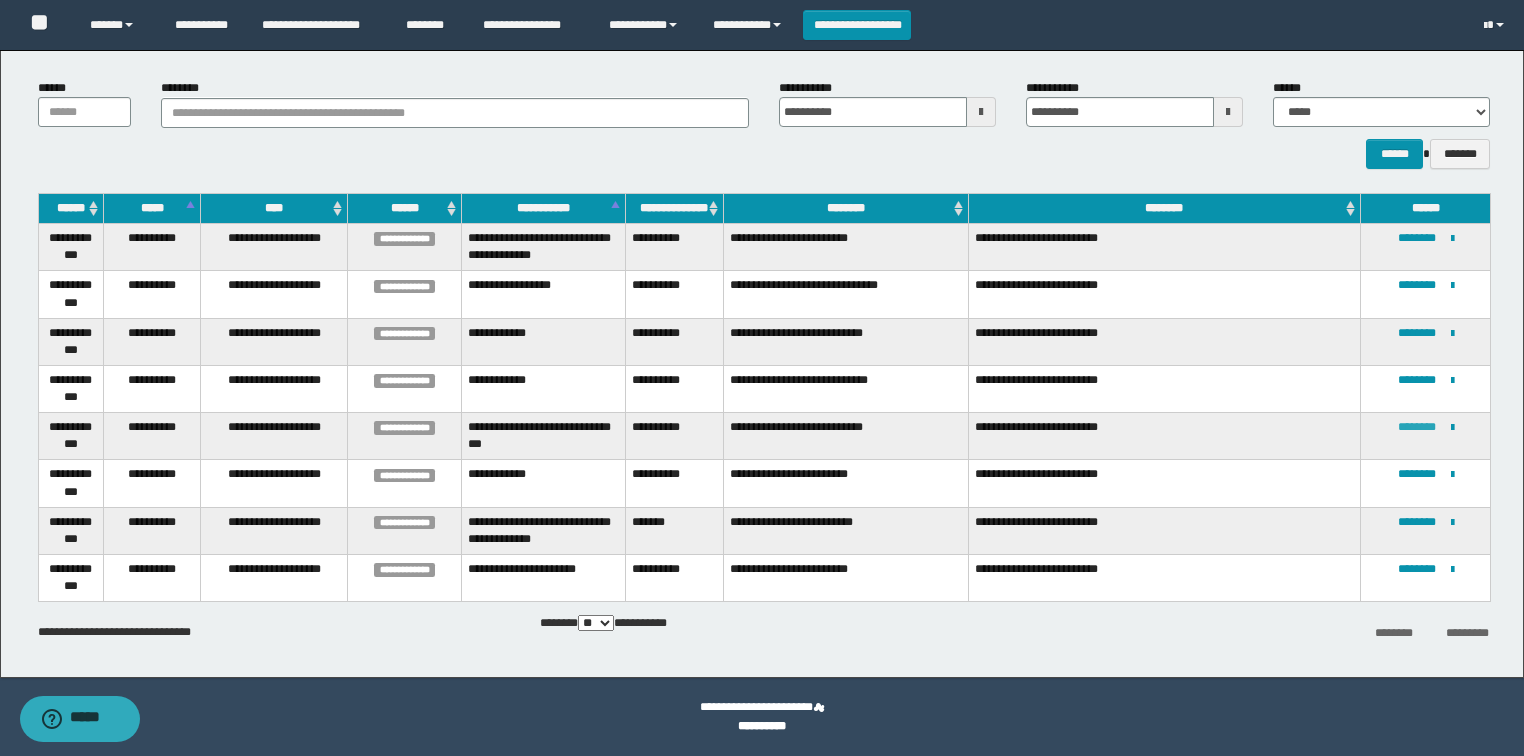 click on "********" at bounding box center [1417, 427] 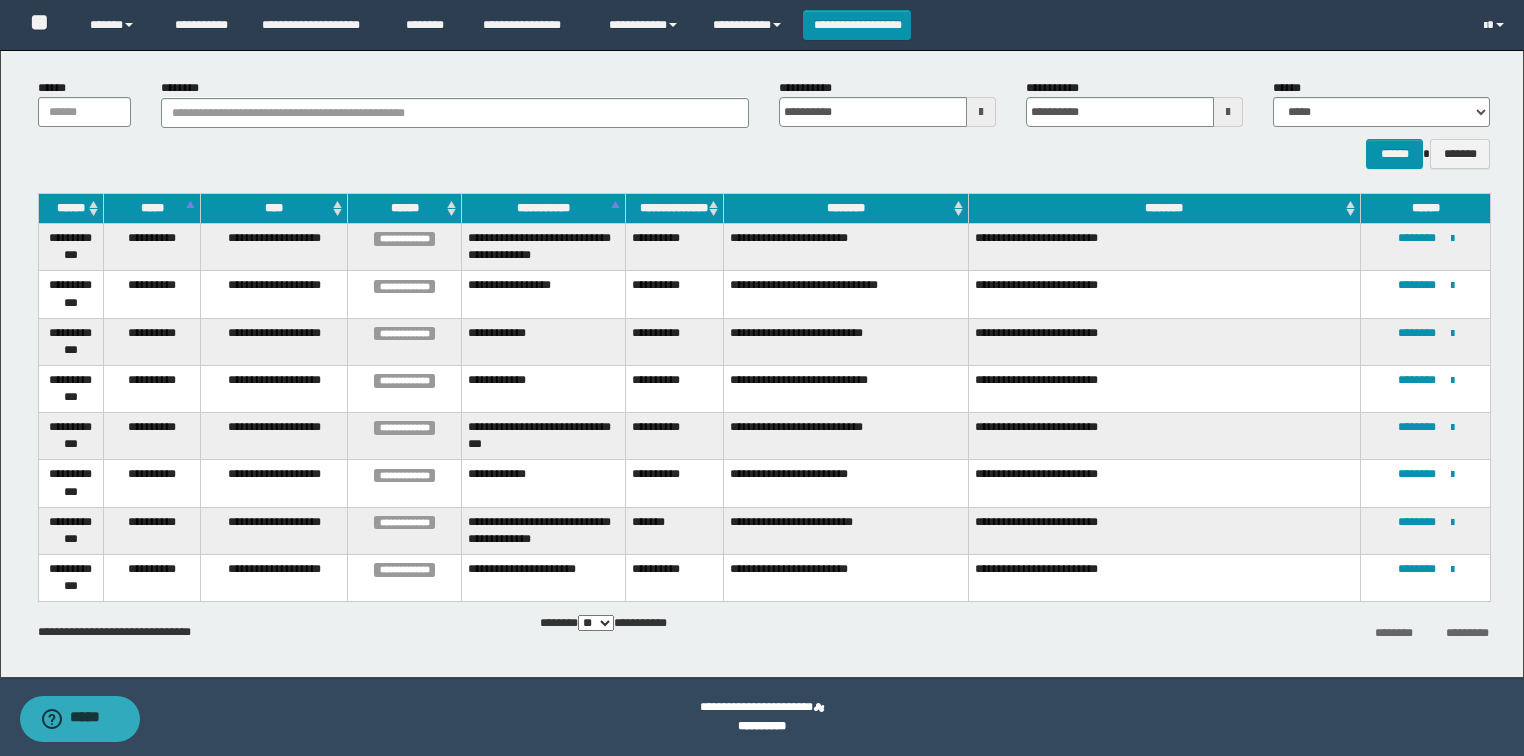 scroll, scrollTop: 0, scrollLeft: 0, axis: both 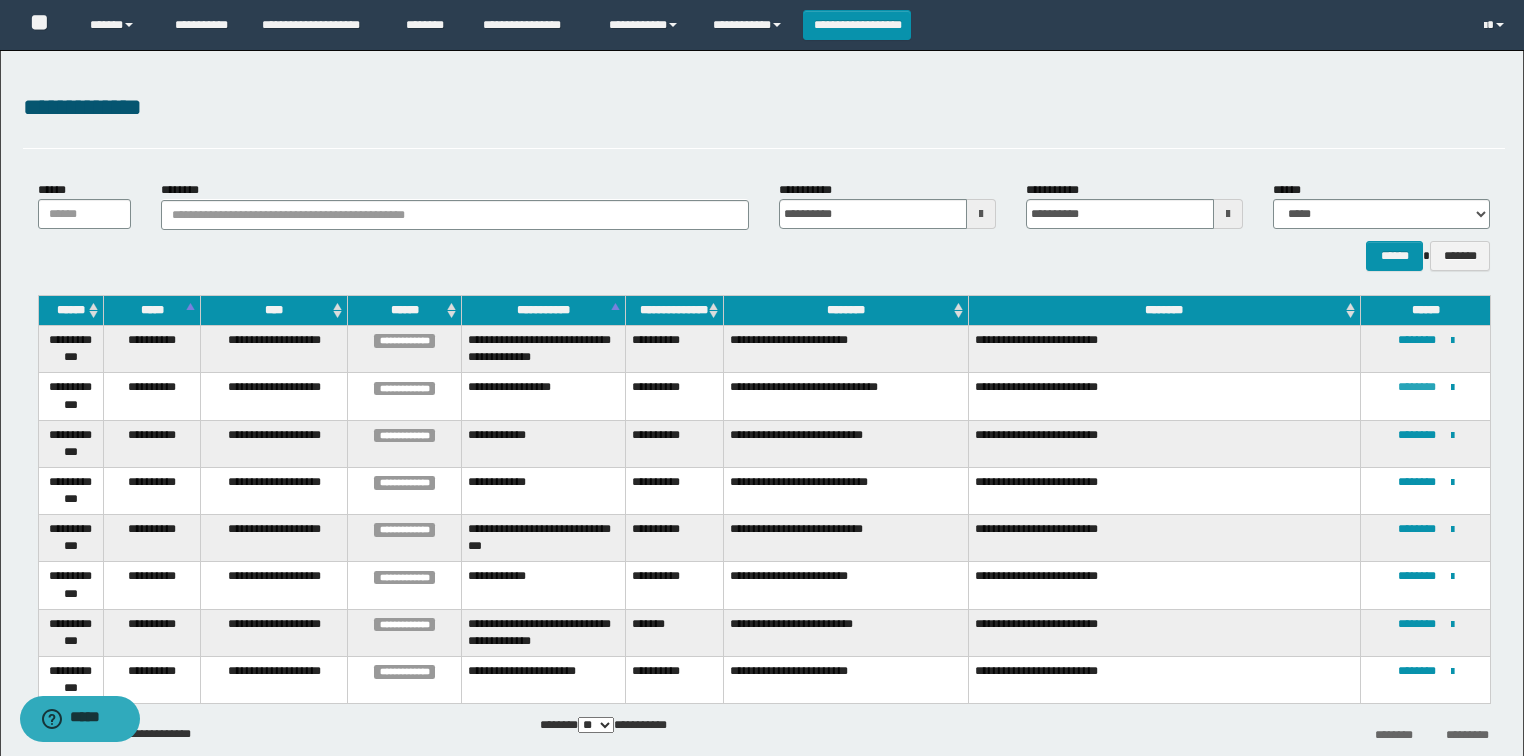 click on "********" at bounding box center (1417, 387) 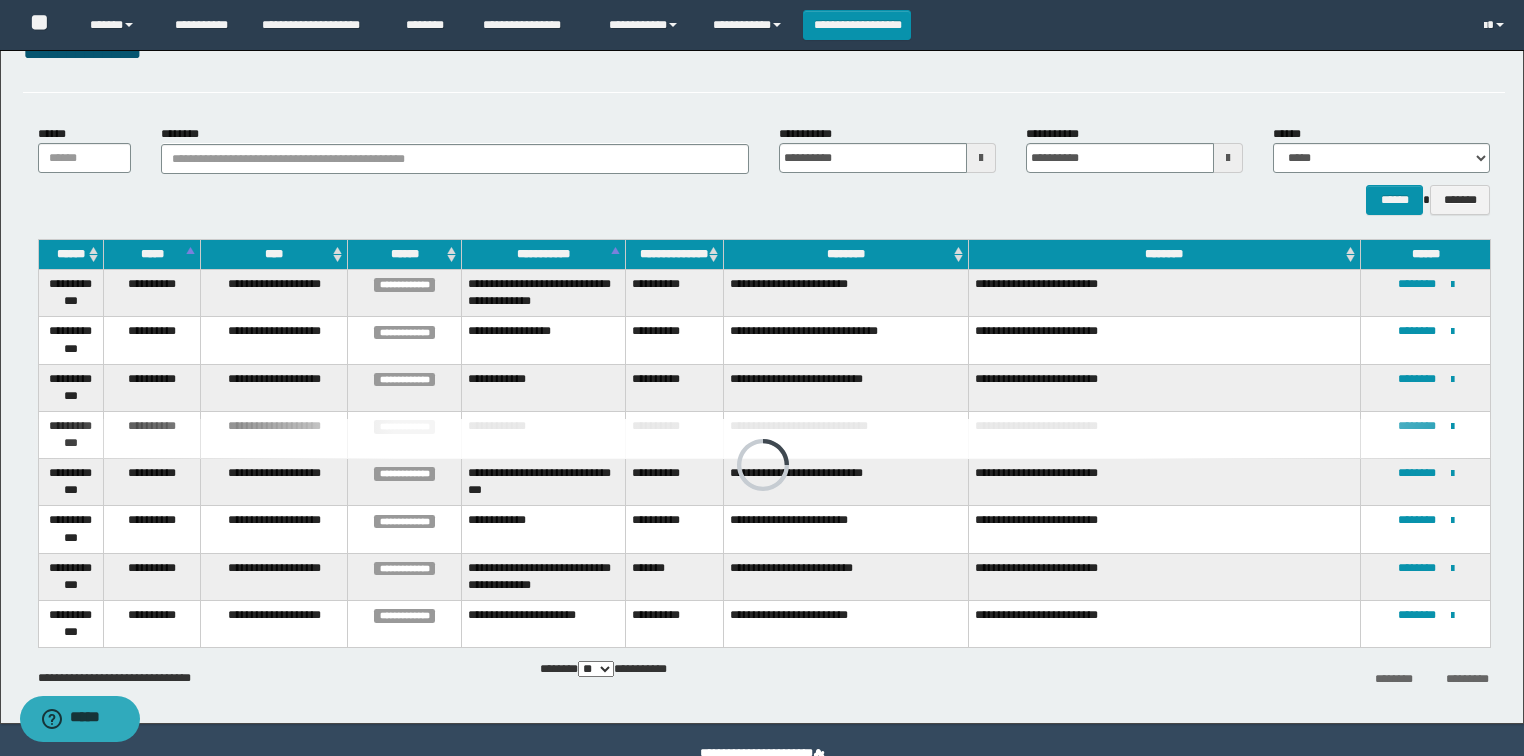 scroll, scrollTop: 102, scrollLeft: 0, axis: vertical 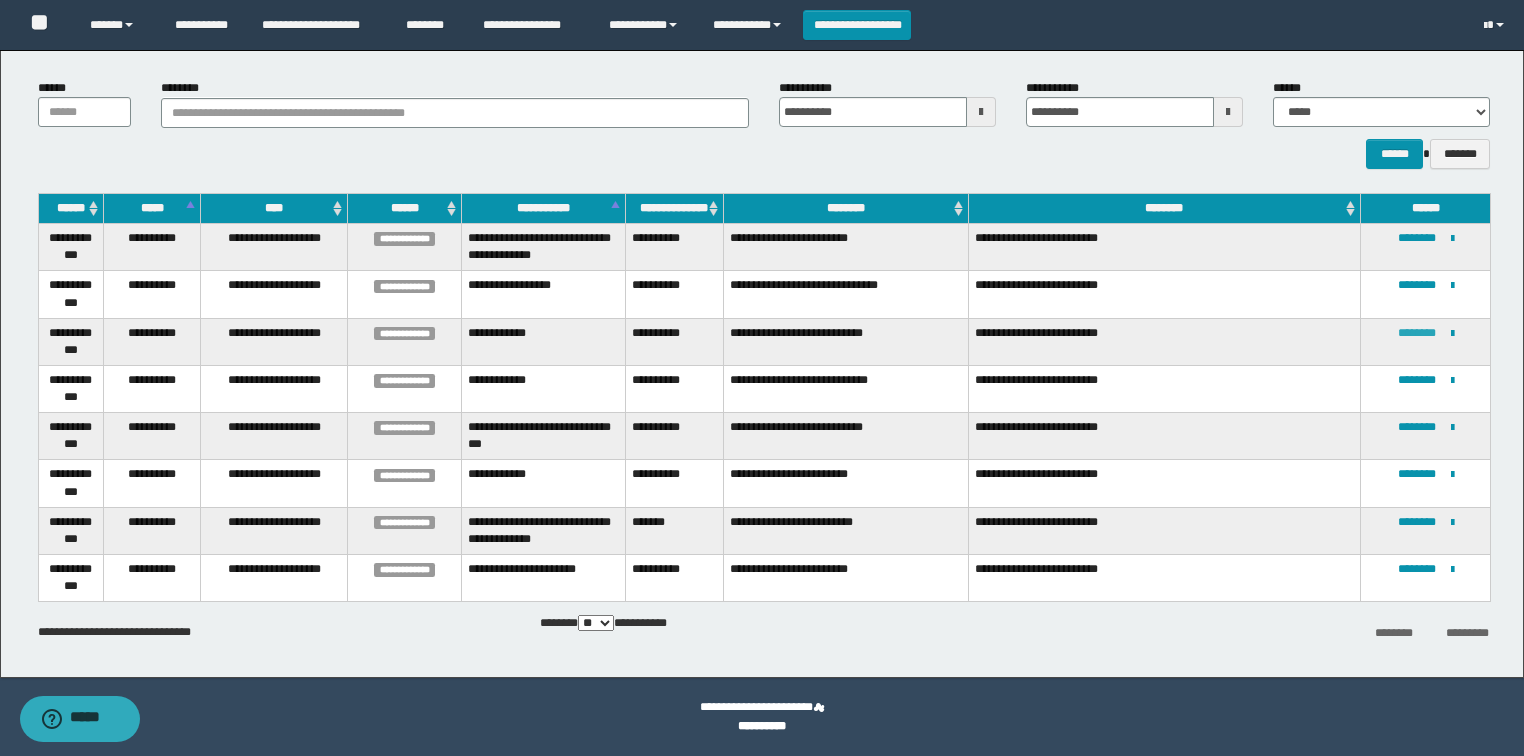 click on "********" at bounding box center (1417, 333) 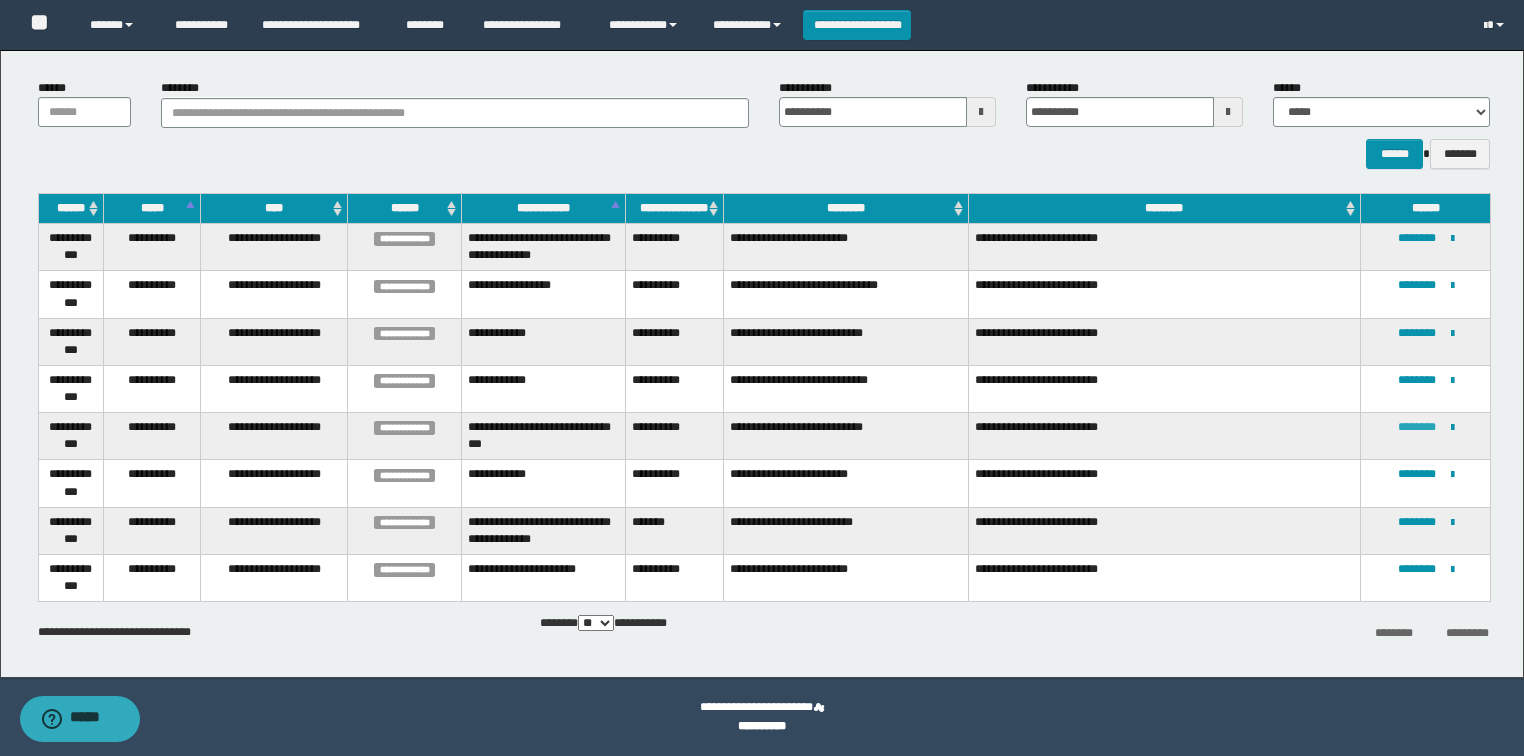 click on "********" at bounding box center (1417, 427) 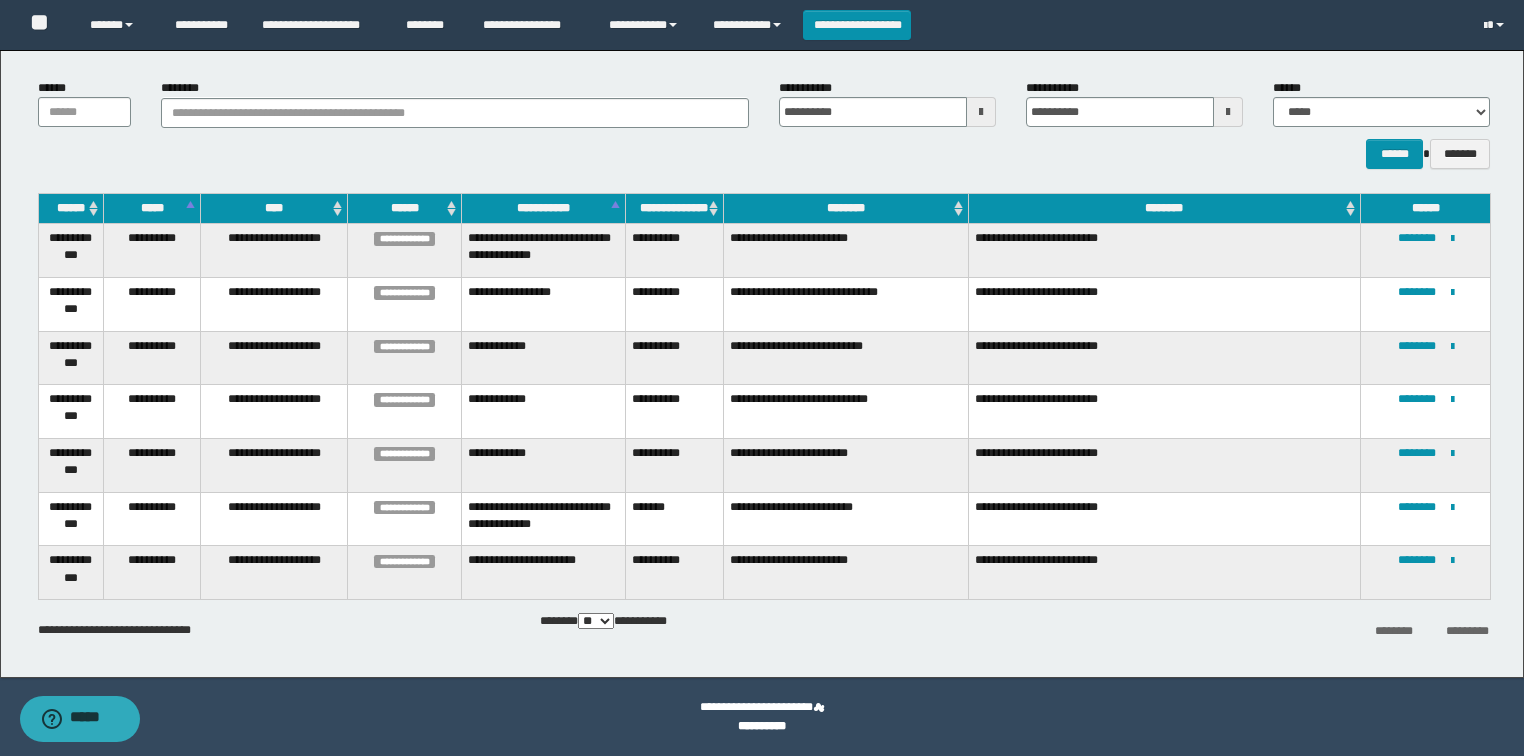 scroll, scrollTop: 0, scrollLeft: 0, axis: both 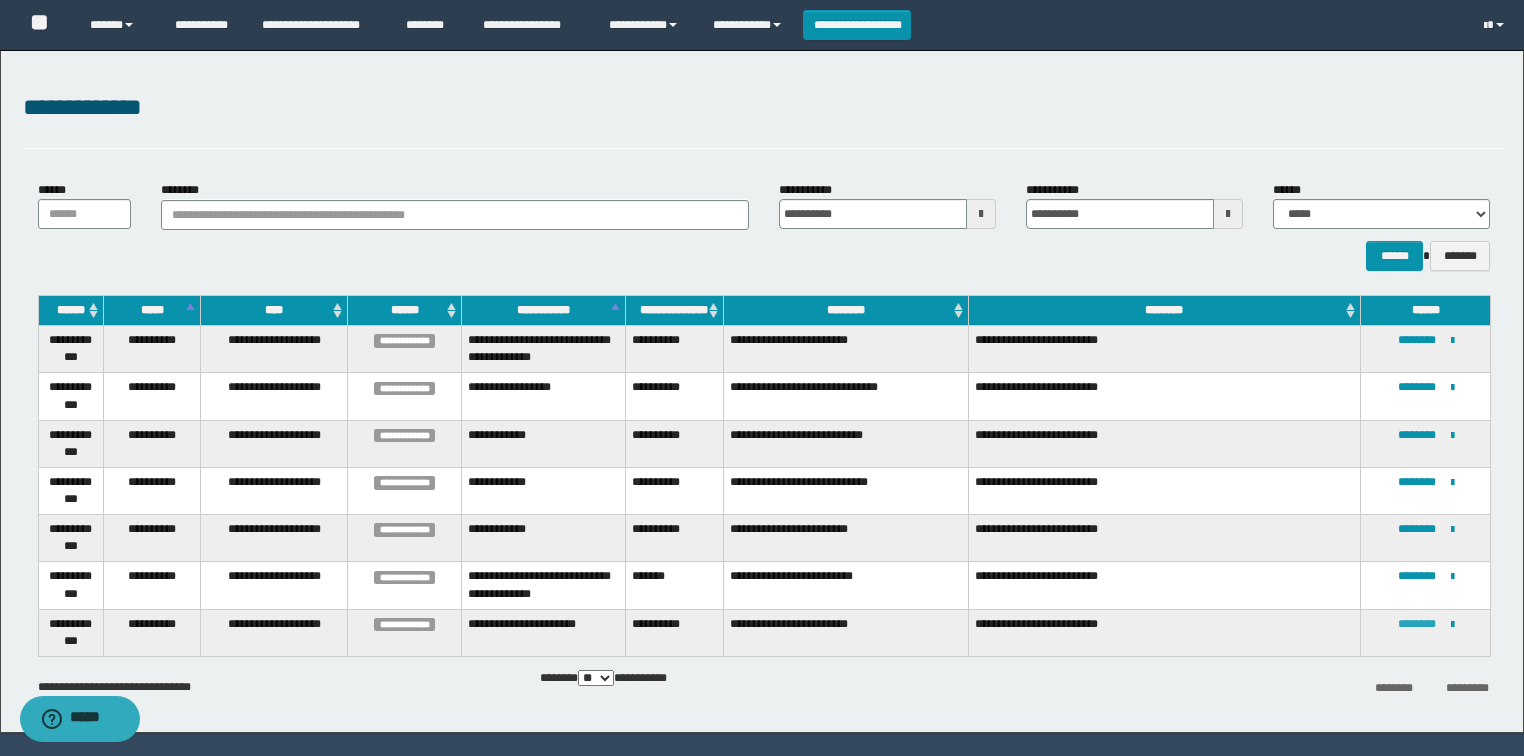 click on "********" at bounding box center [1417, 624] 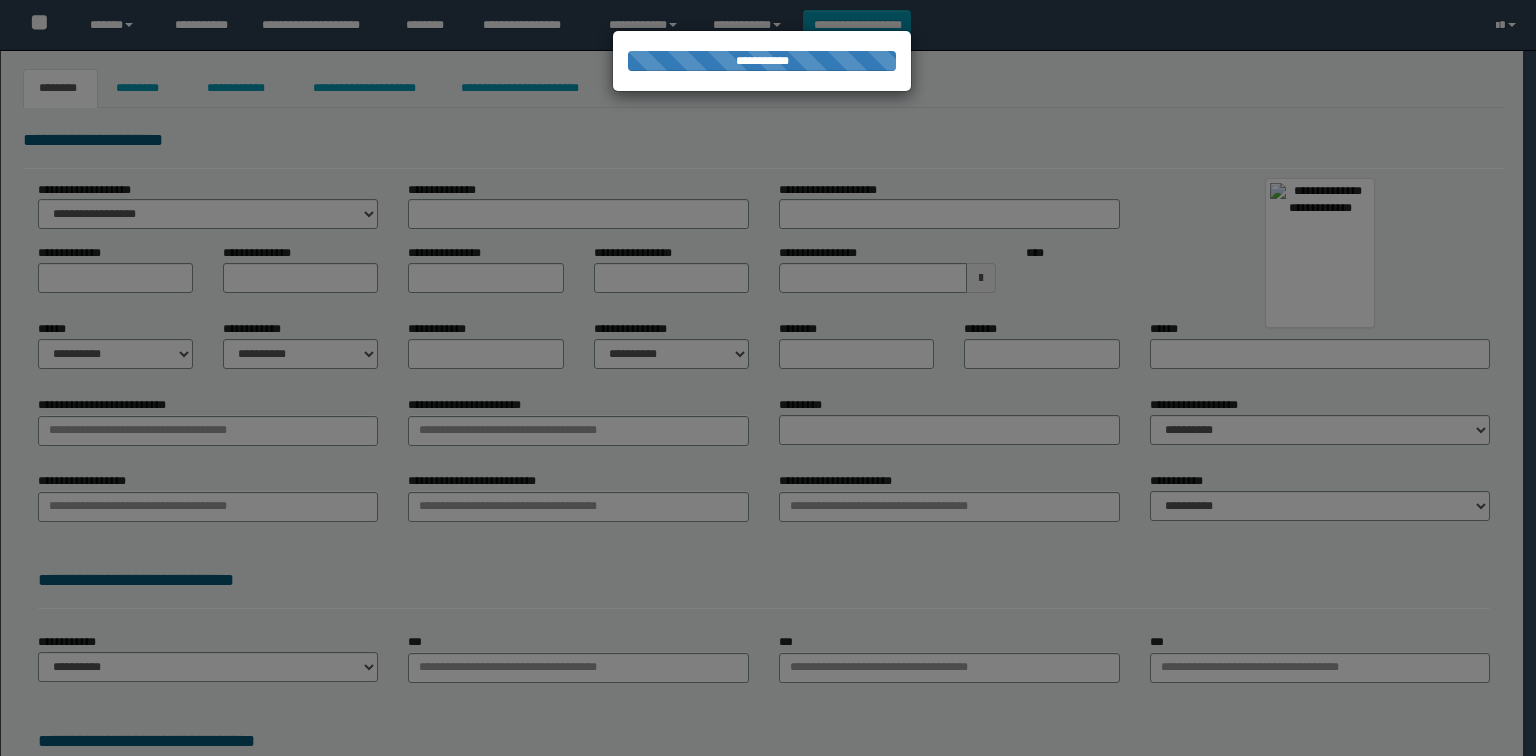 type on "**********" 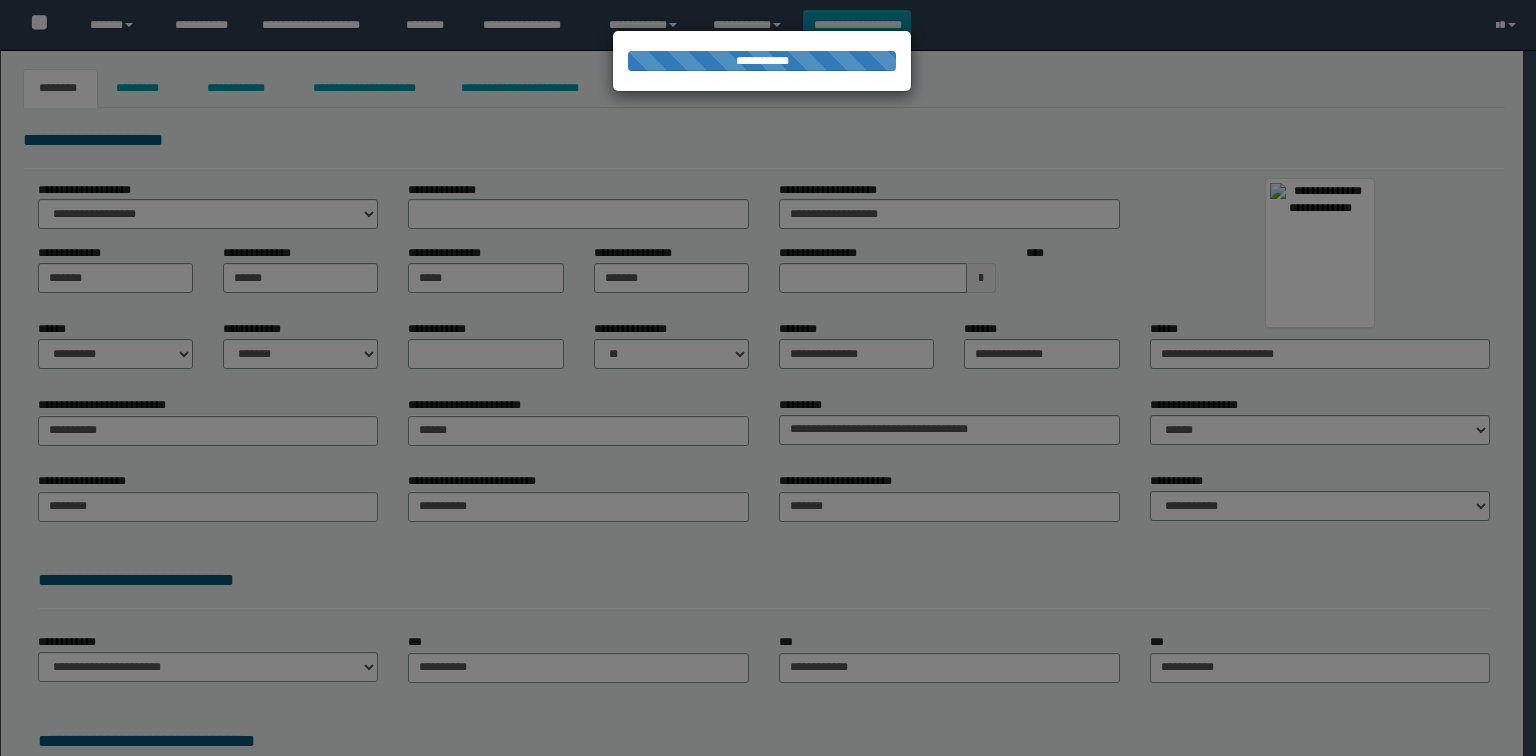 scroll, scrollTop: 0, scrollLeft: 0, axis: both 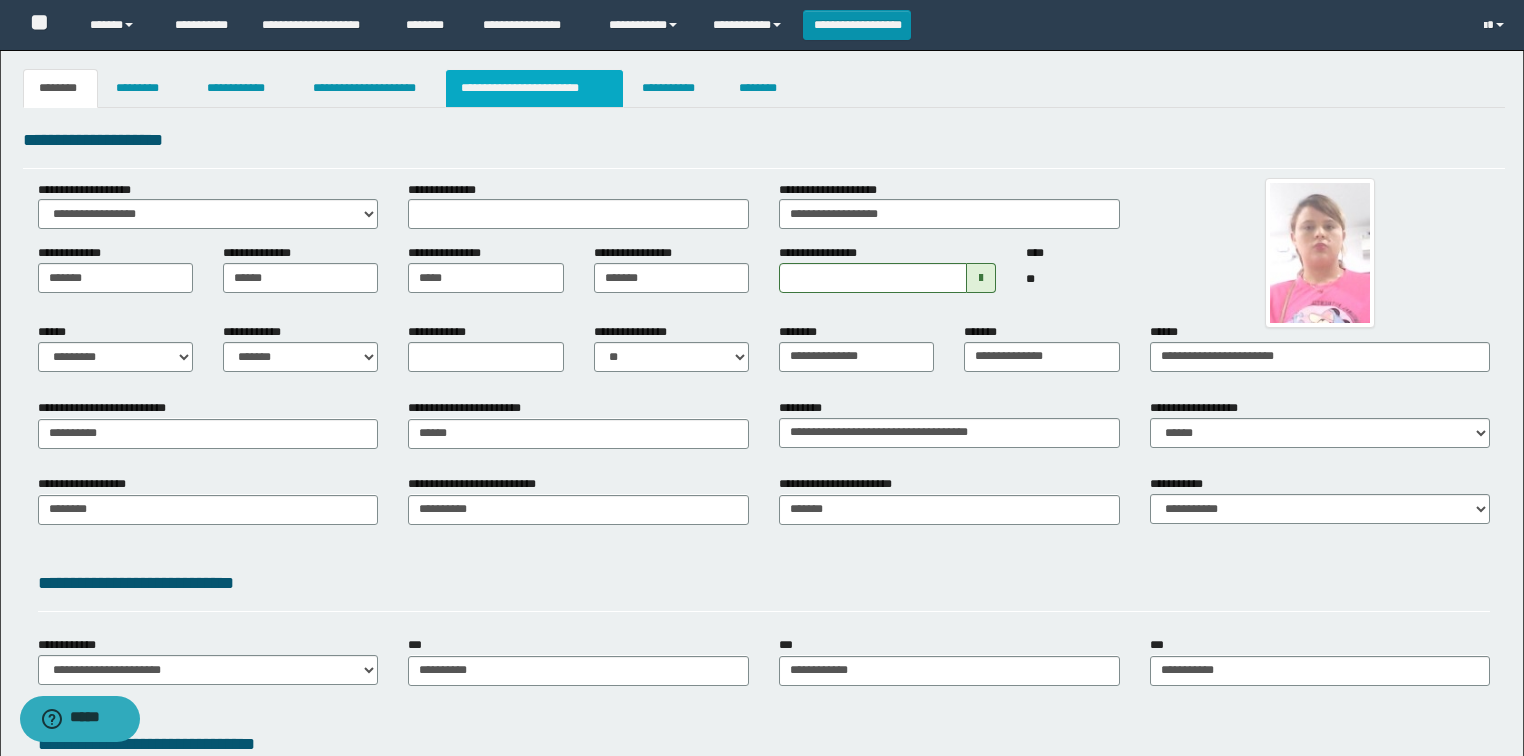 click on "**********" at bounding box center (534, 88) 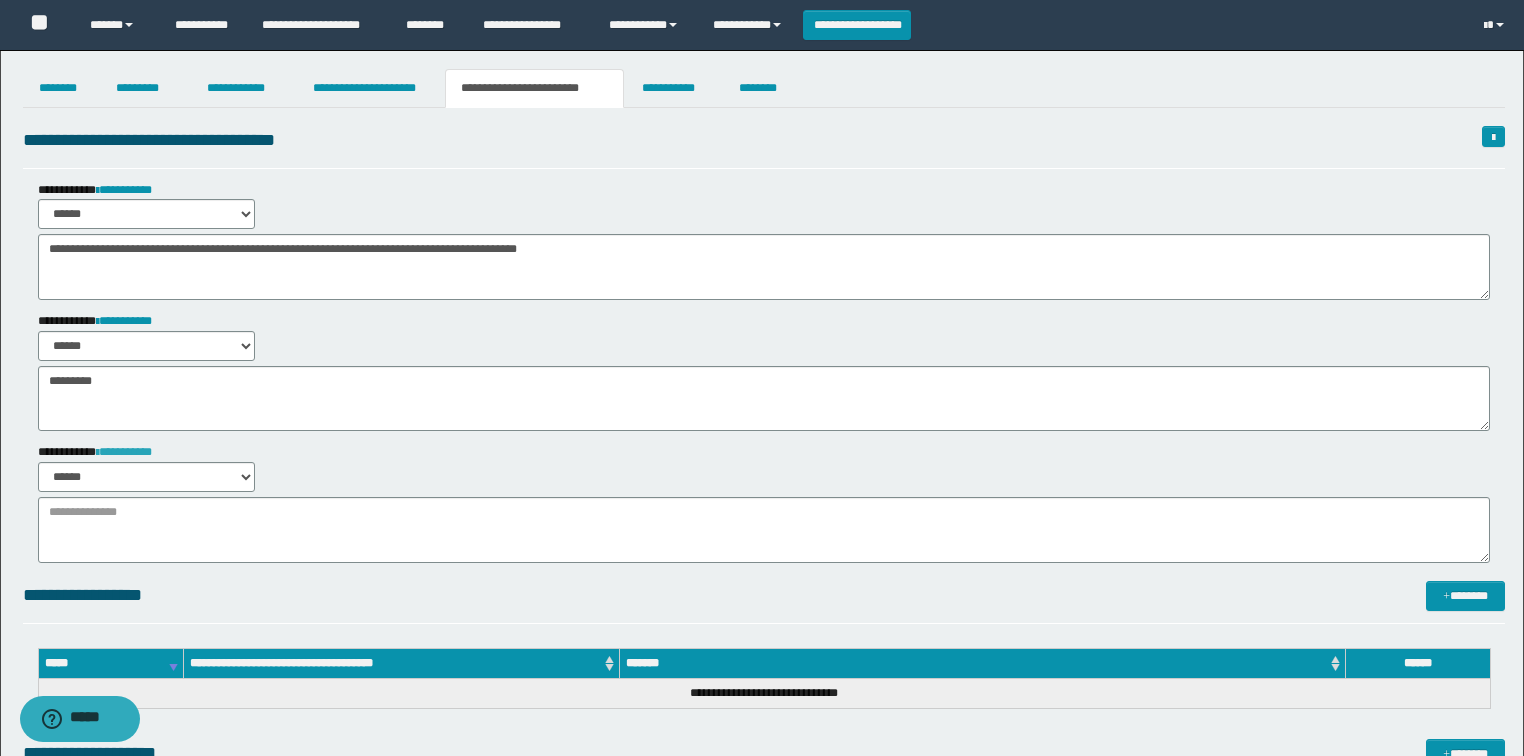 click on "**********" at bounding box center [124, 452] 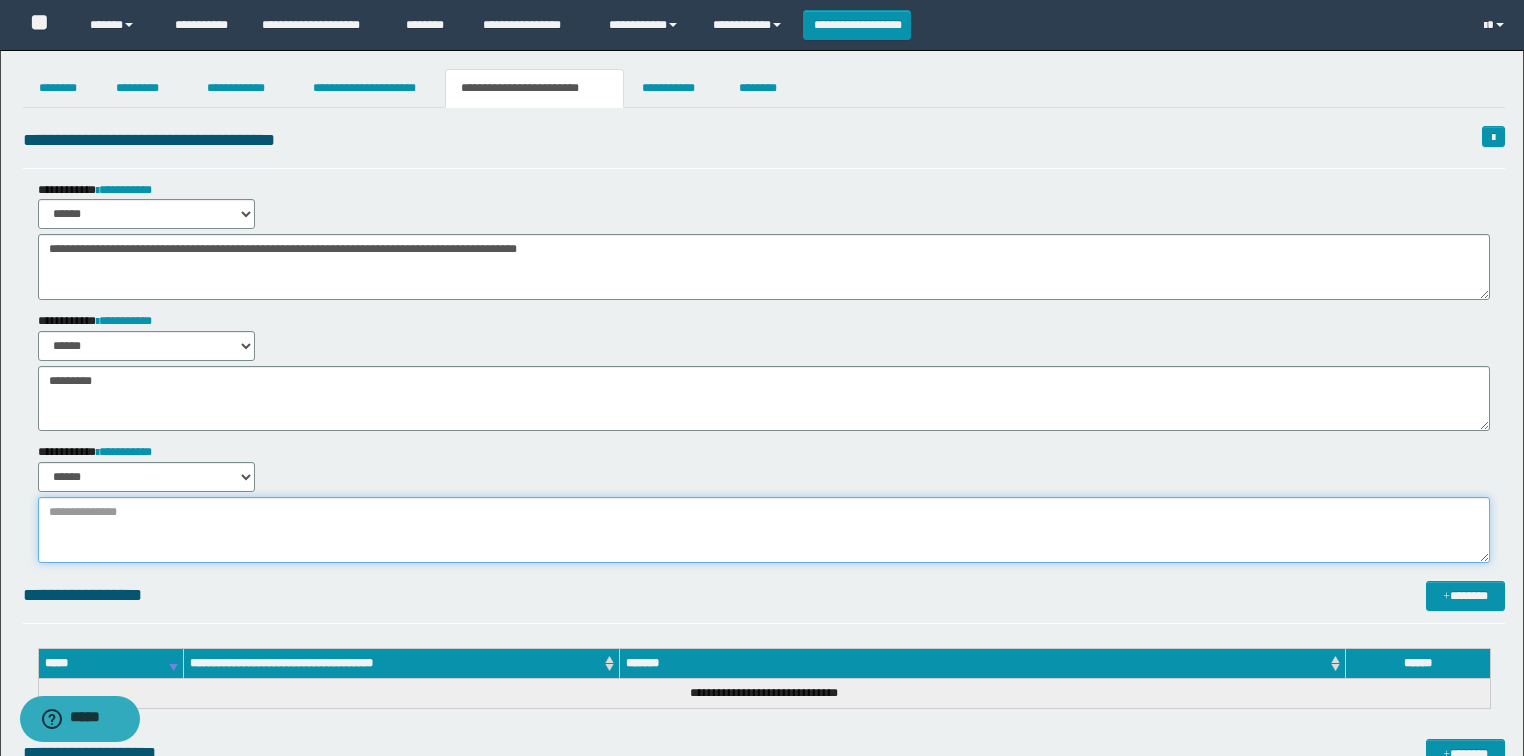 click at bounding box center (764, 530) 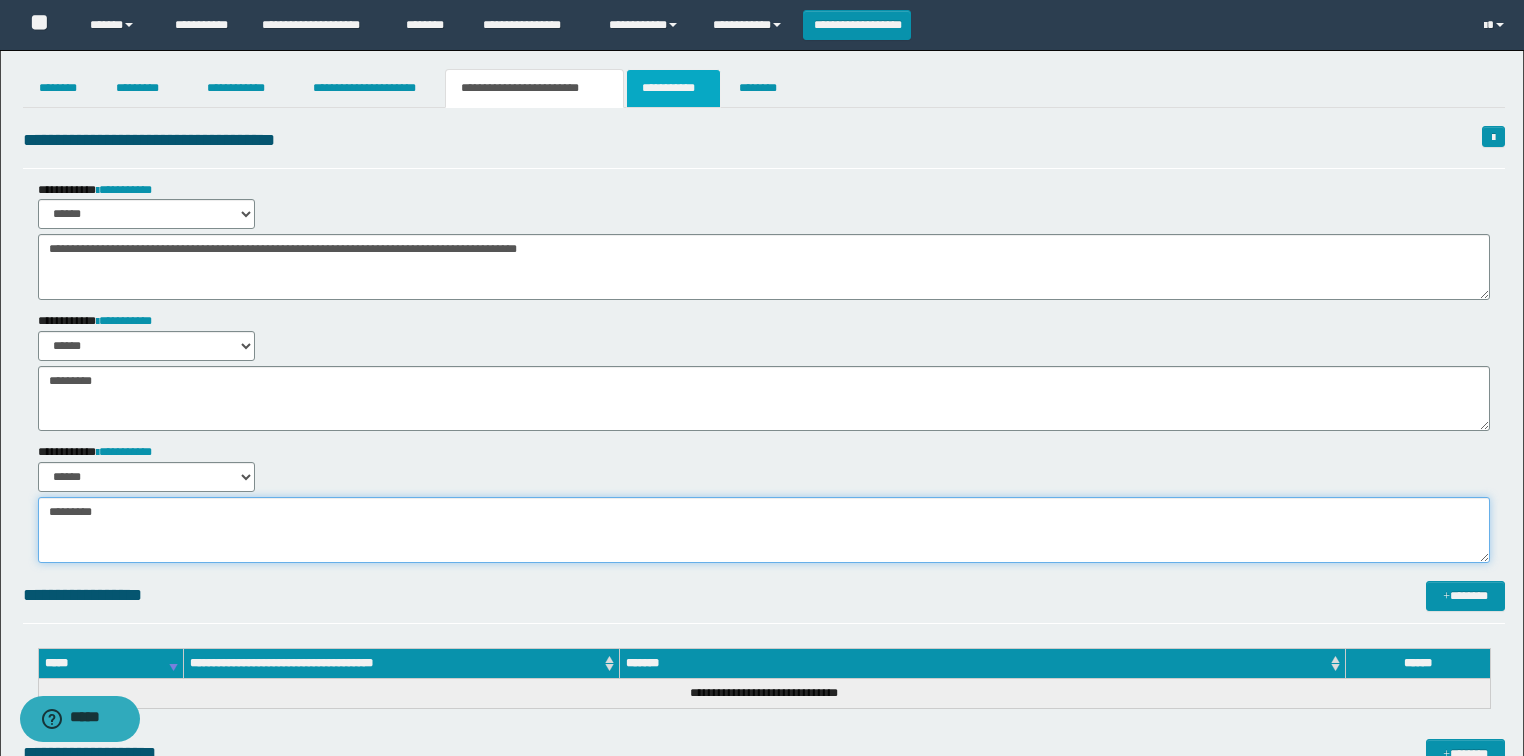 type on "********" 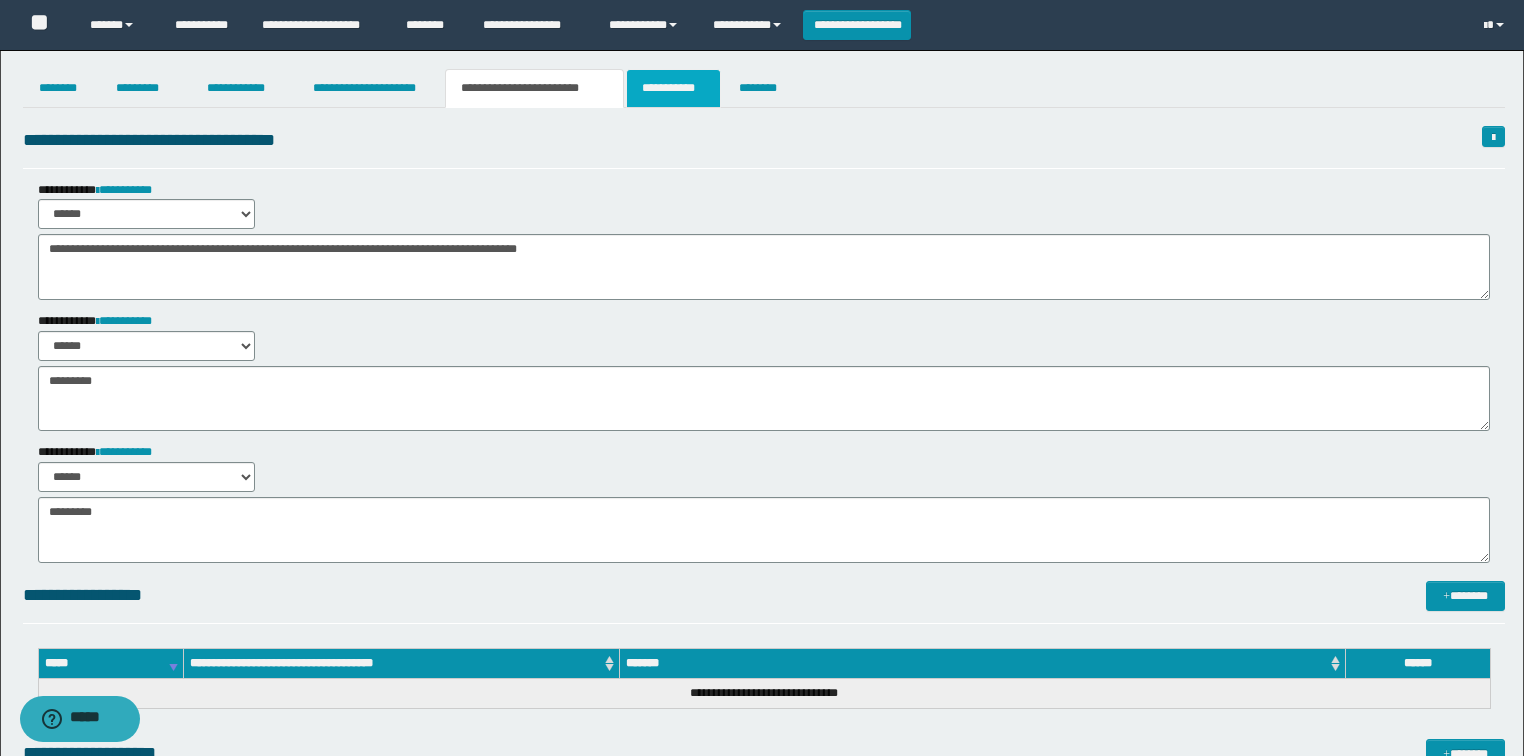 click on "**********" at bounding box center (673, 88) 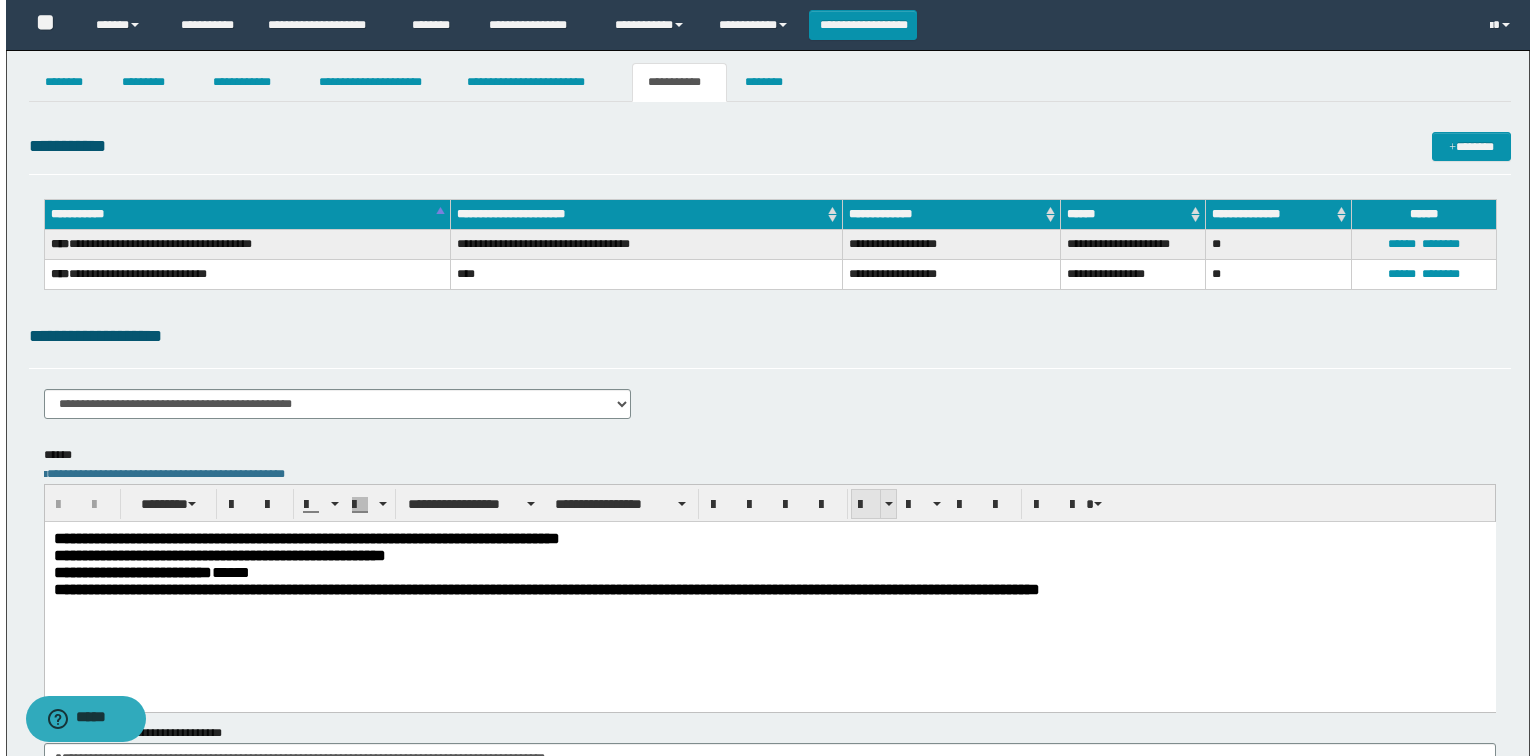 scroll, scrollTop: 0, scrollLeft: 0, axis: both 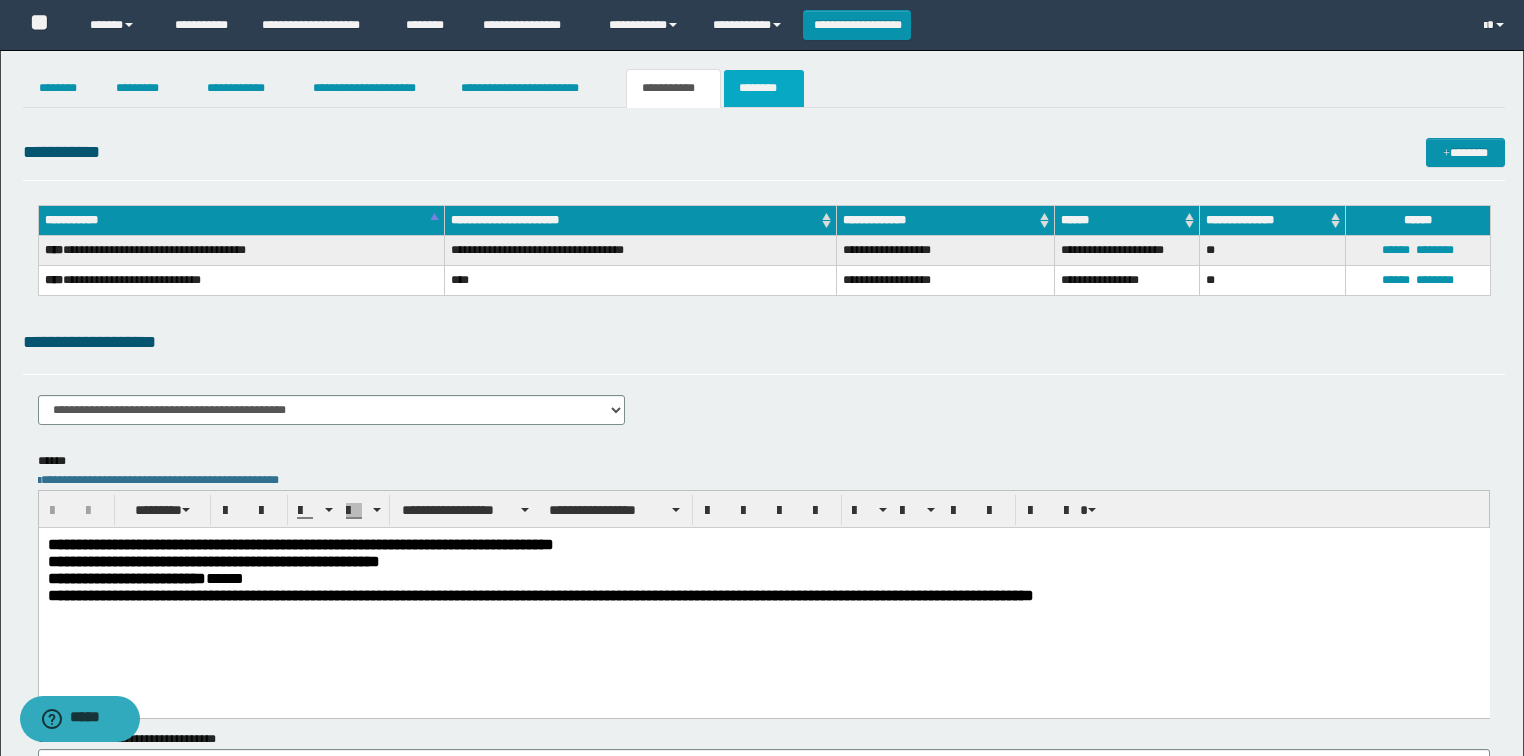 click on "********" at bounding box center (764, 88) 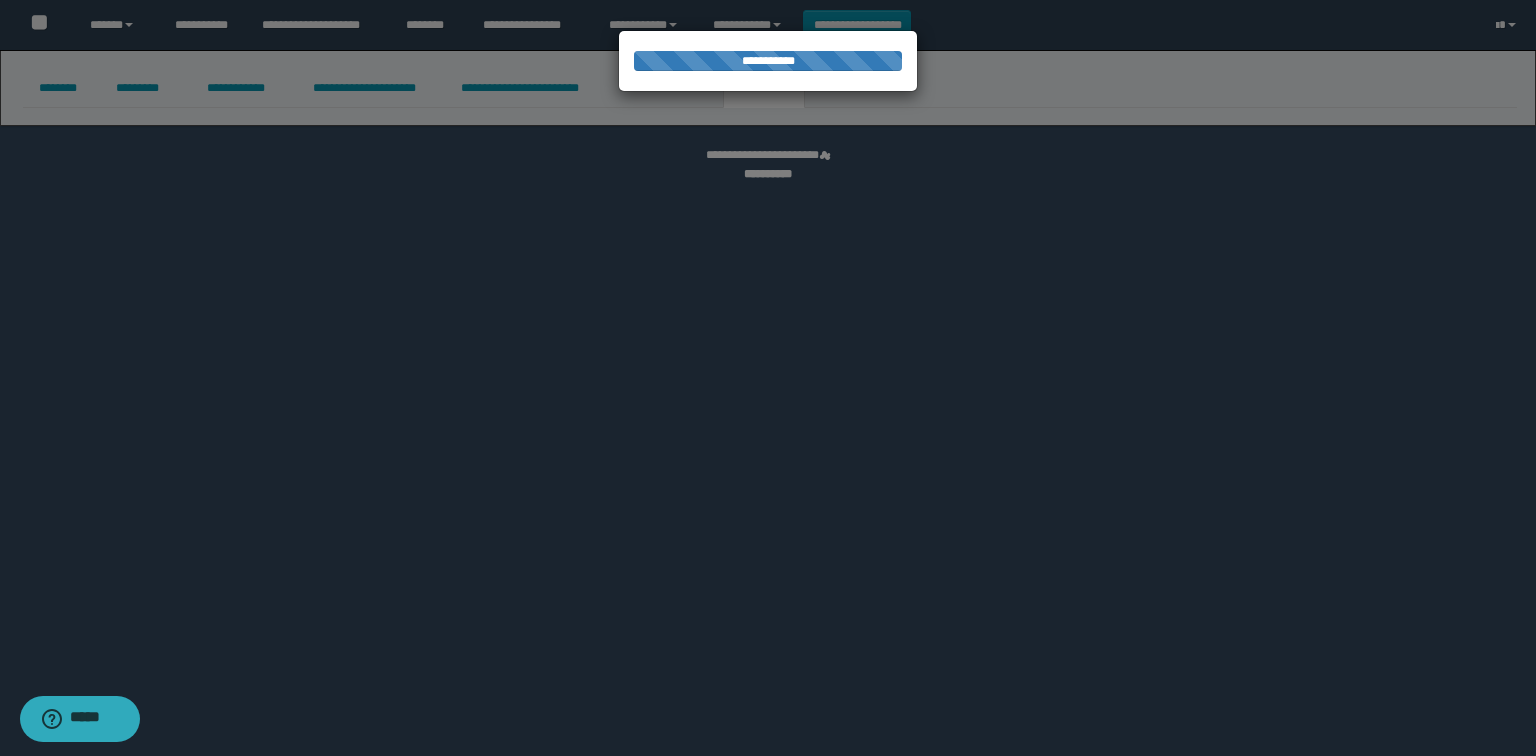 select on "****" 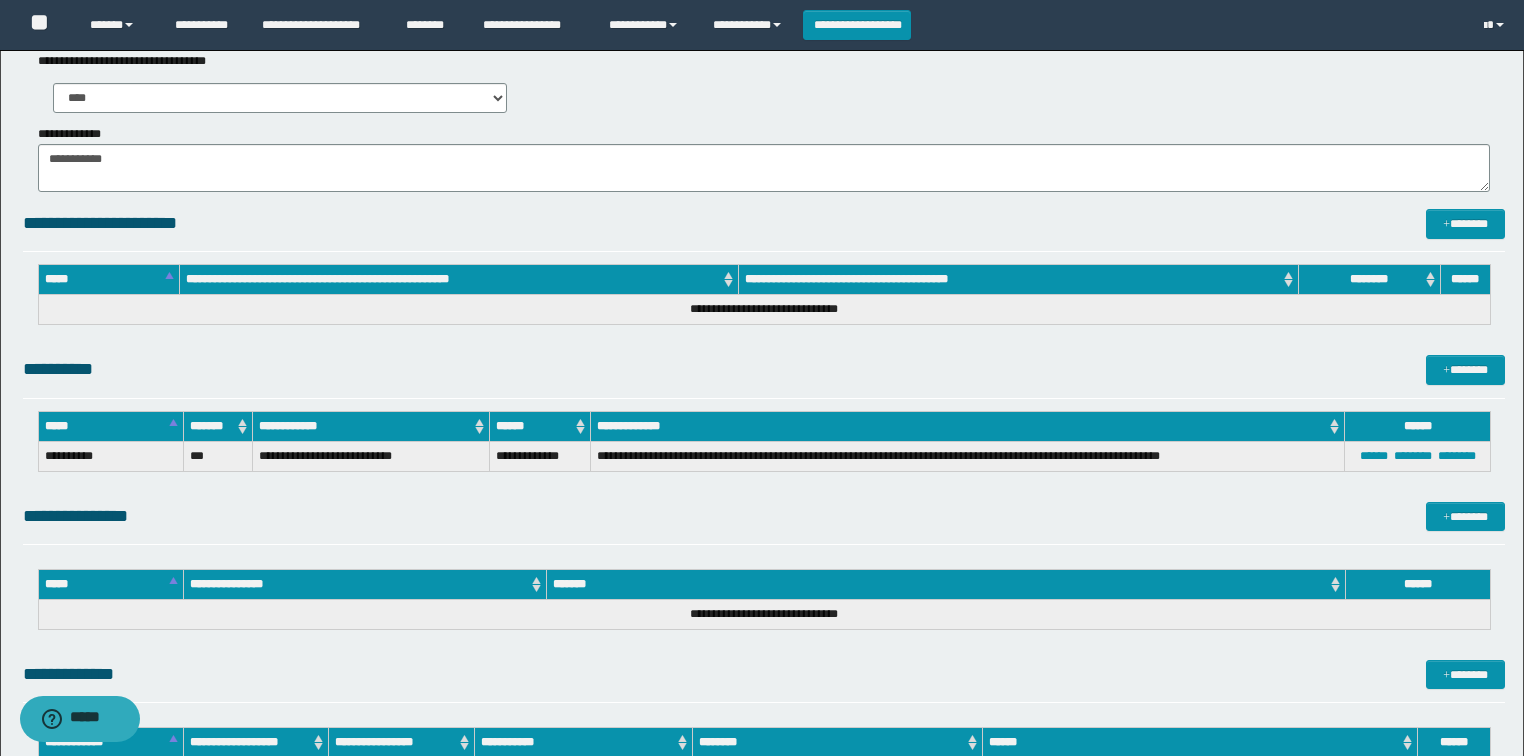 scroll, scrollTop: 1200, scrollLeft: 0, axis: vertical 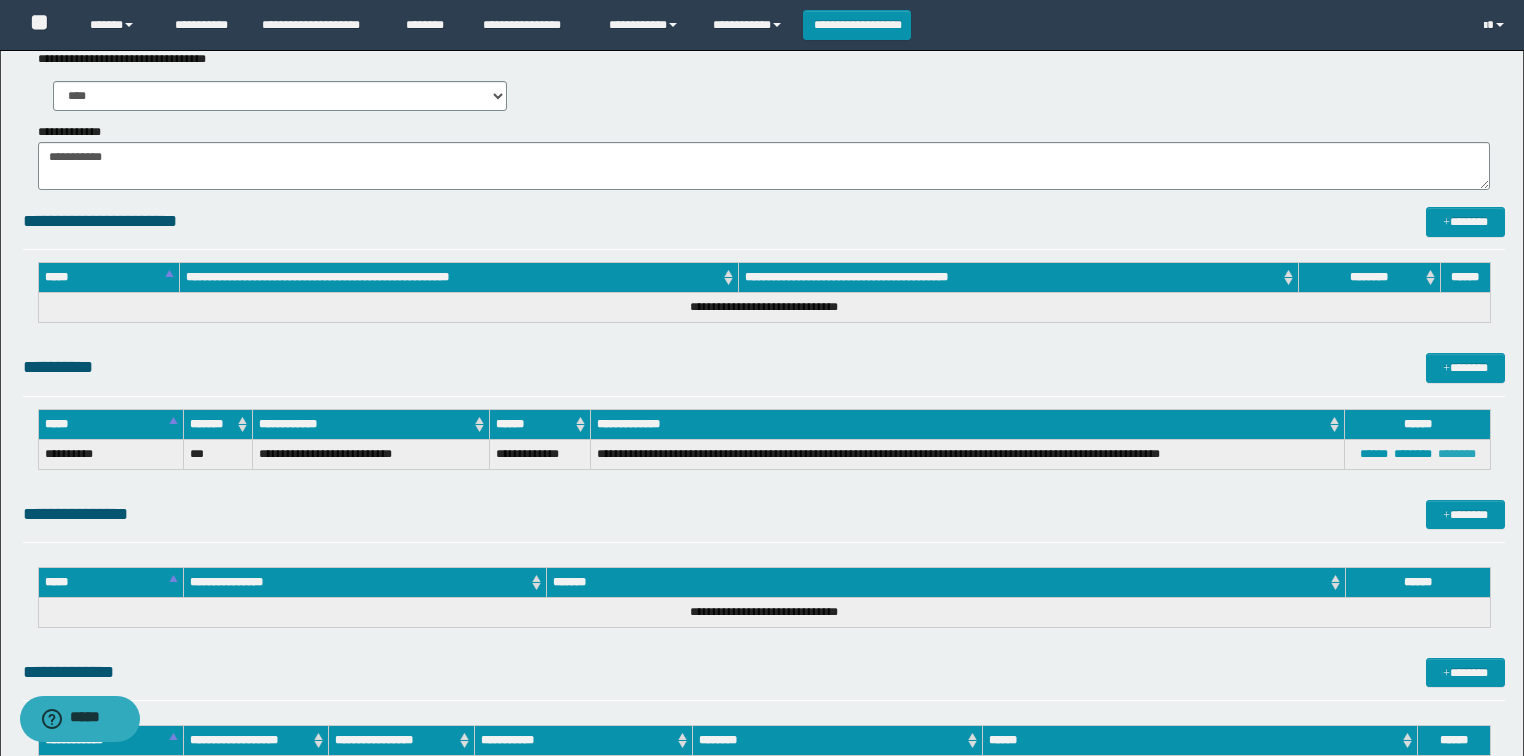 click on "********" at bounding box center (1457, 454) 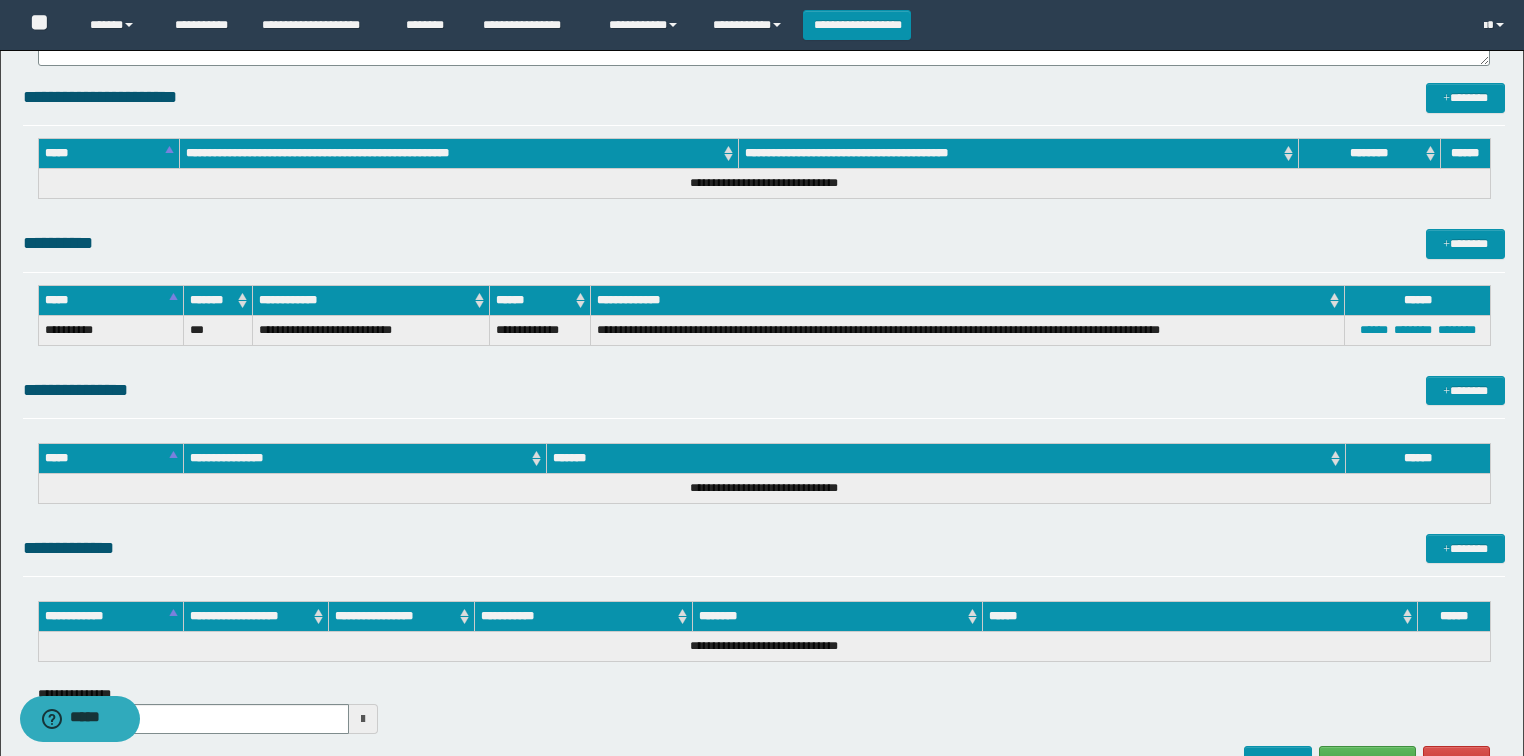 scroll, scrollTop: 1496, scrollLeft: 0, axis: vertical 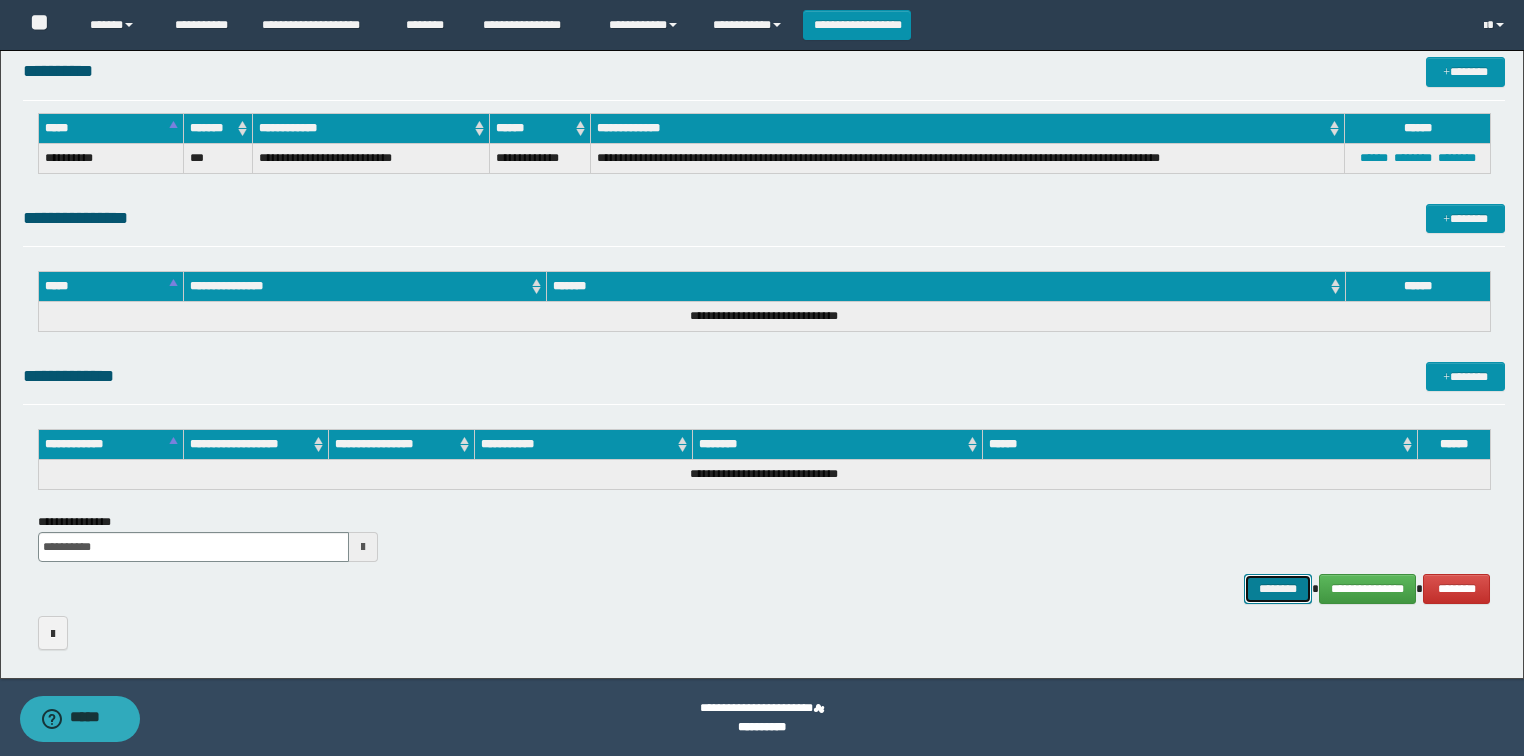 click on "********" at bounding box center [1277, 589] 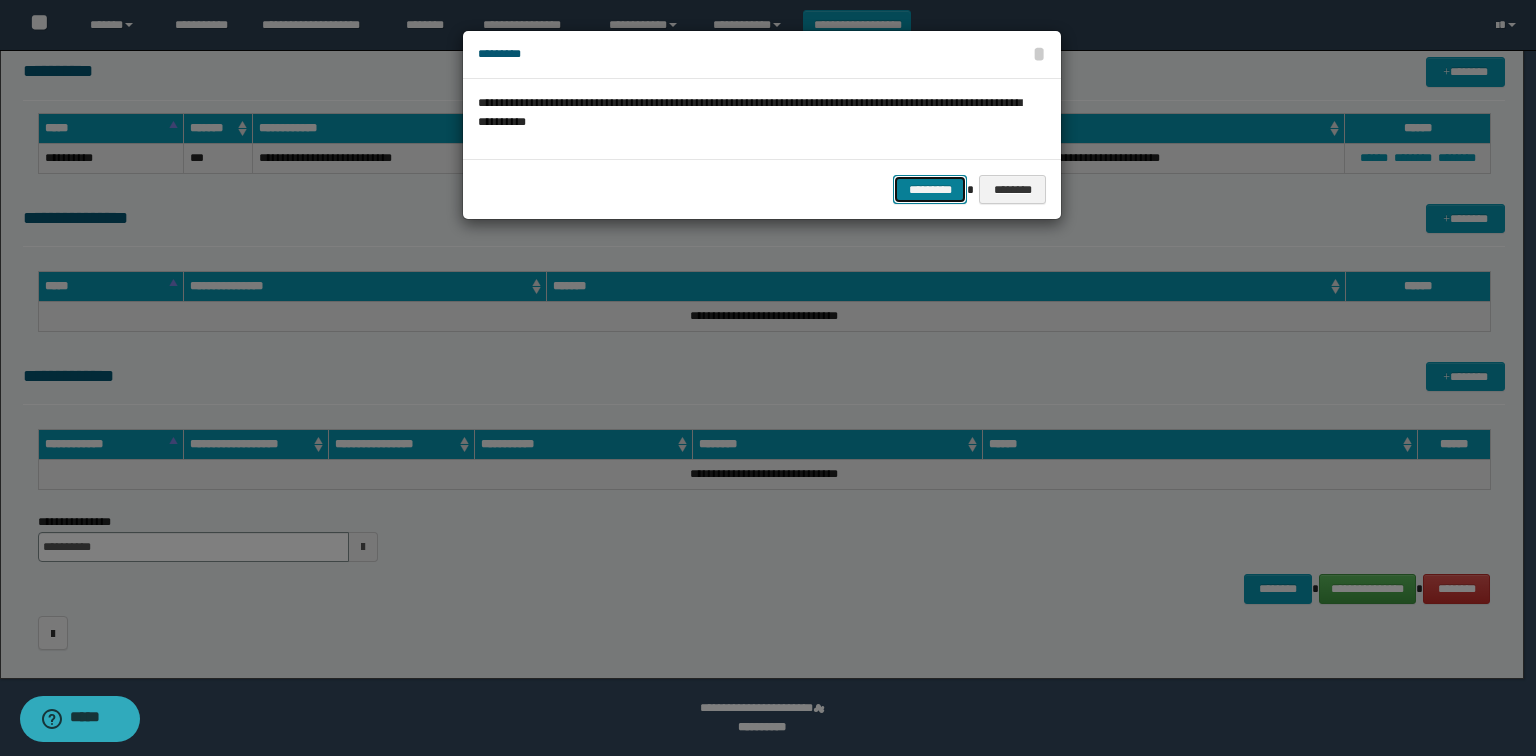 click on "*********" at bounding box center (930, 190) 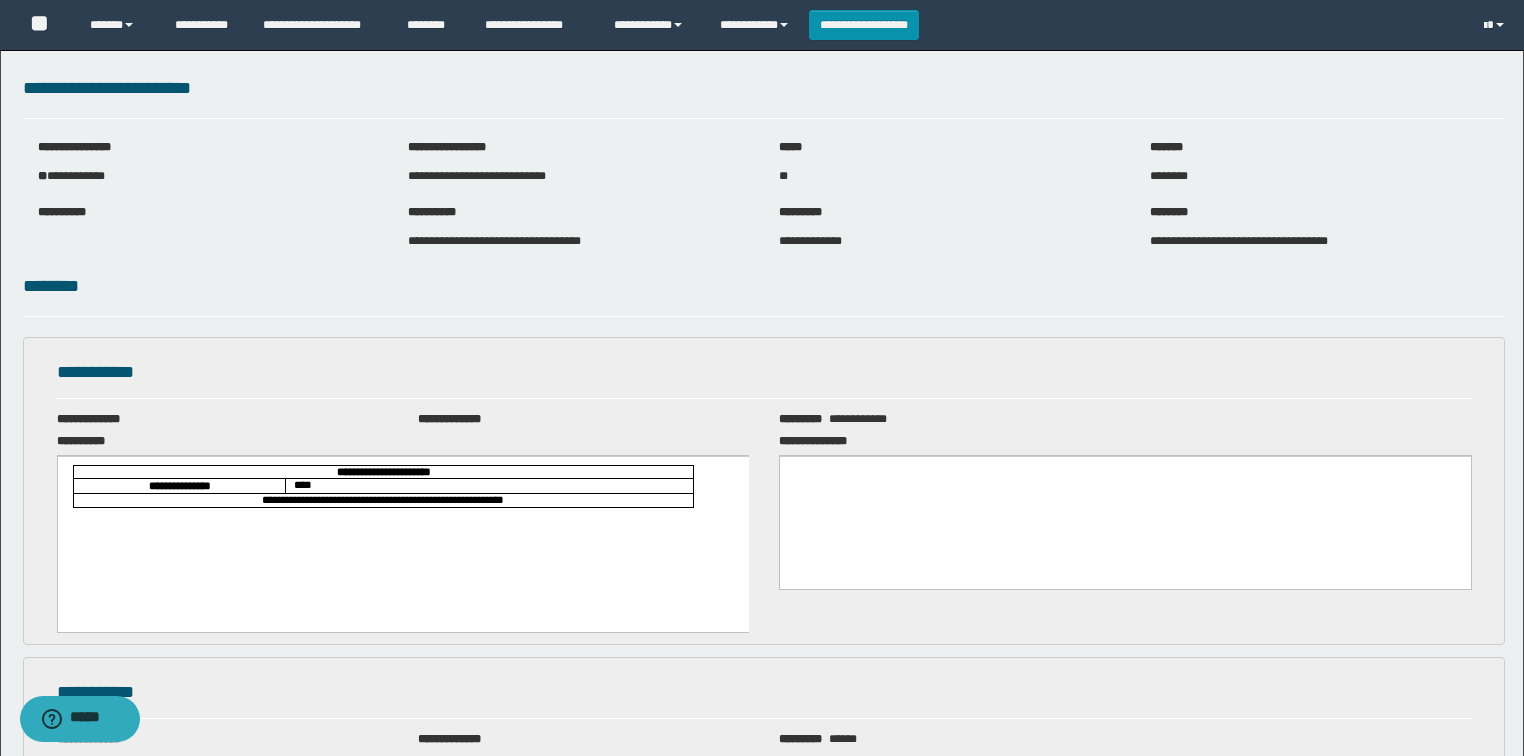 scroll, scrollTop: 0, scrollLeft: 0, axis: both 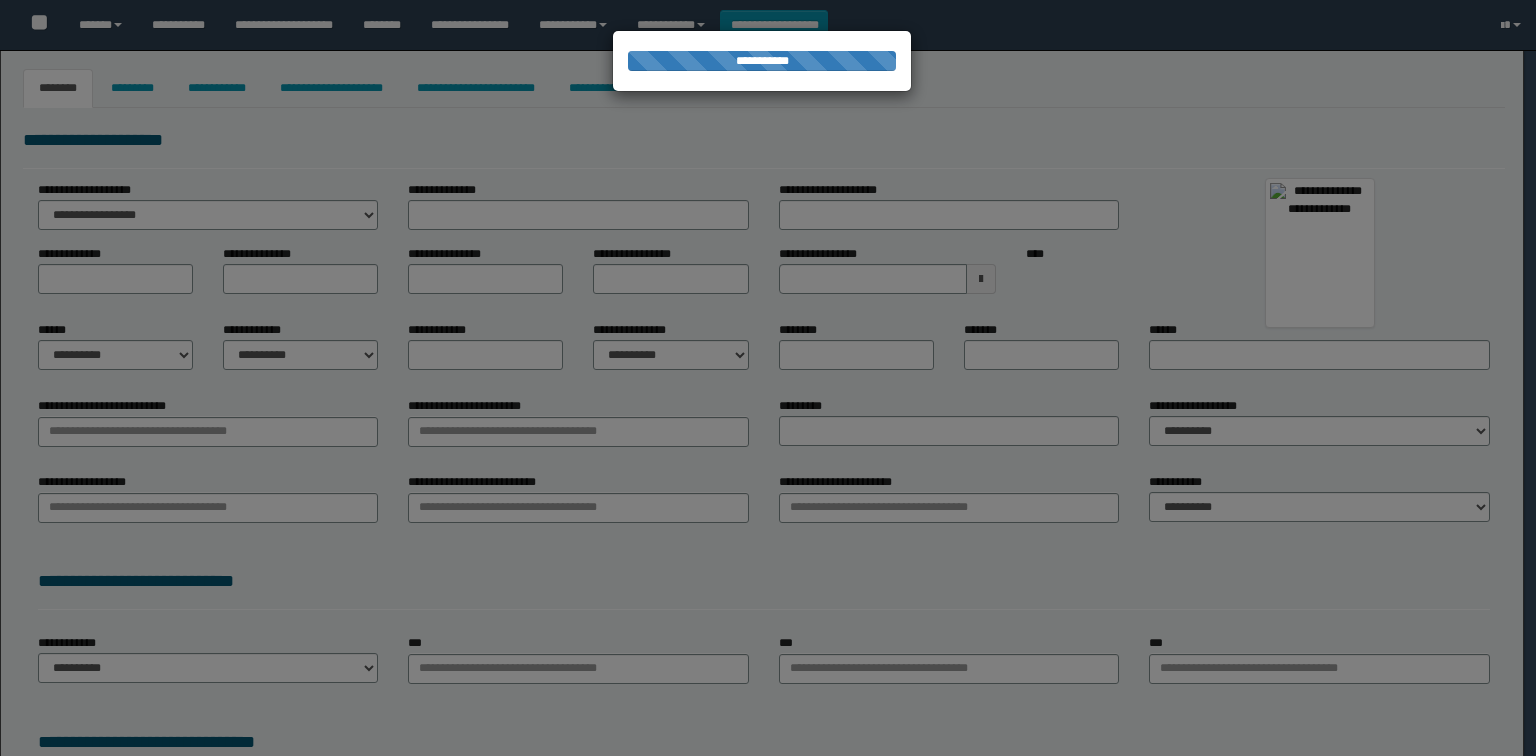 type on "**********" 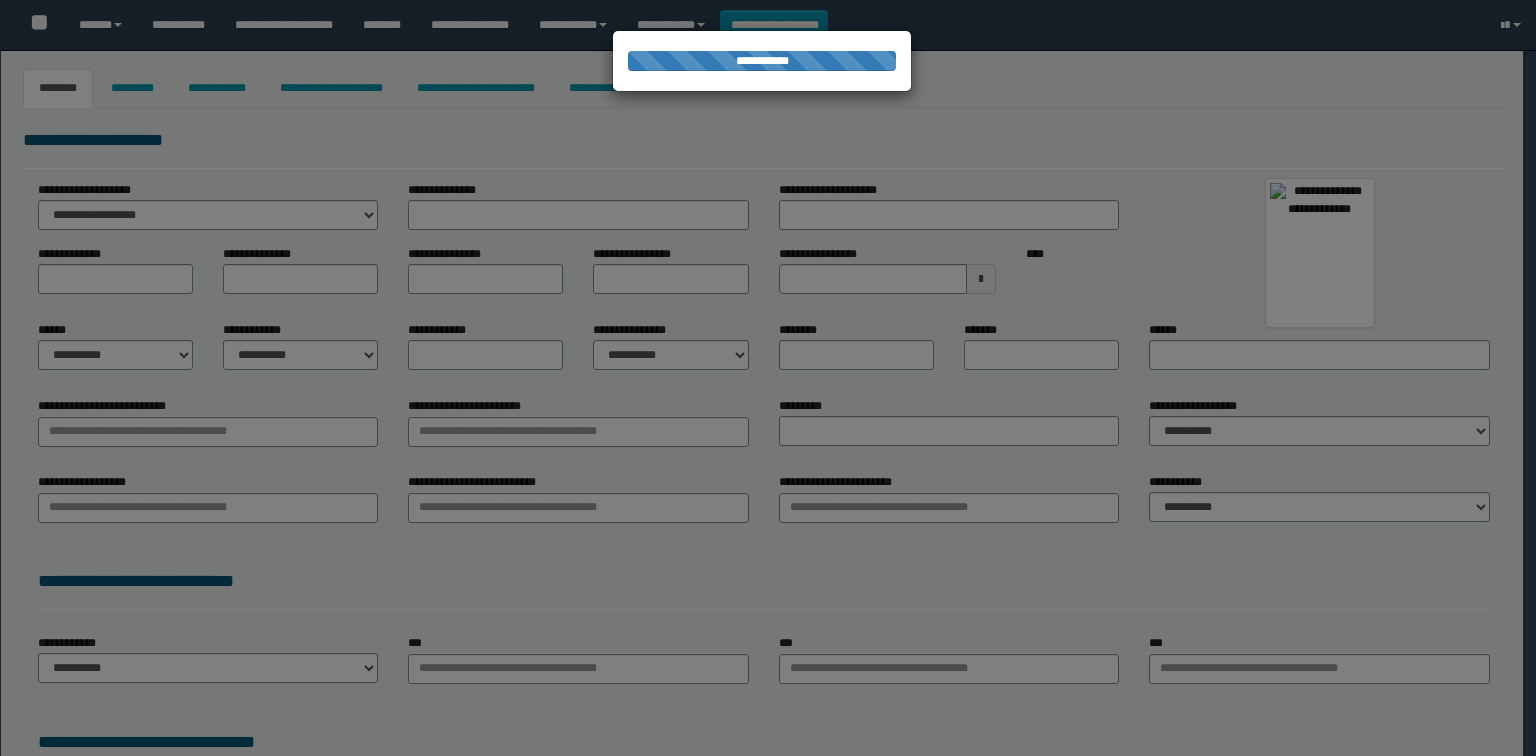 type on "**********" 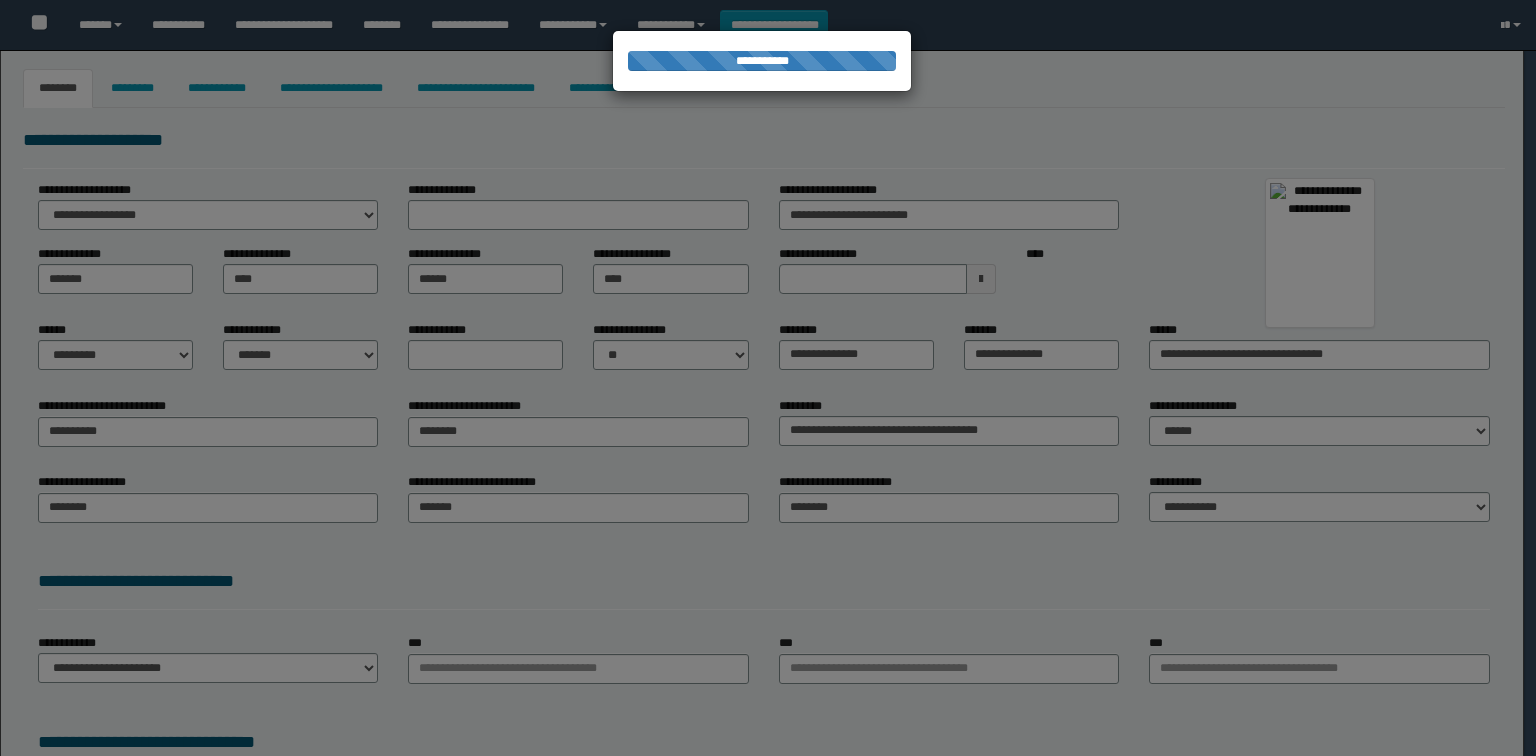 type on "**********" 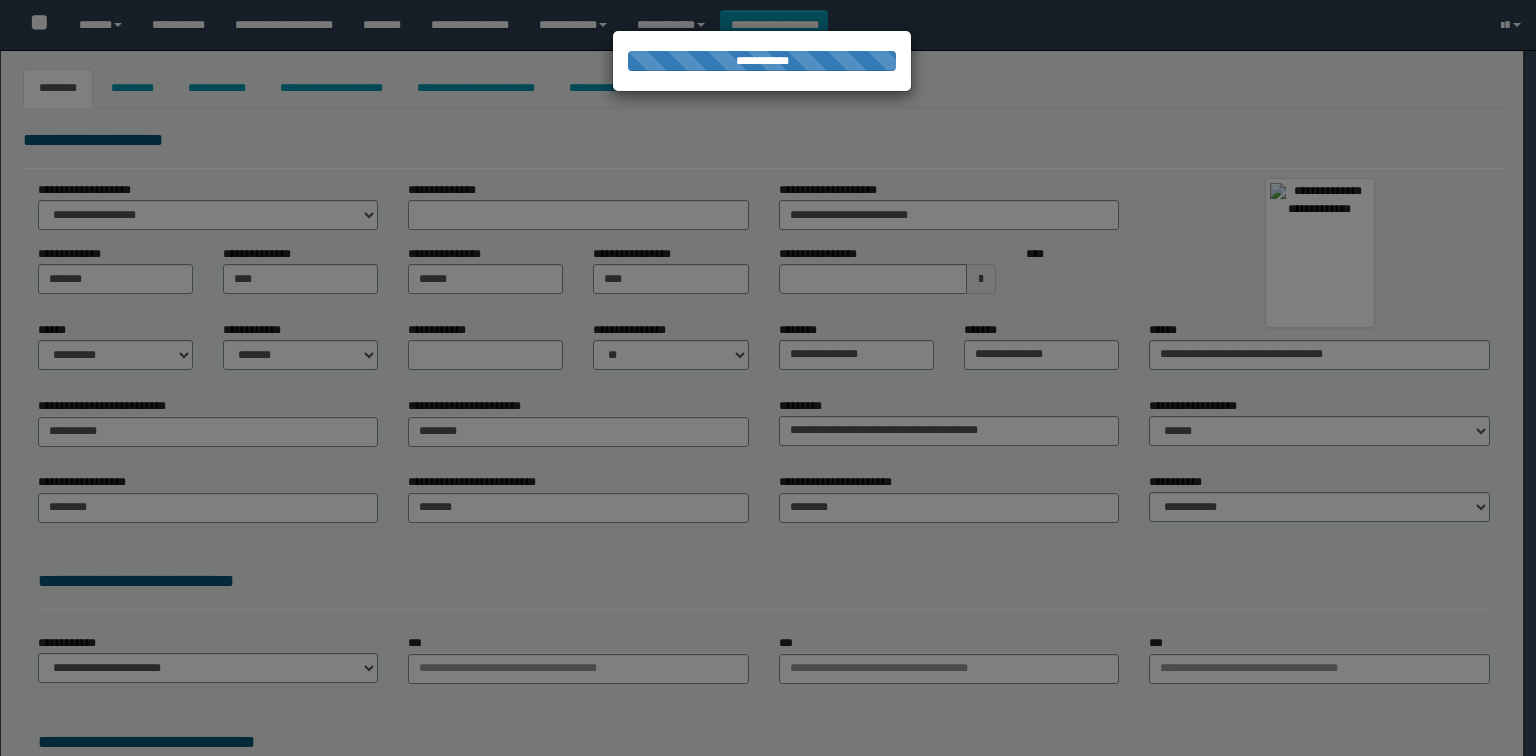 type on "**********" 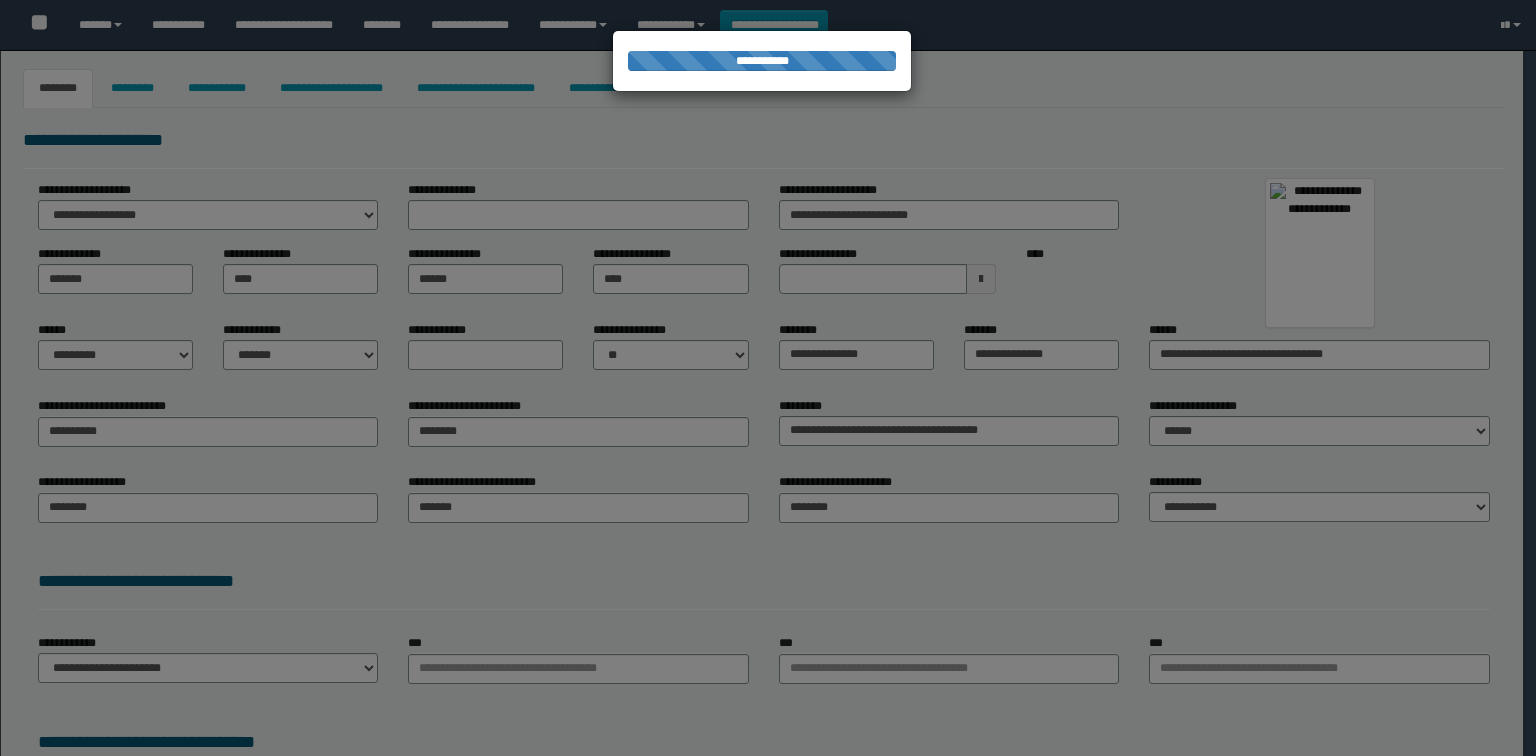 select on "*" 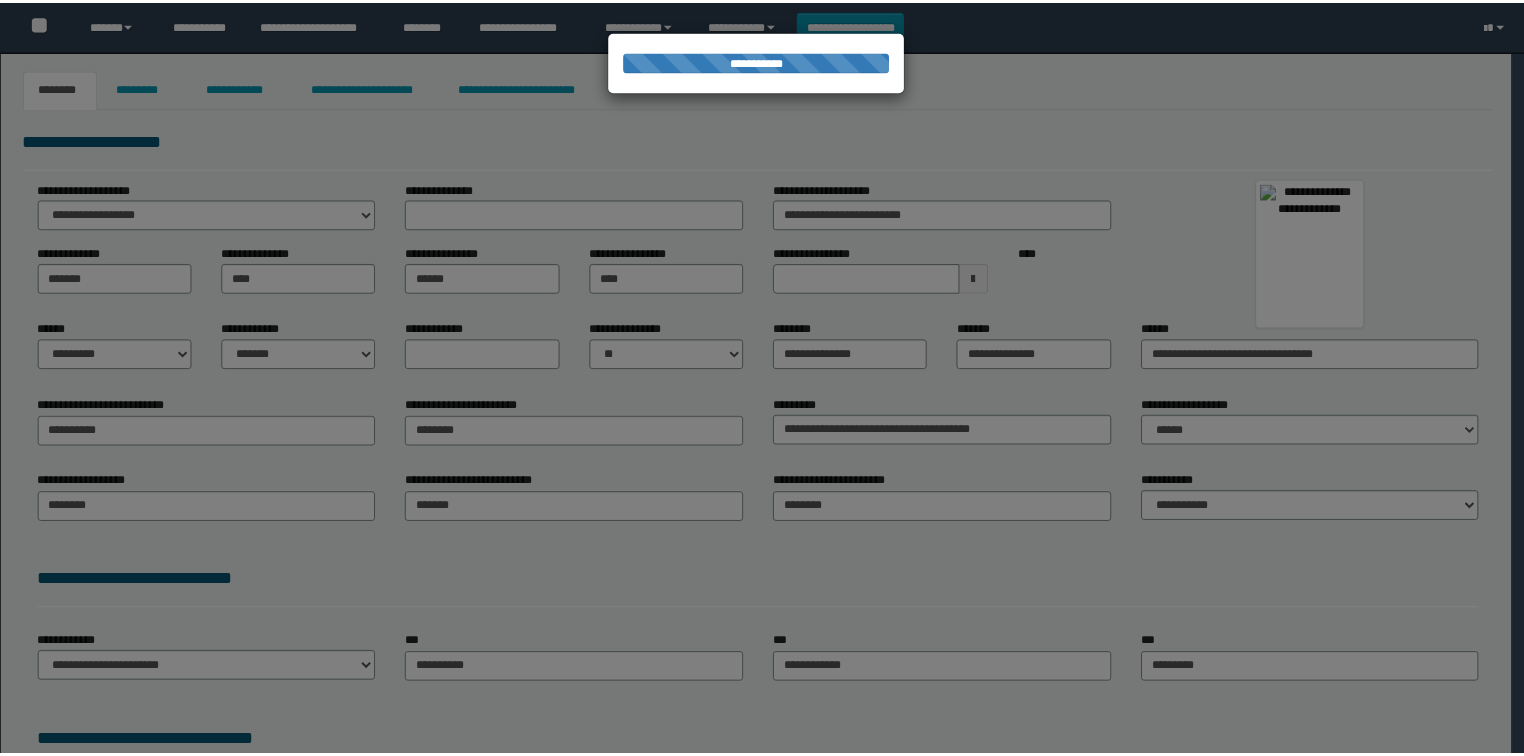 scroll, scrollTop: 0, scrollLeft: 0, axis: both 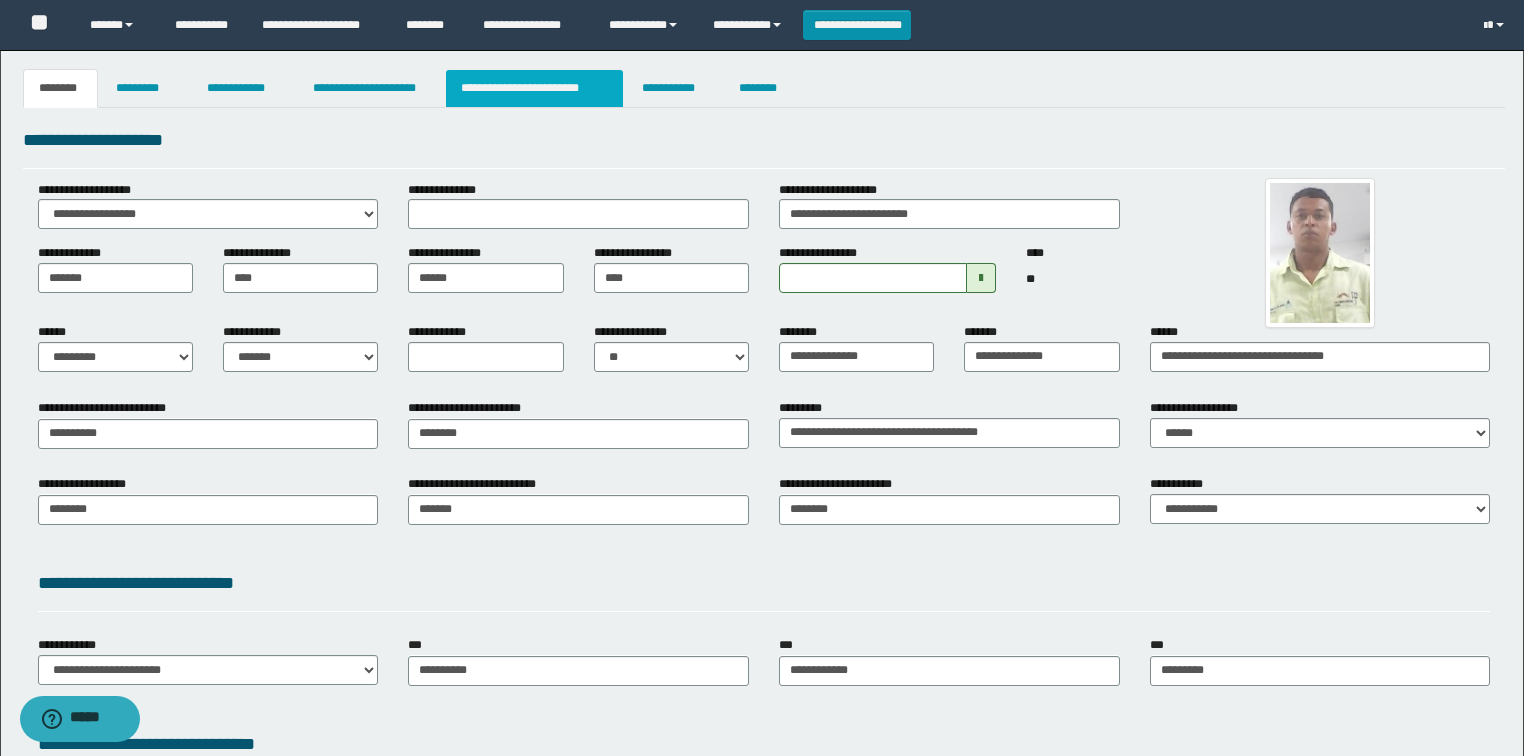 click on "**********" at bounding box center [534, 88] 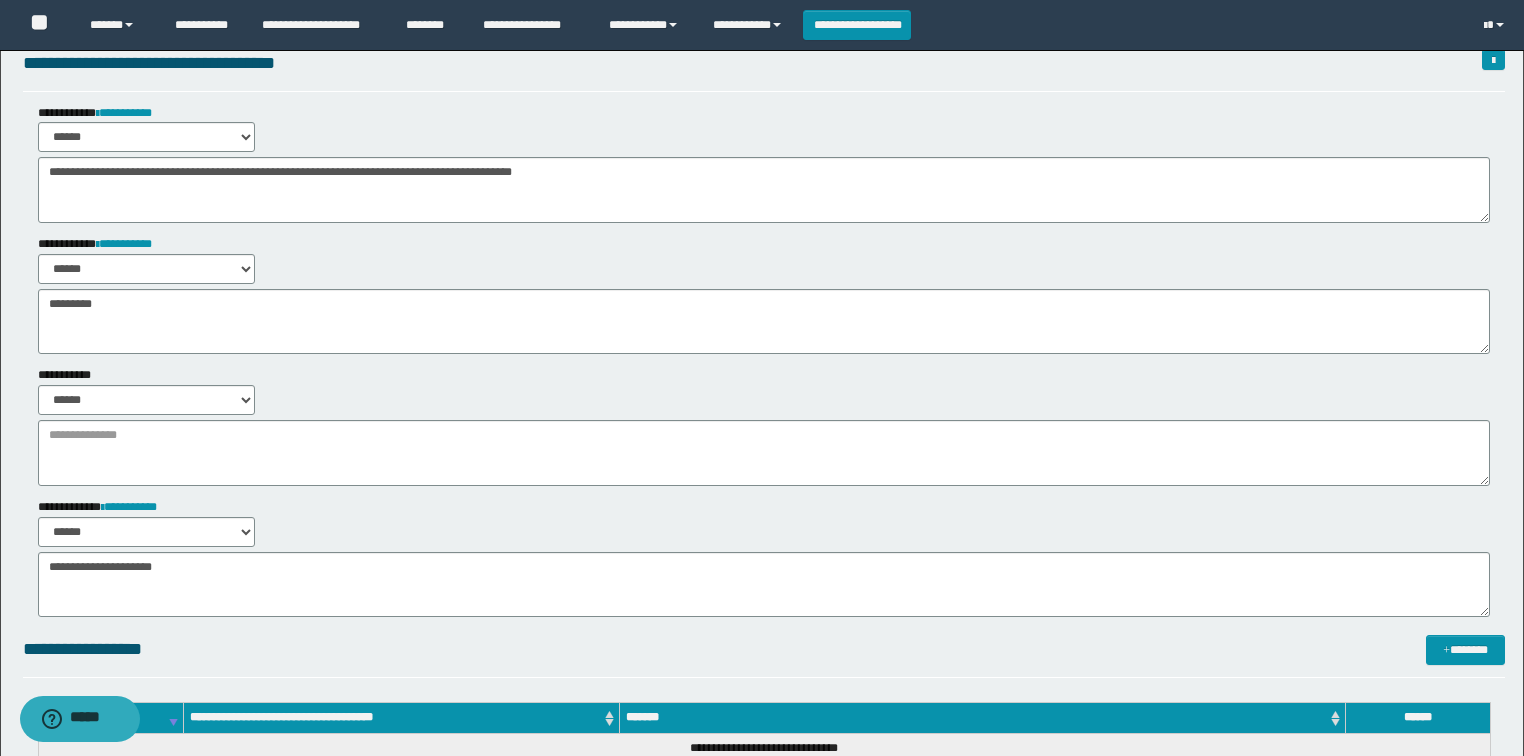 scroll, scrollTop: 0, scrollLeft: 0, axis: both 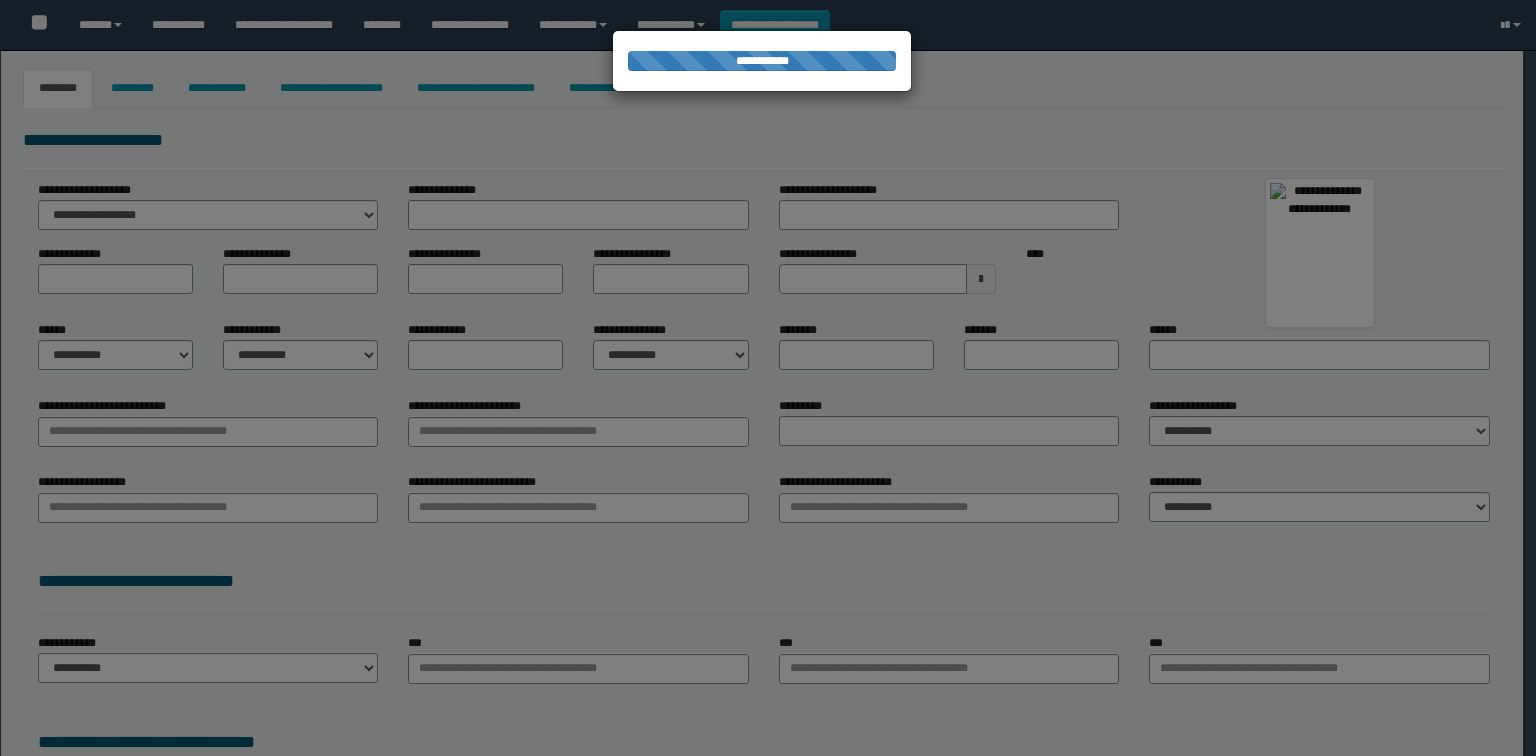 type on "**********" 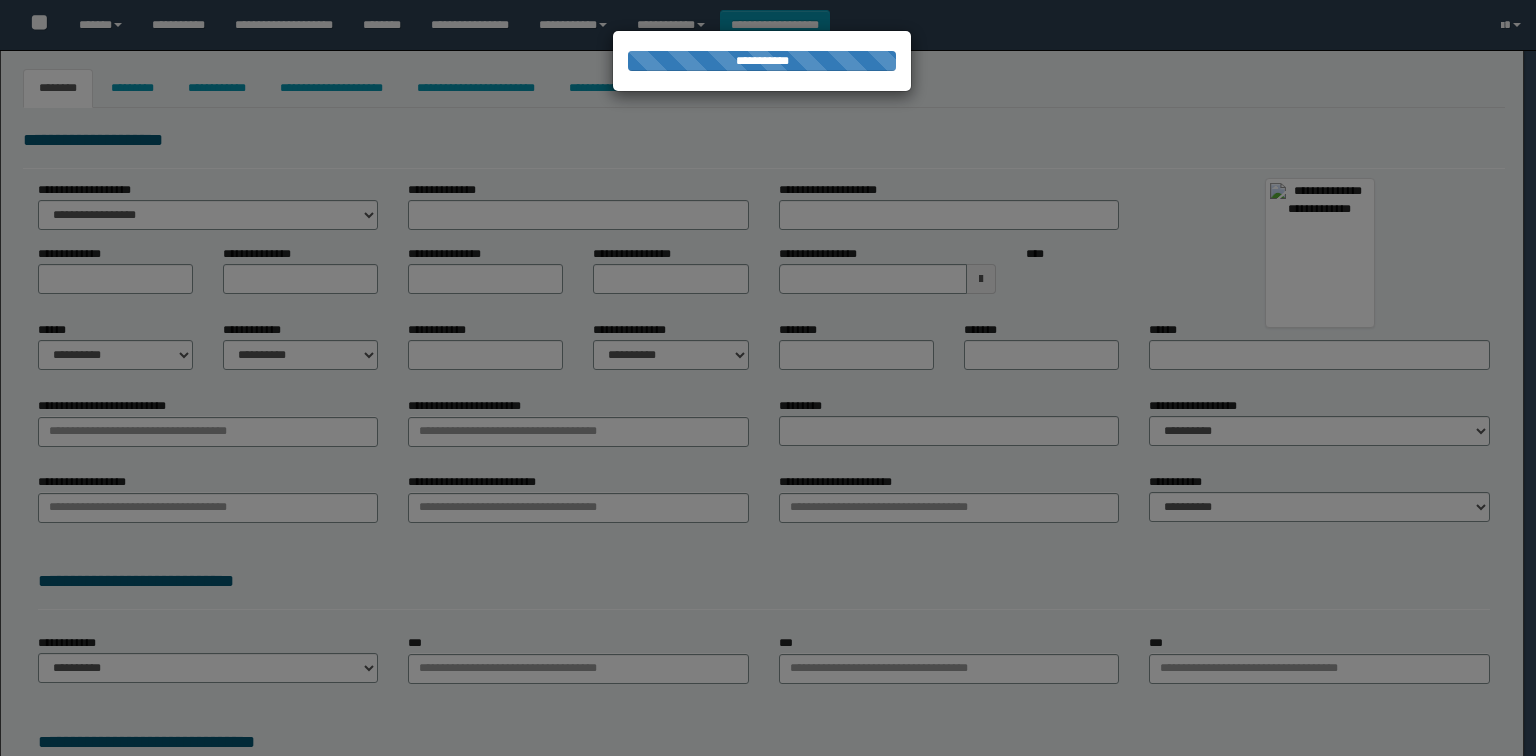 type on "****" 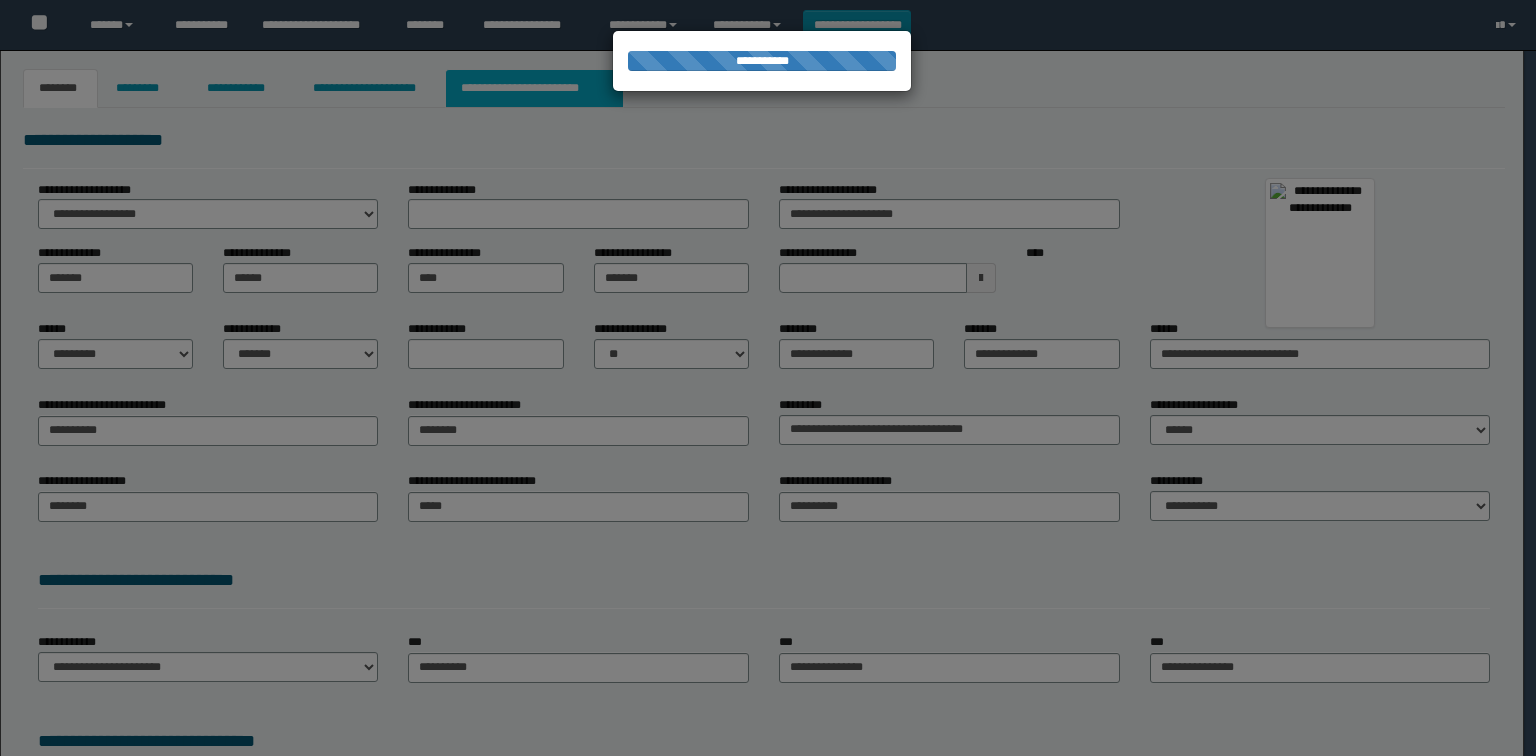 scroll, scrollTop: 0, scrollLeft: 0, axis: both 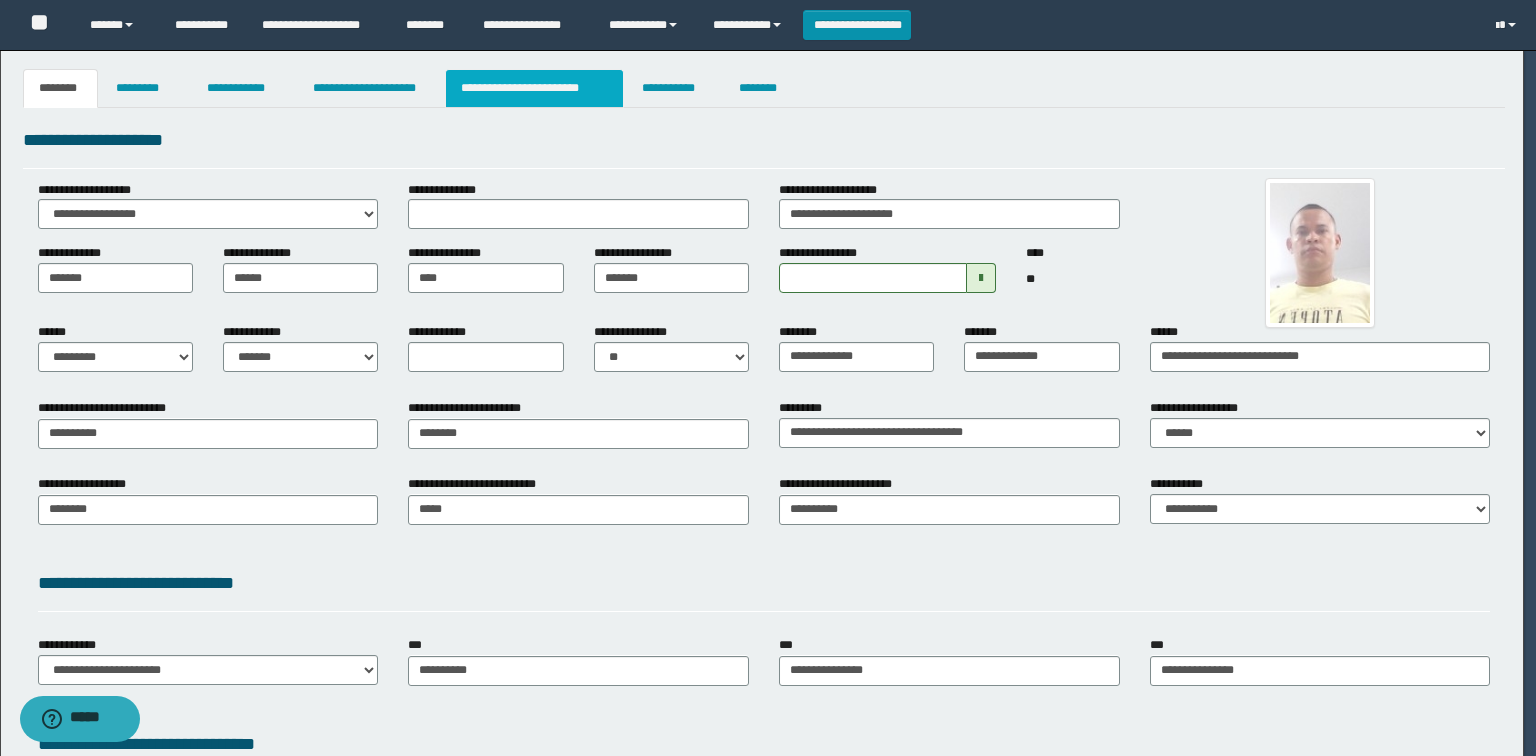 click on "**********" at bounding box center (534, 88) 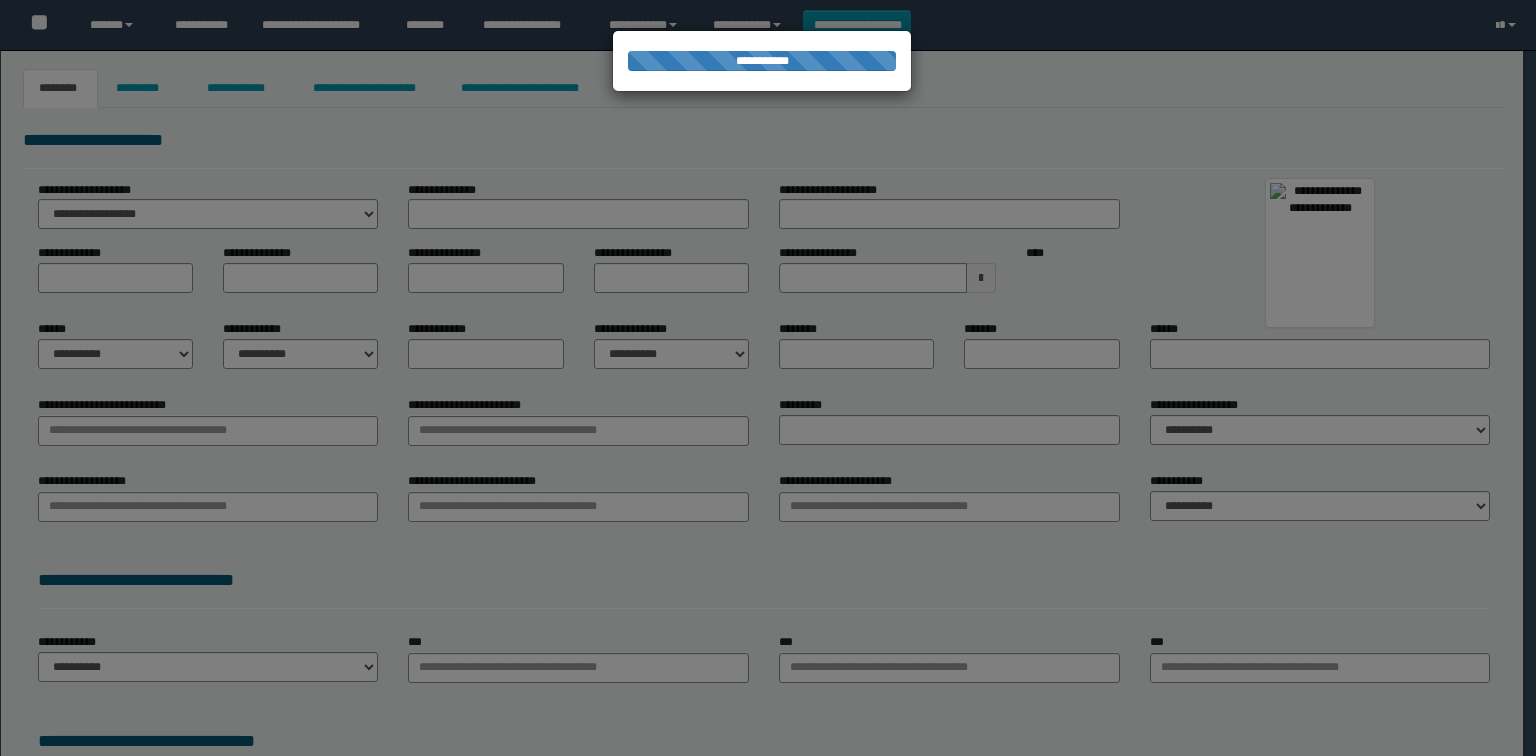 scroll, scrollTop: 0, scrollLeft: 0, axis: both 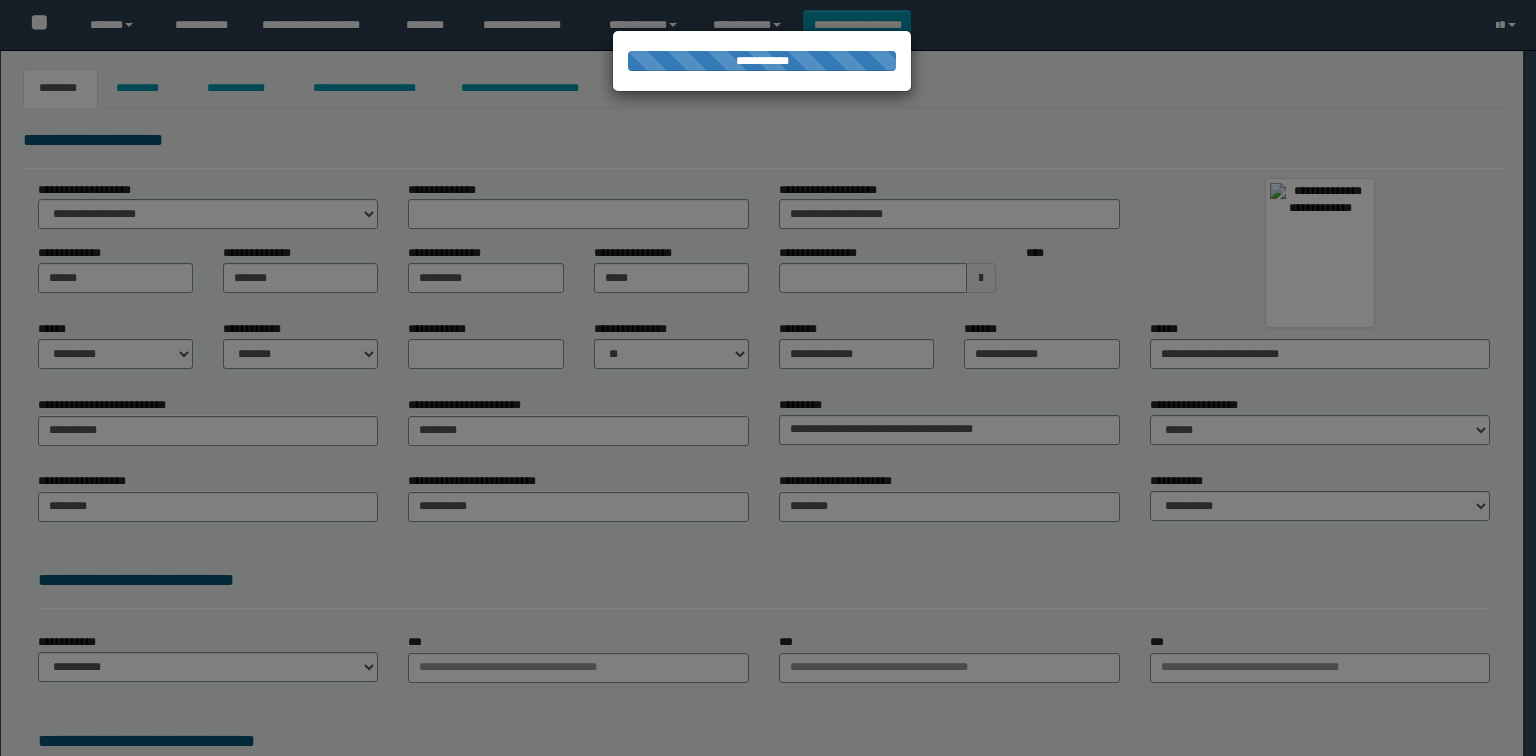select on "*" 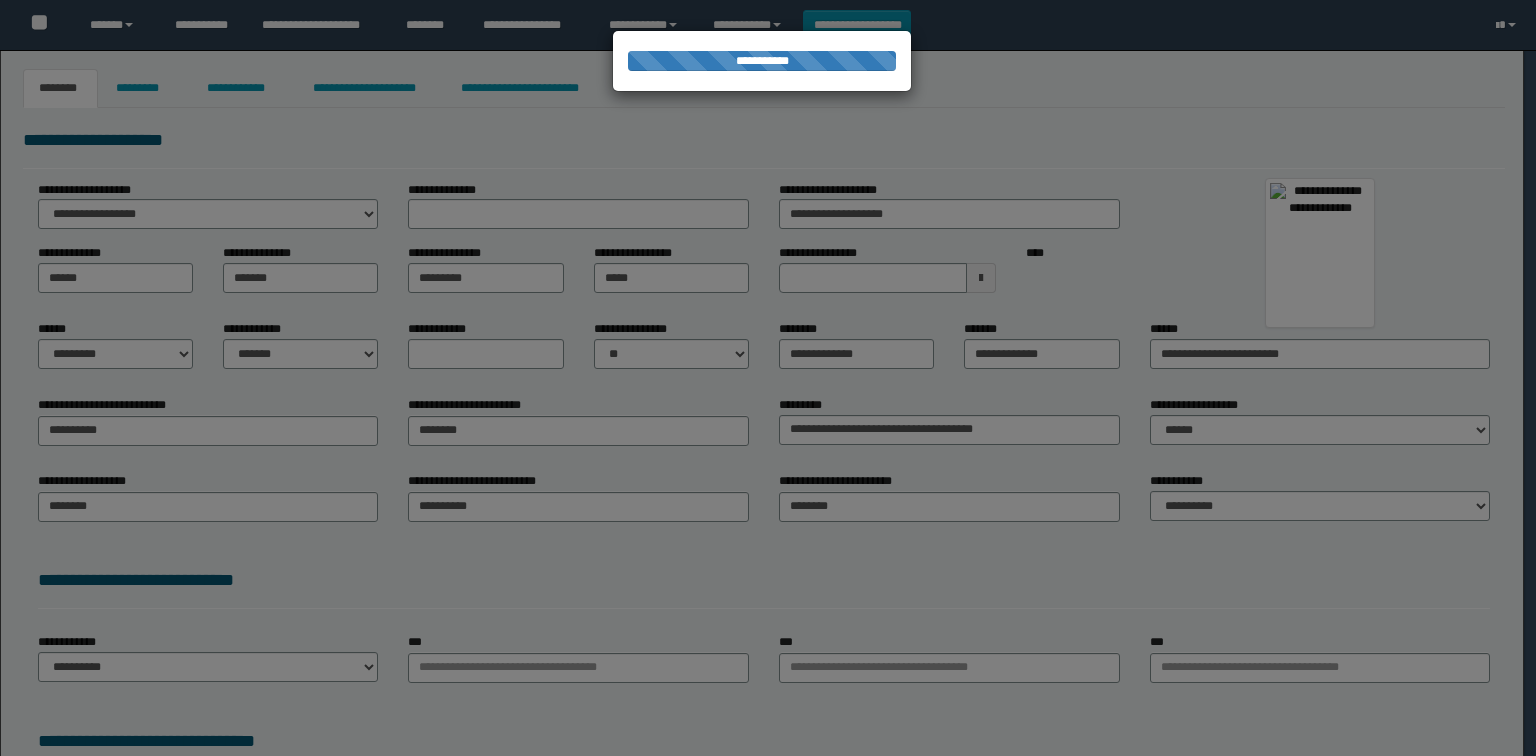 select on "**" 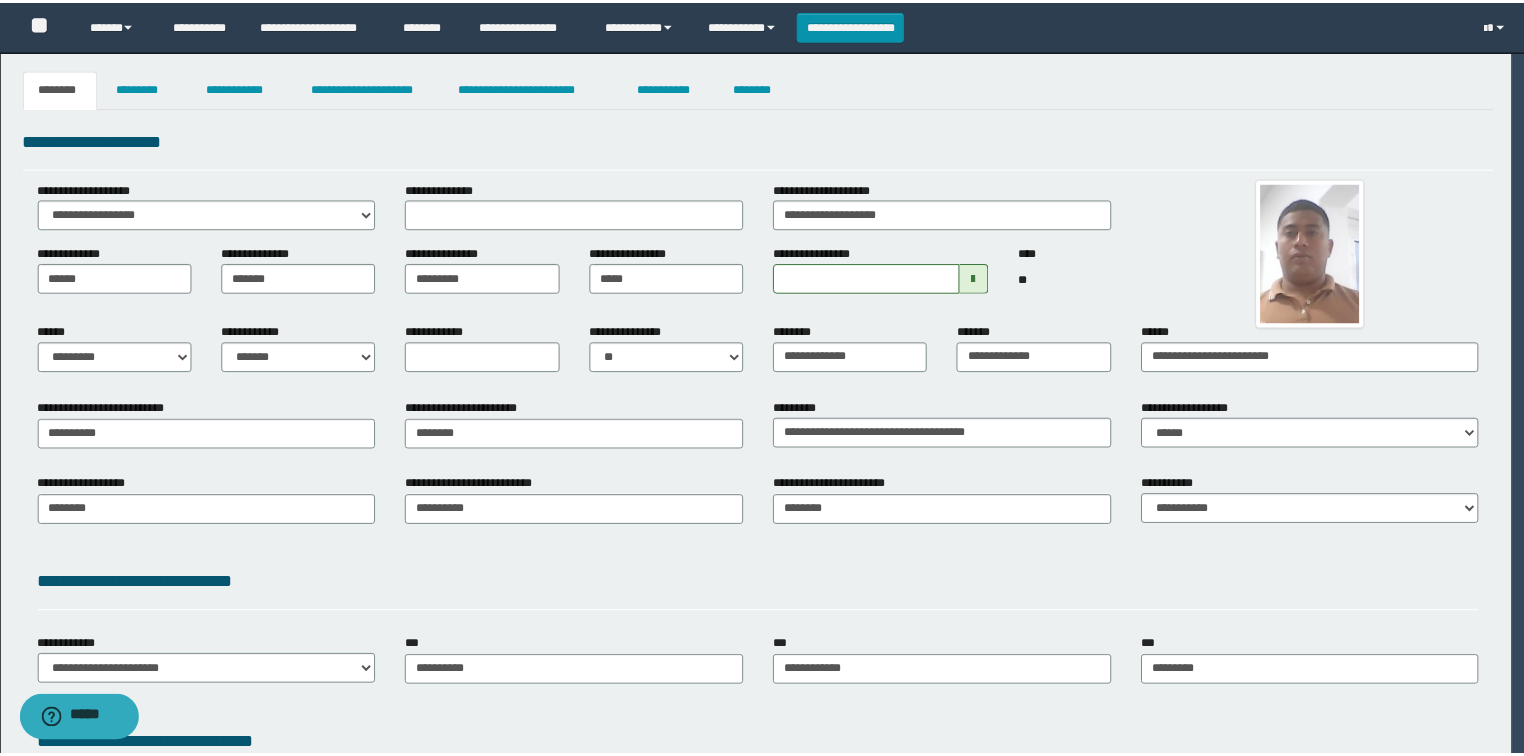 scroll, scrollTop: 0, scrollLeft: 0, axis: both 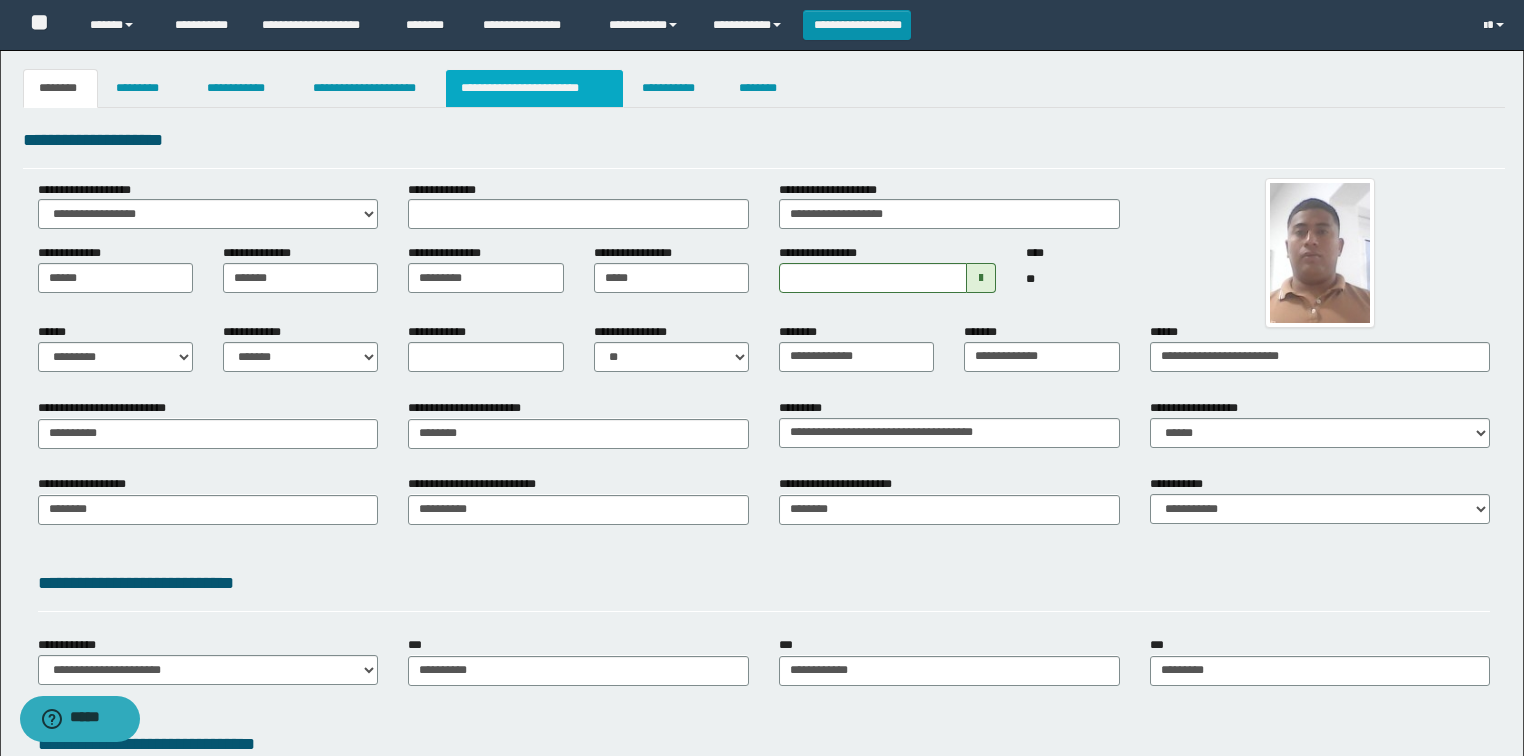 click on "**********" at bounding box center [534, 88] 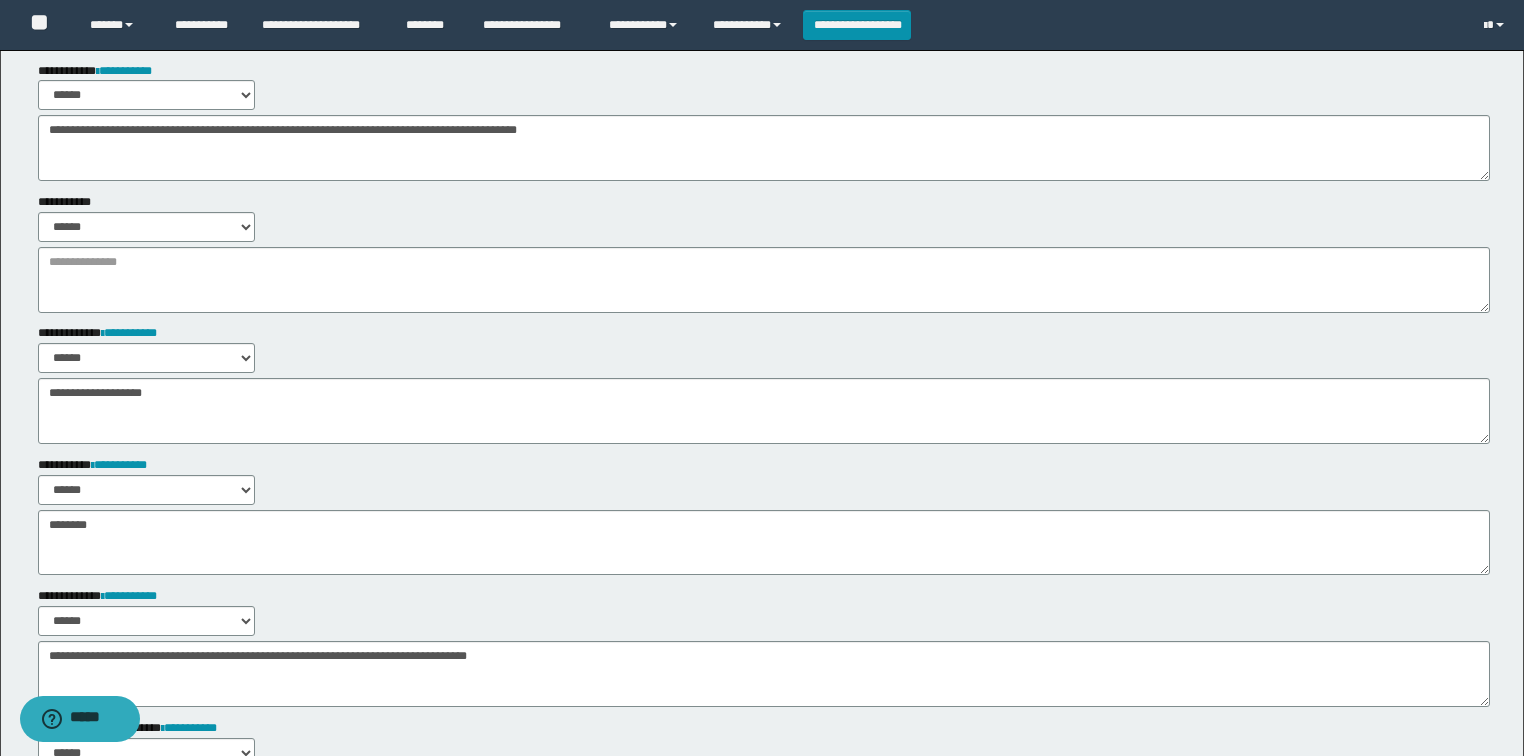 scroll, scrollTop: 0, scrollLeft: 0, axis: both 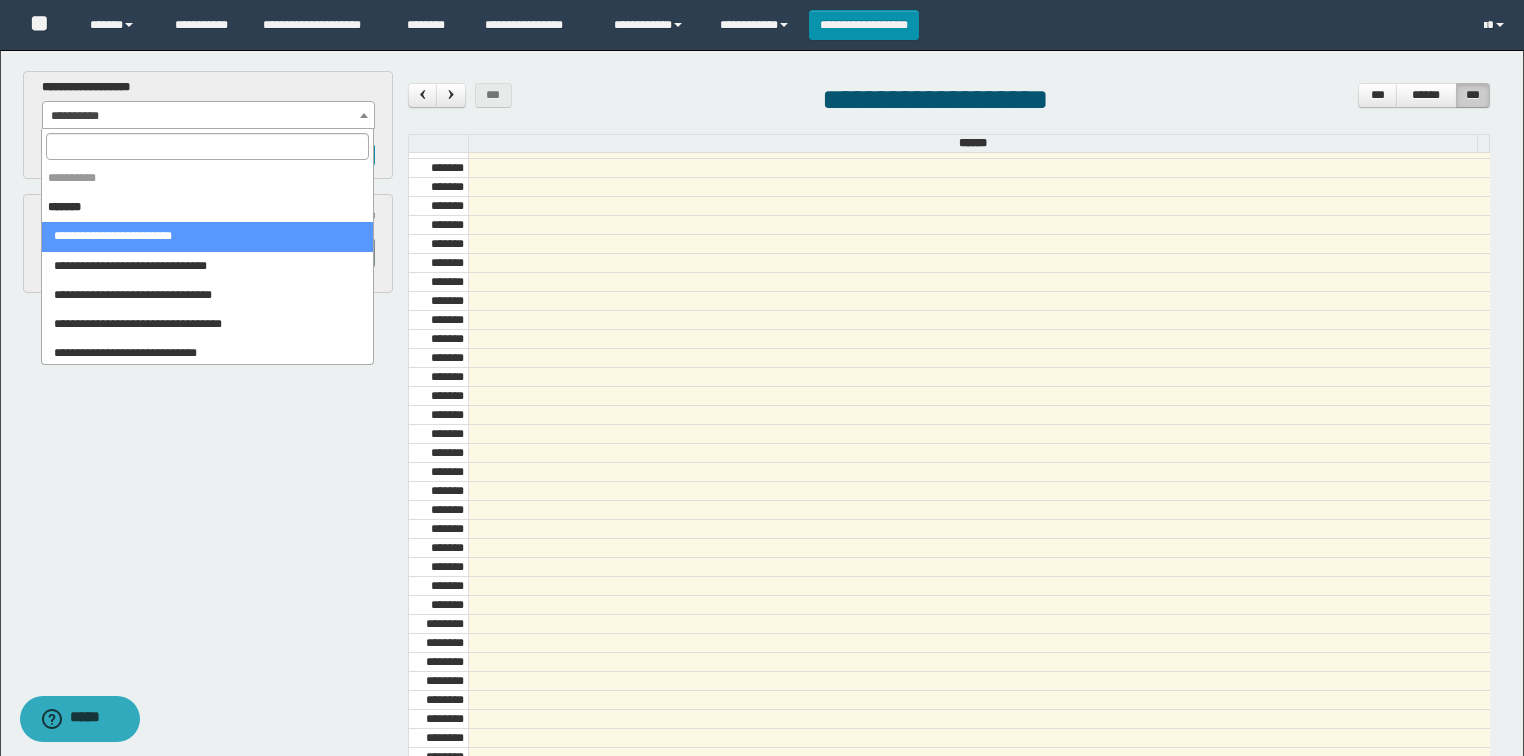 click on "**********" at bounding box center (209, 116) 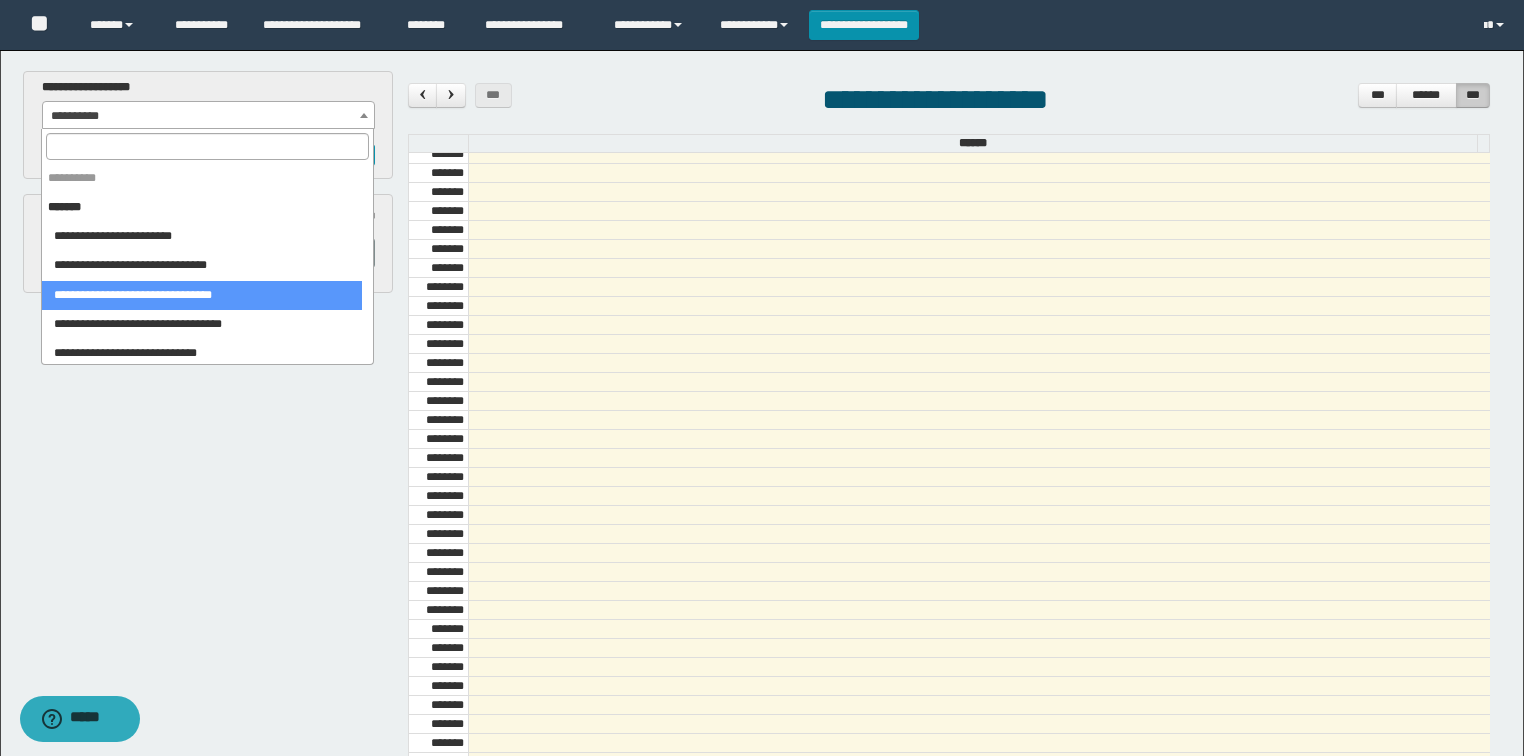 scroll, scrollTop: 758, scrollLeft: 0, axis: vertical 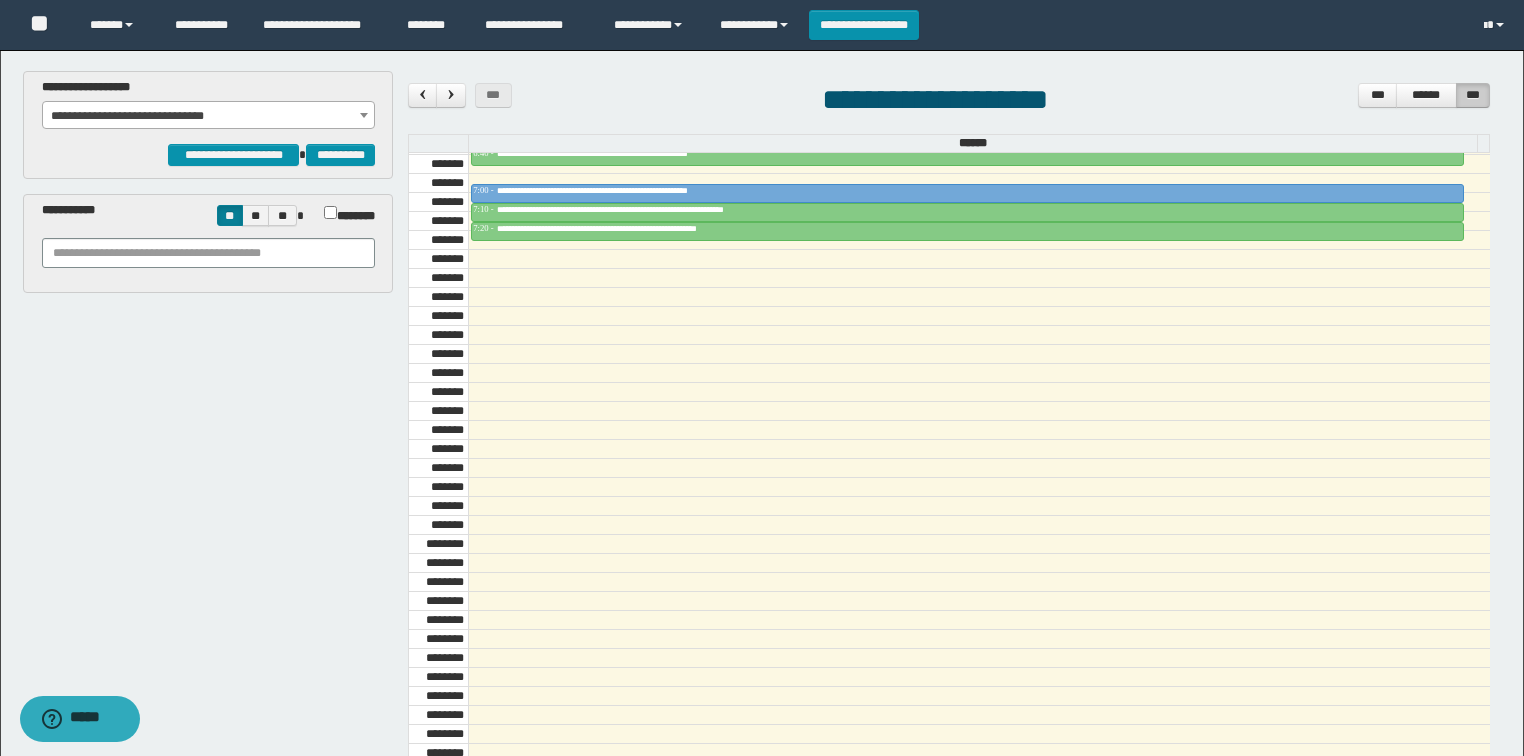click on "**********" at bounding box center [209, 116] 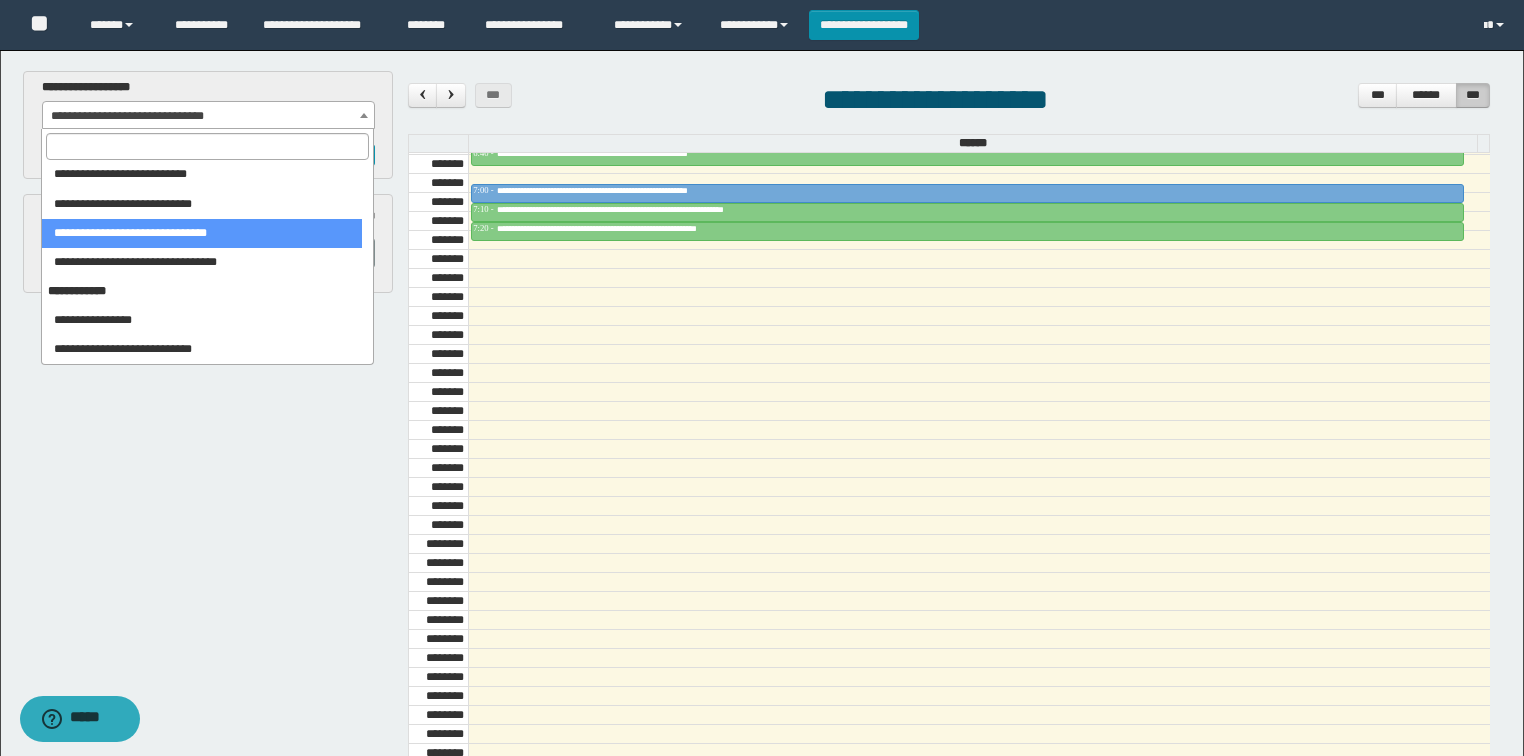 scroll, scrollTop: 164, scrollLeft: 0, axis: vertical 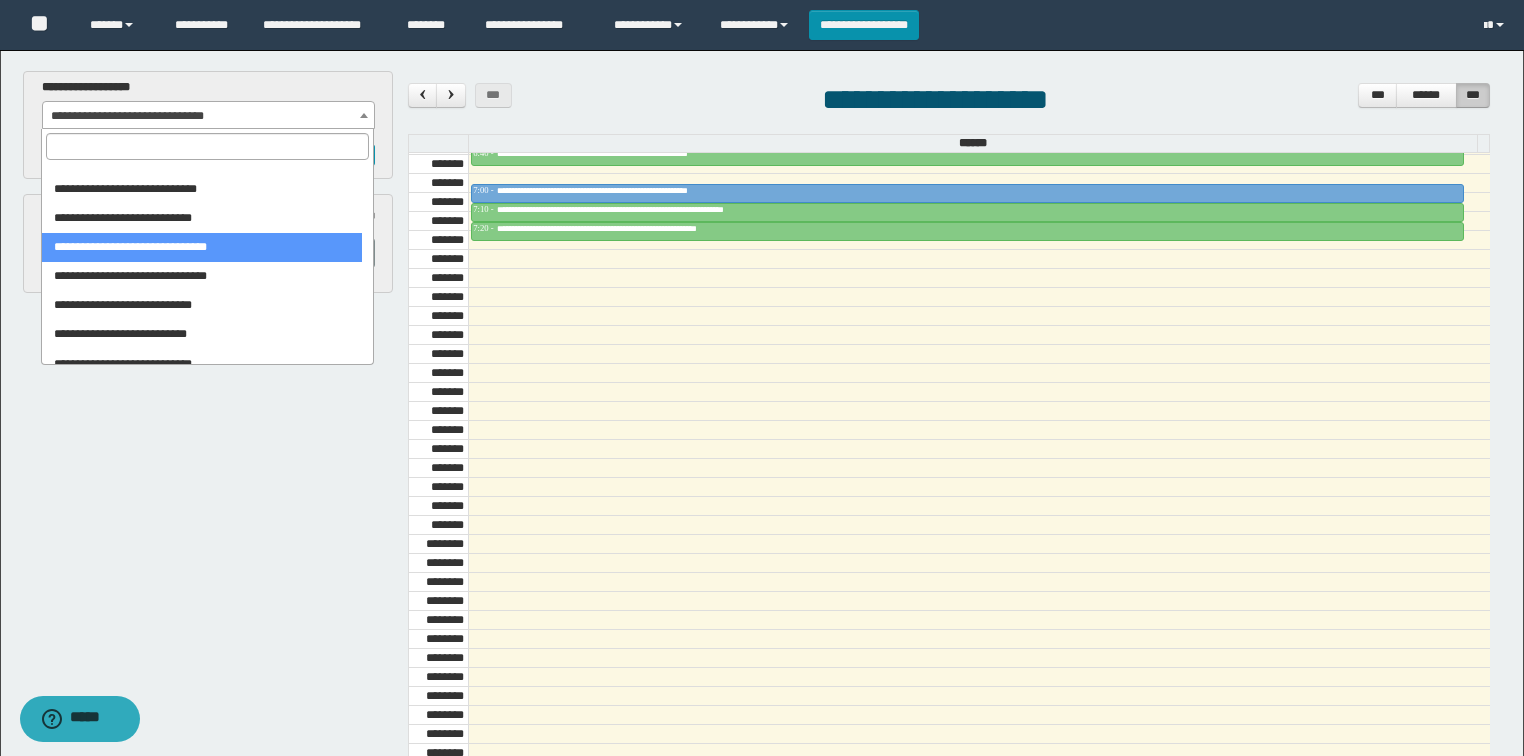 select on "******" 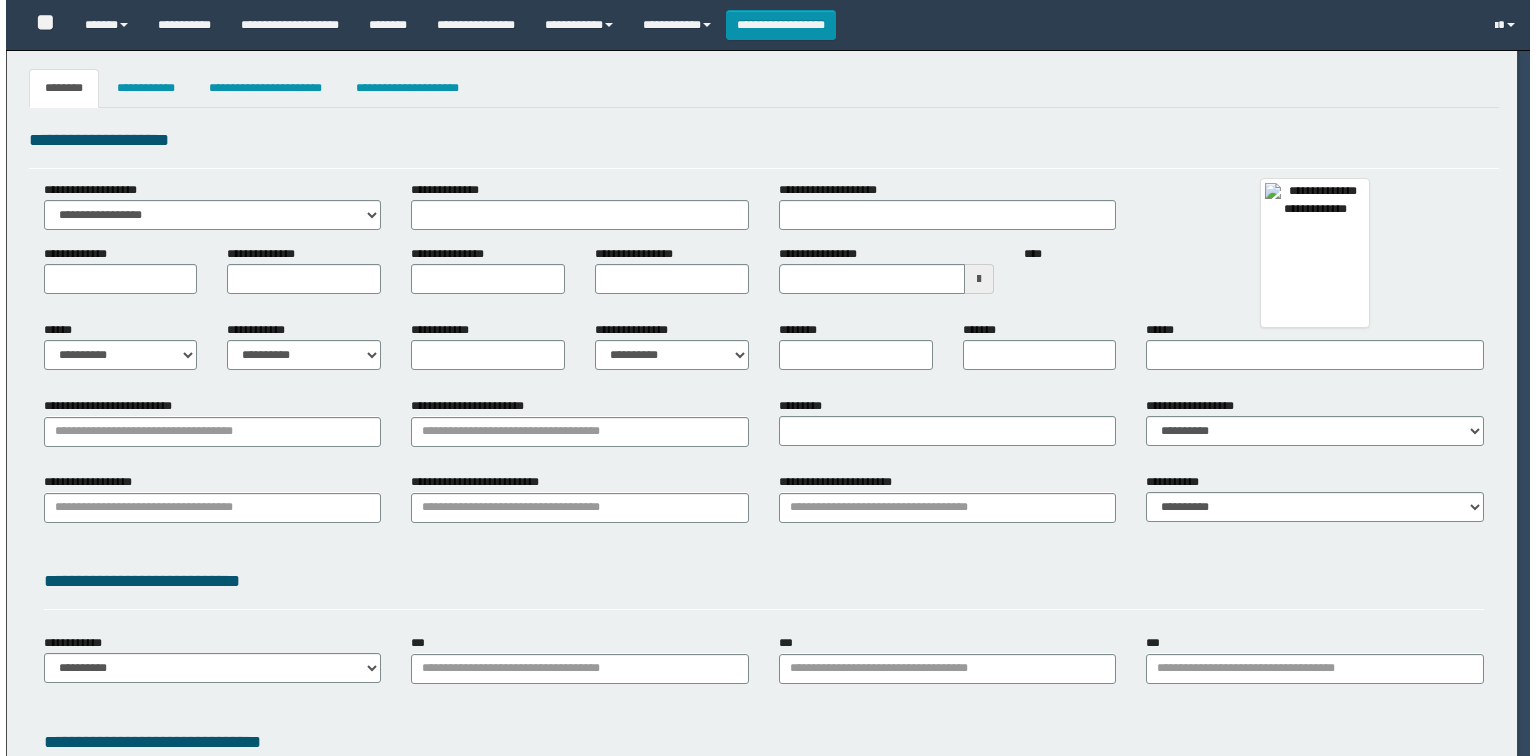 scroll, scrollTop: 0, scrollLeft: 0, axis: both 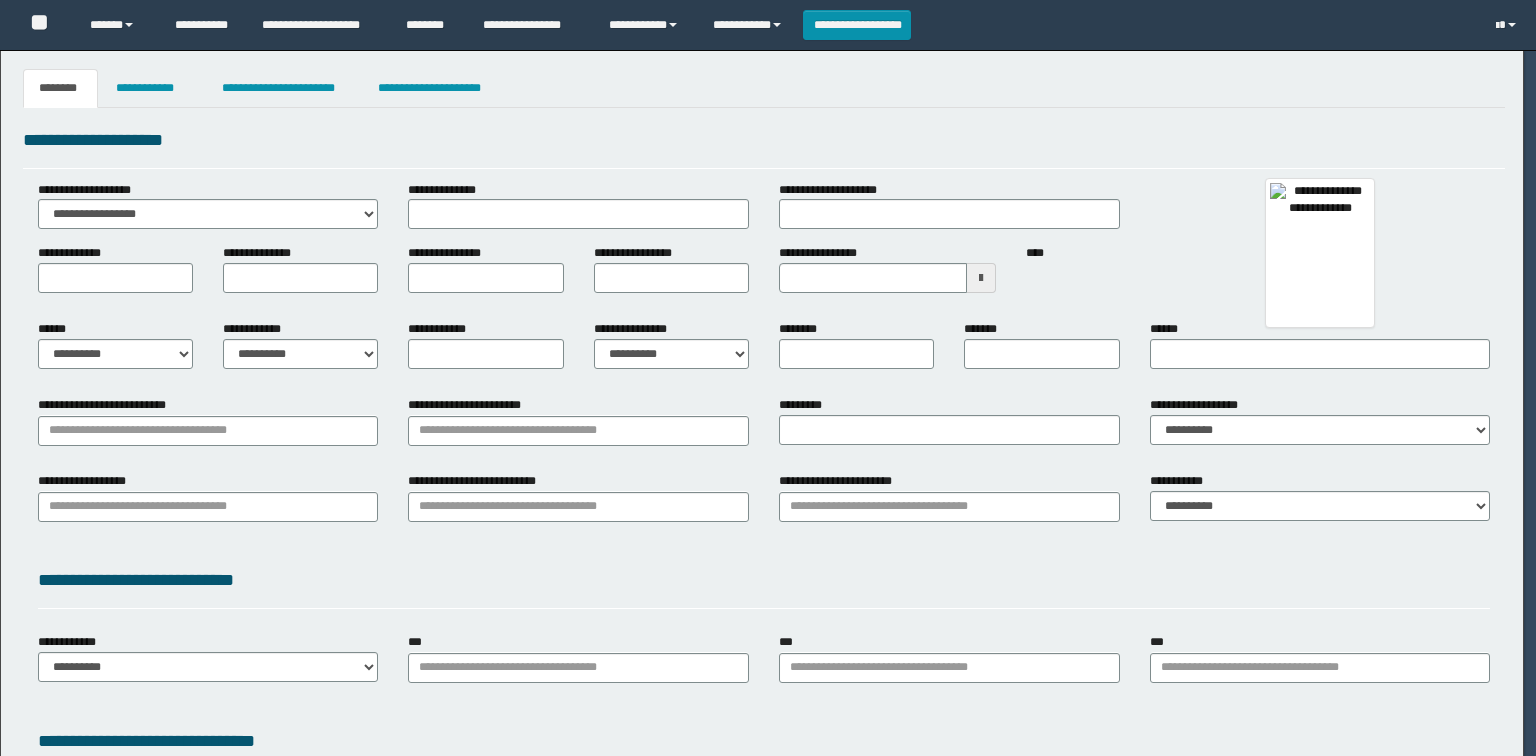 type on "**********" 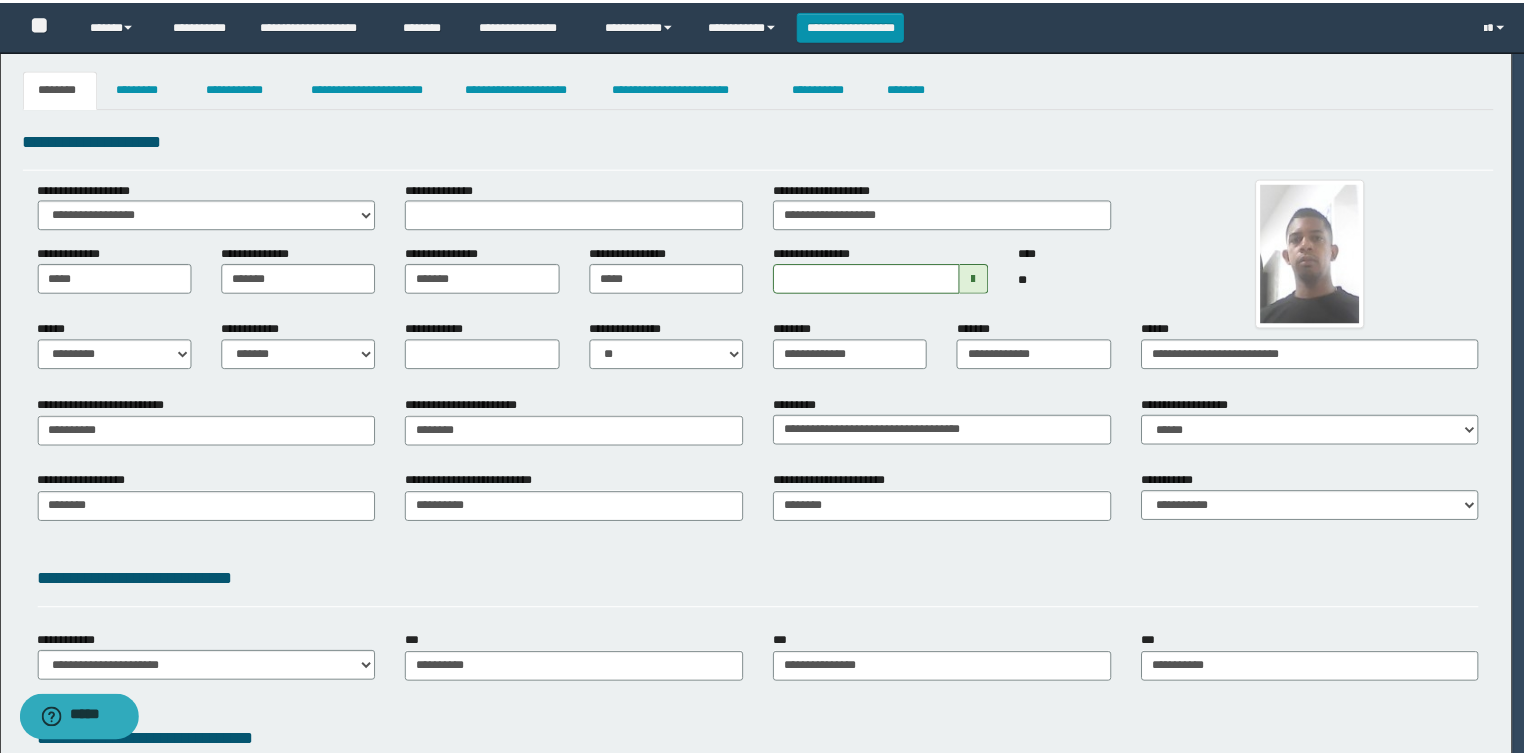 scroll, scrollTop: 0, scrollLeft: 0, axis: both 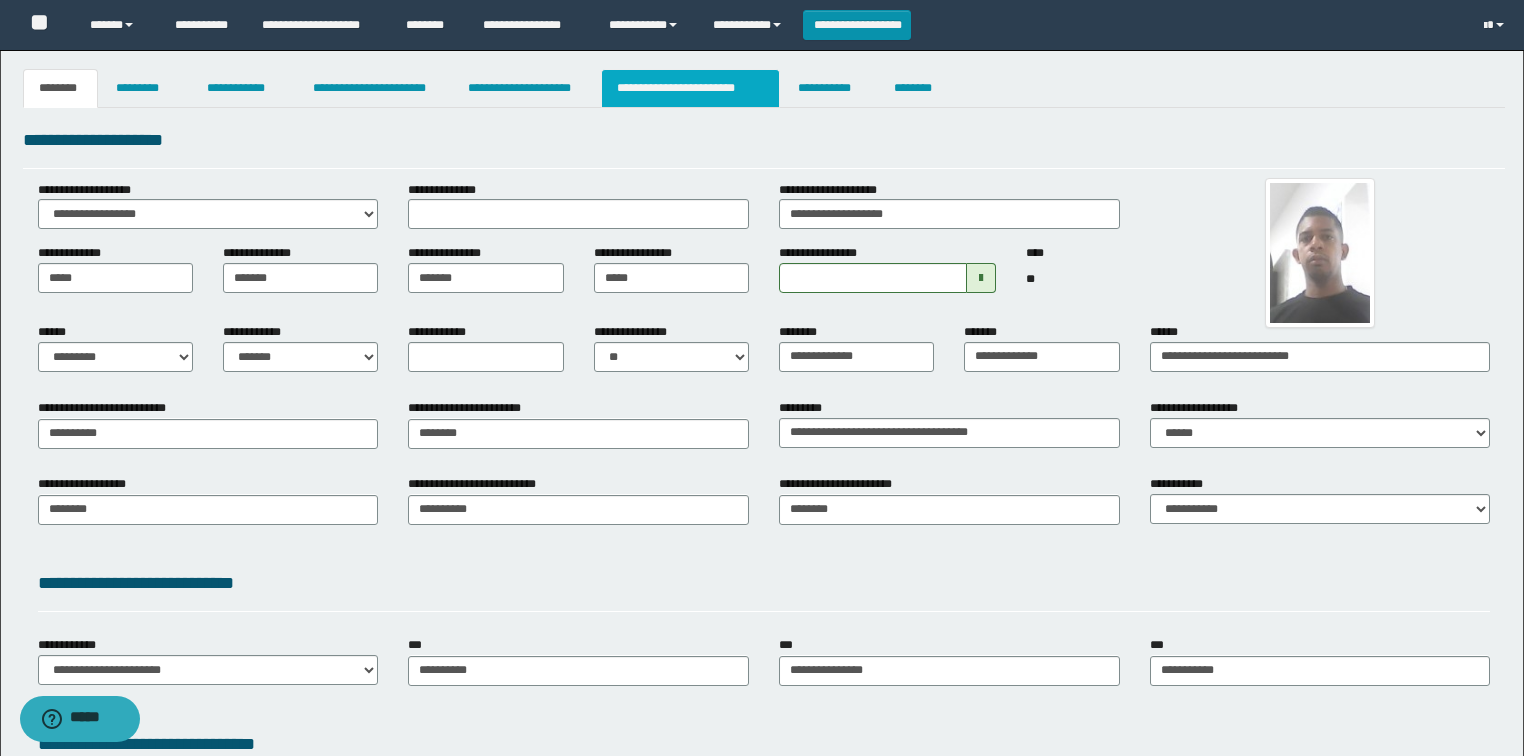 click on "**********" at bounding box center (690, 88) 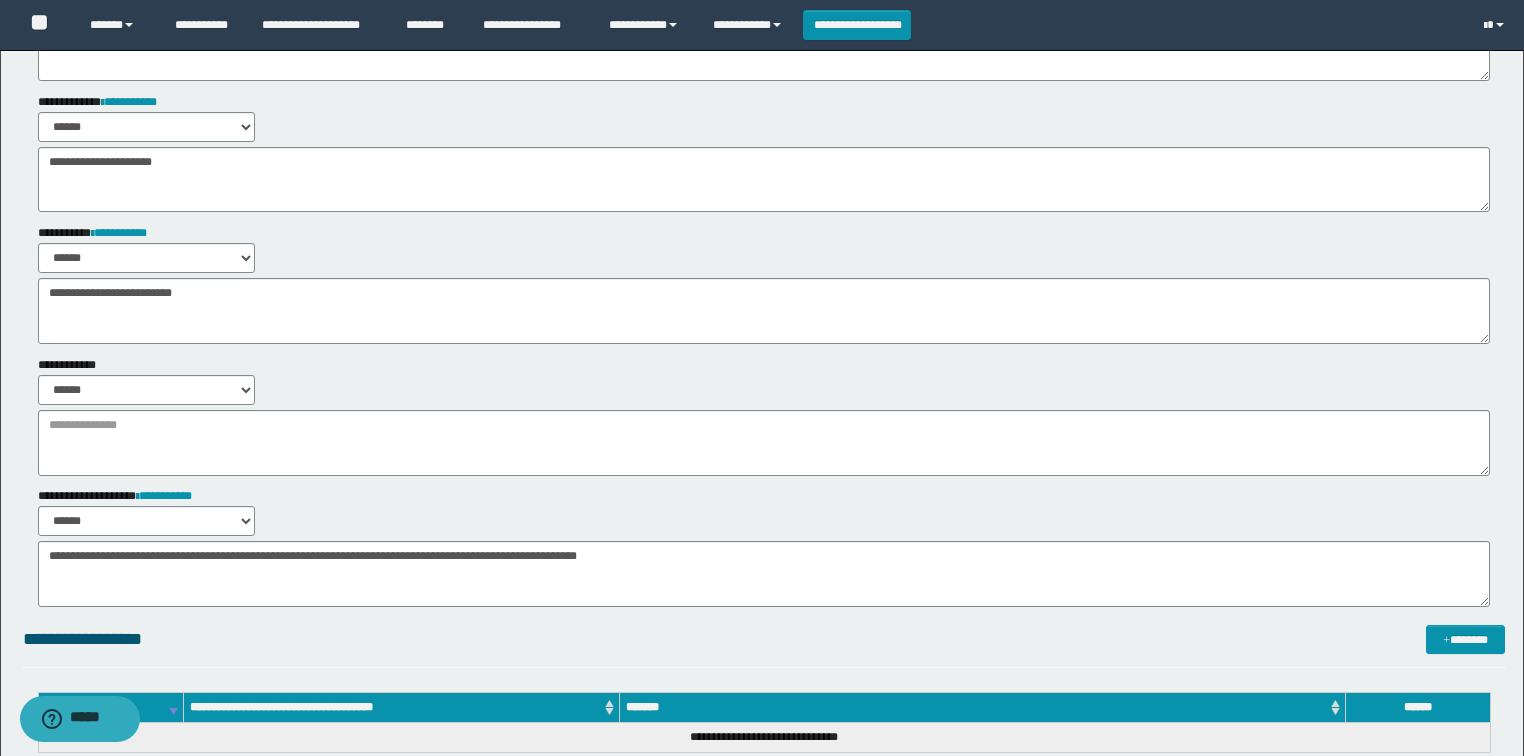 scroll, scrollTop: 80, scrollLeft: 0, axis: vertical 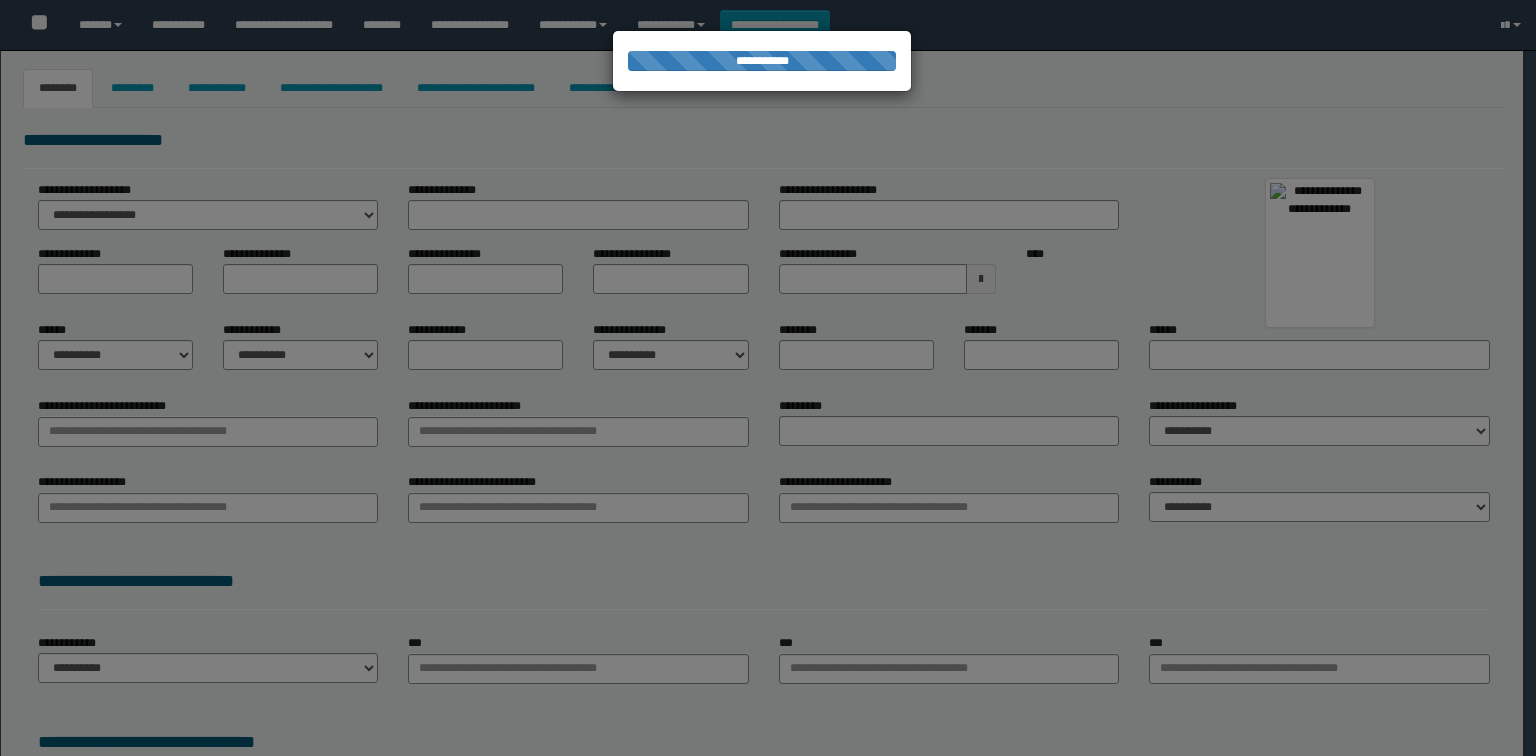 type on "**********" 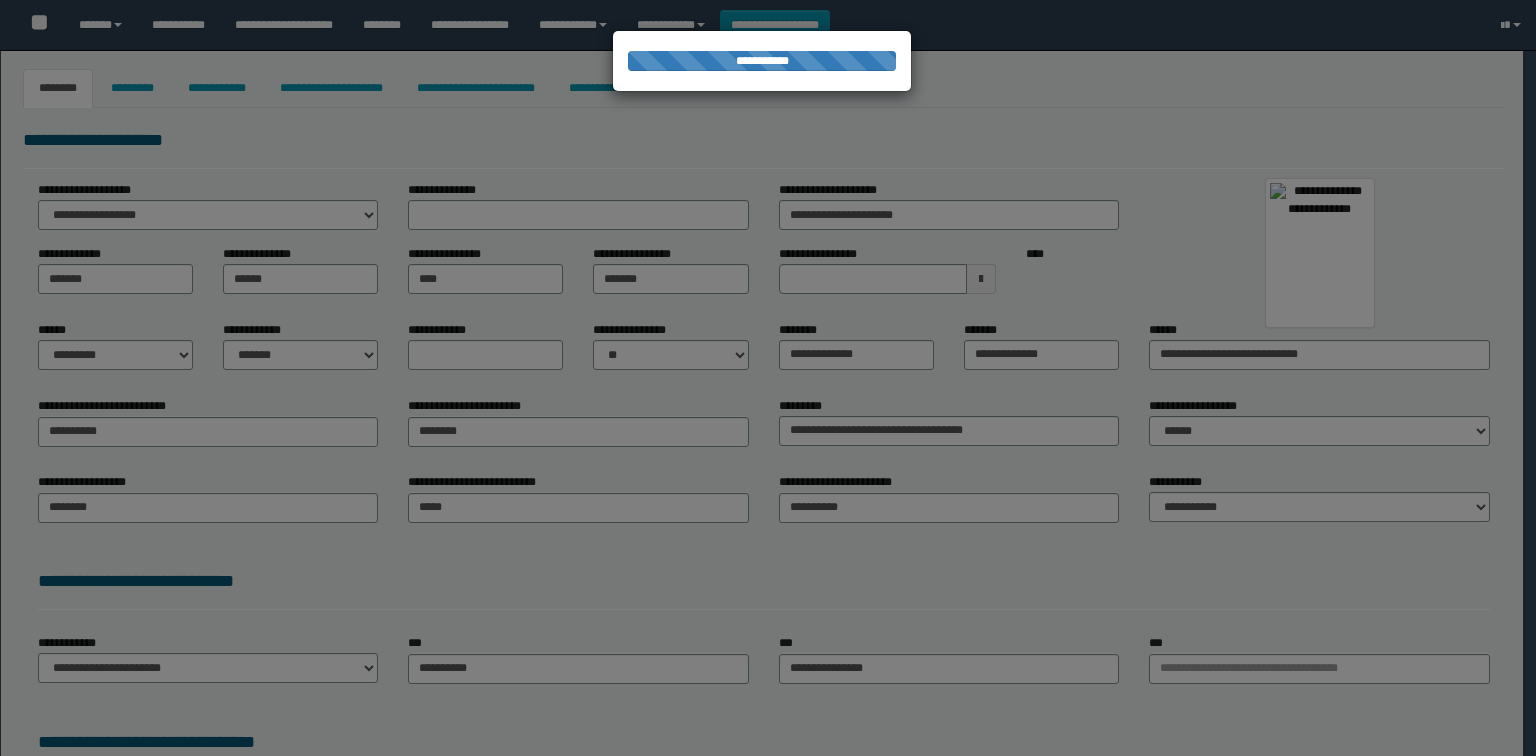 type on "**********" 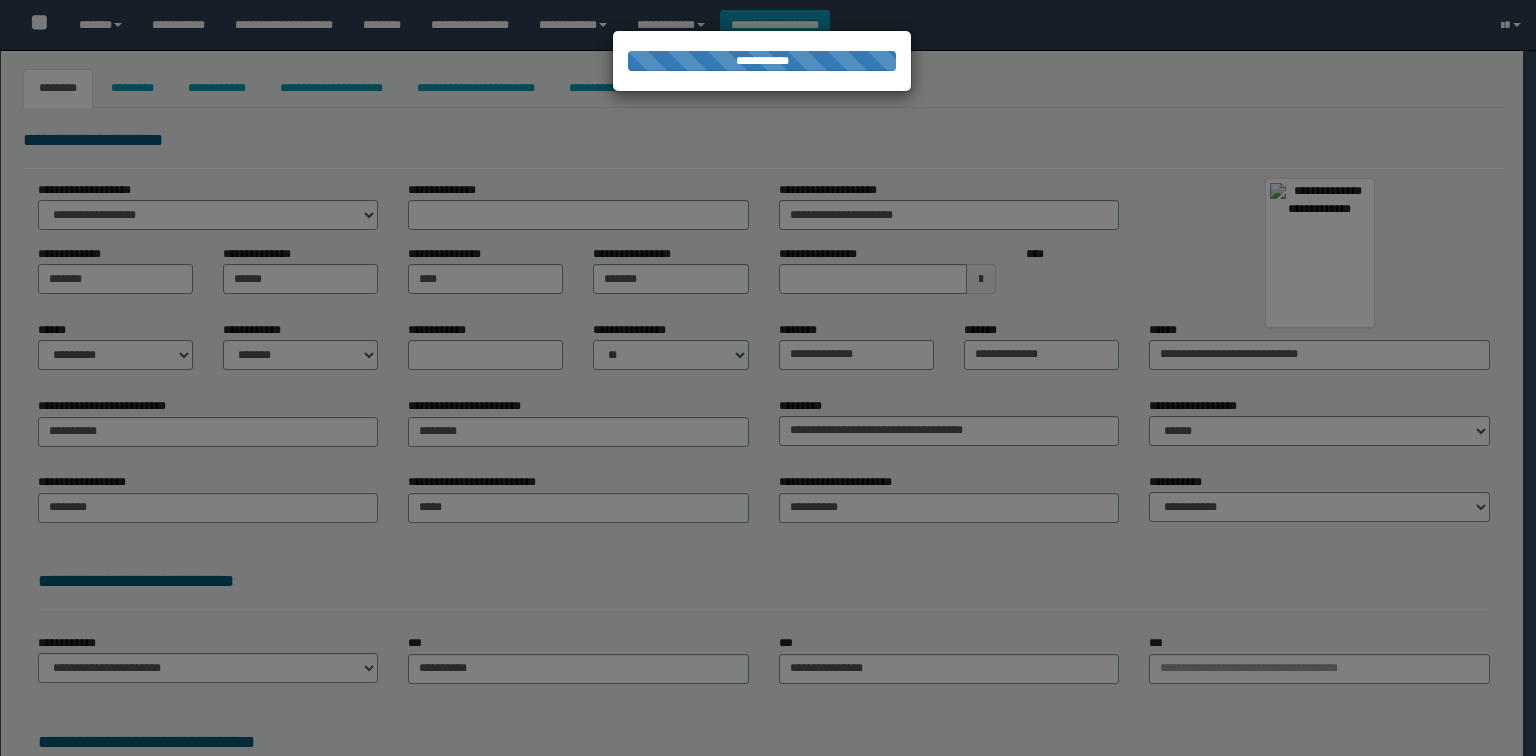 select on "*" 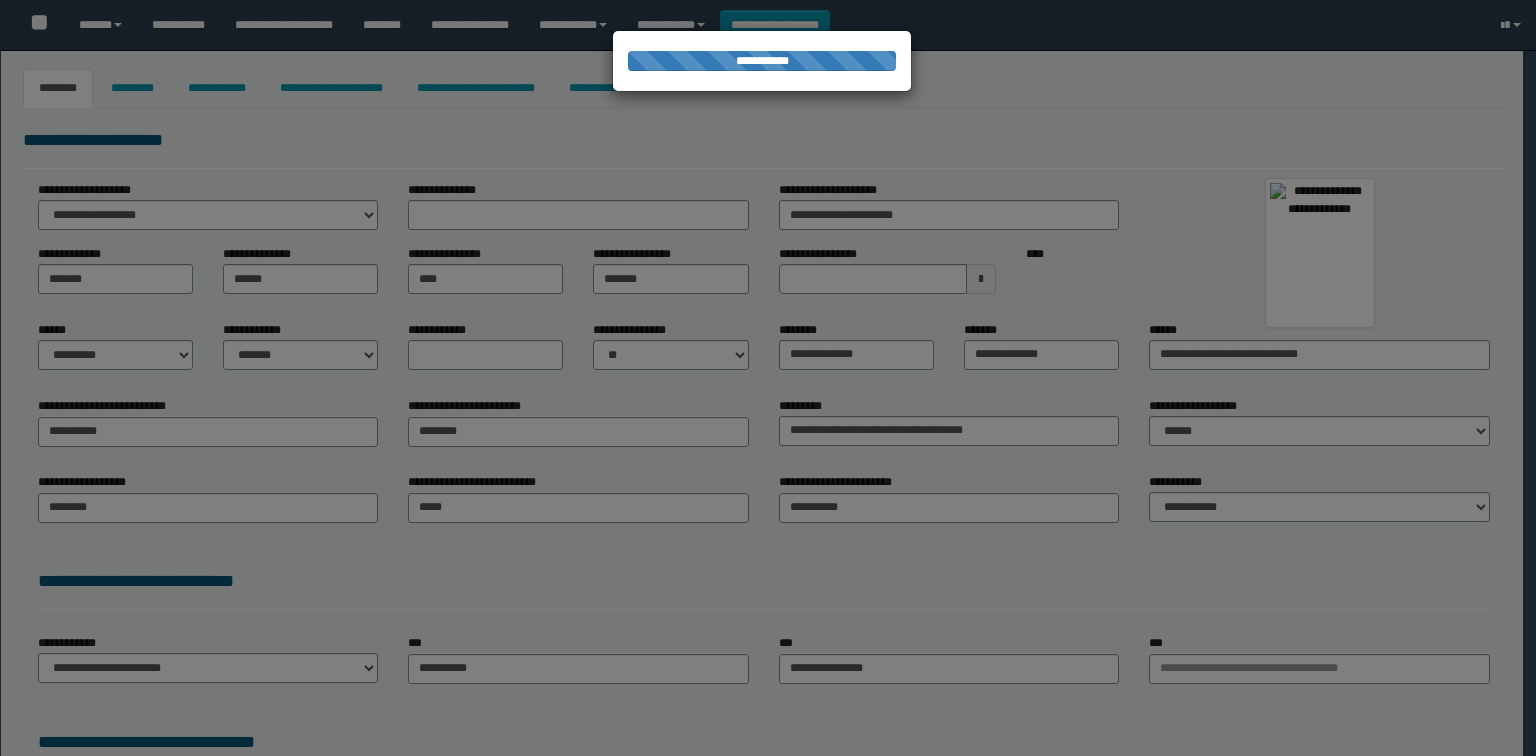select on "*" 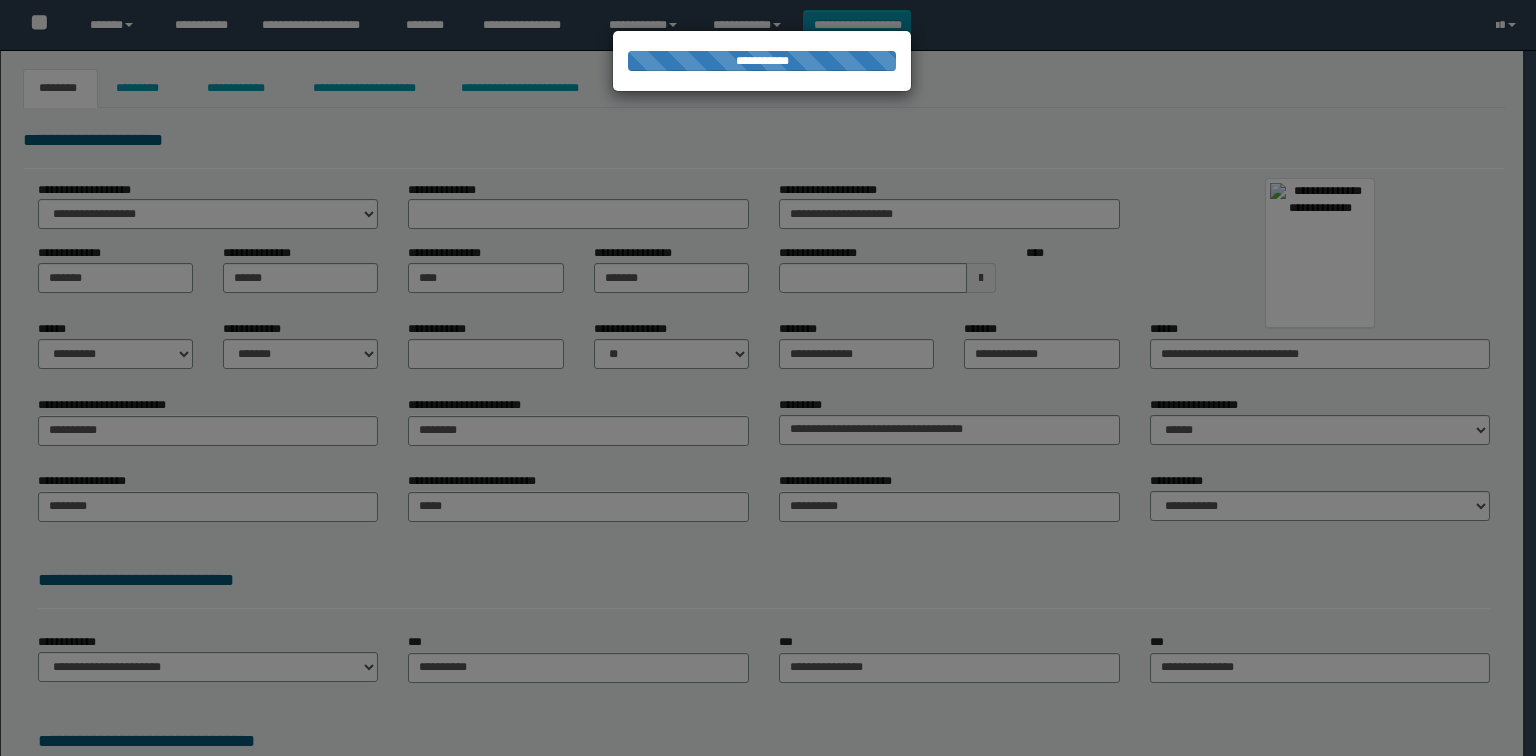 scroll, scrollTop: 0, scrollLeft: 0, axis: both 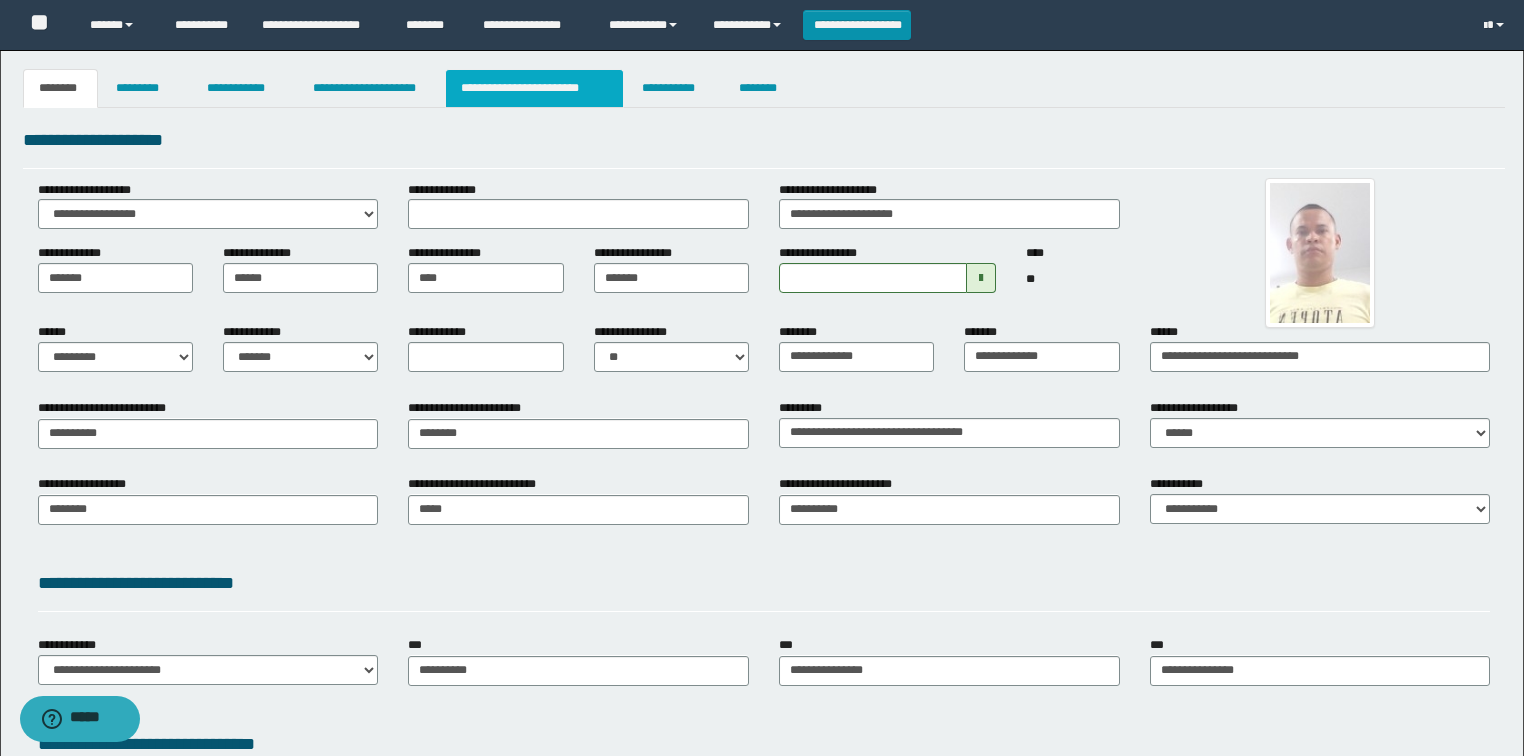 click on "**********" at bounding box center [534, 88] 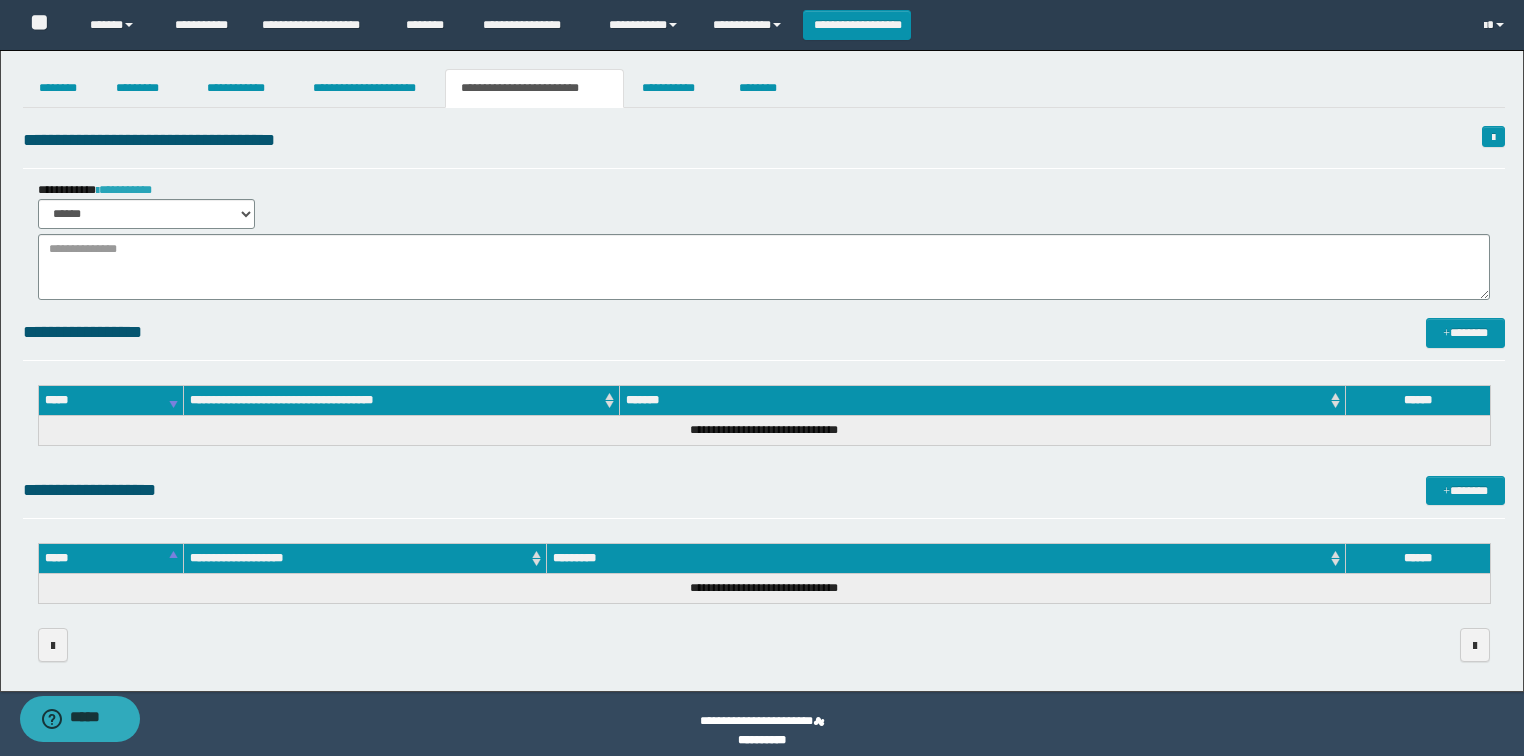 click on "**********" at bounding box center [124, 190] 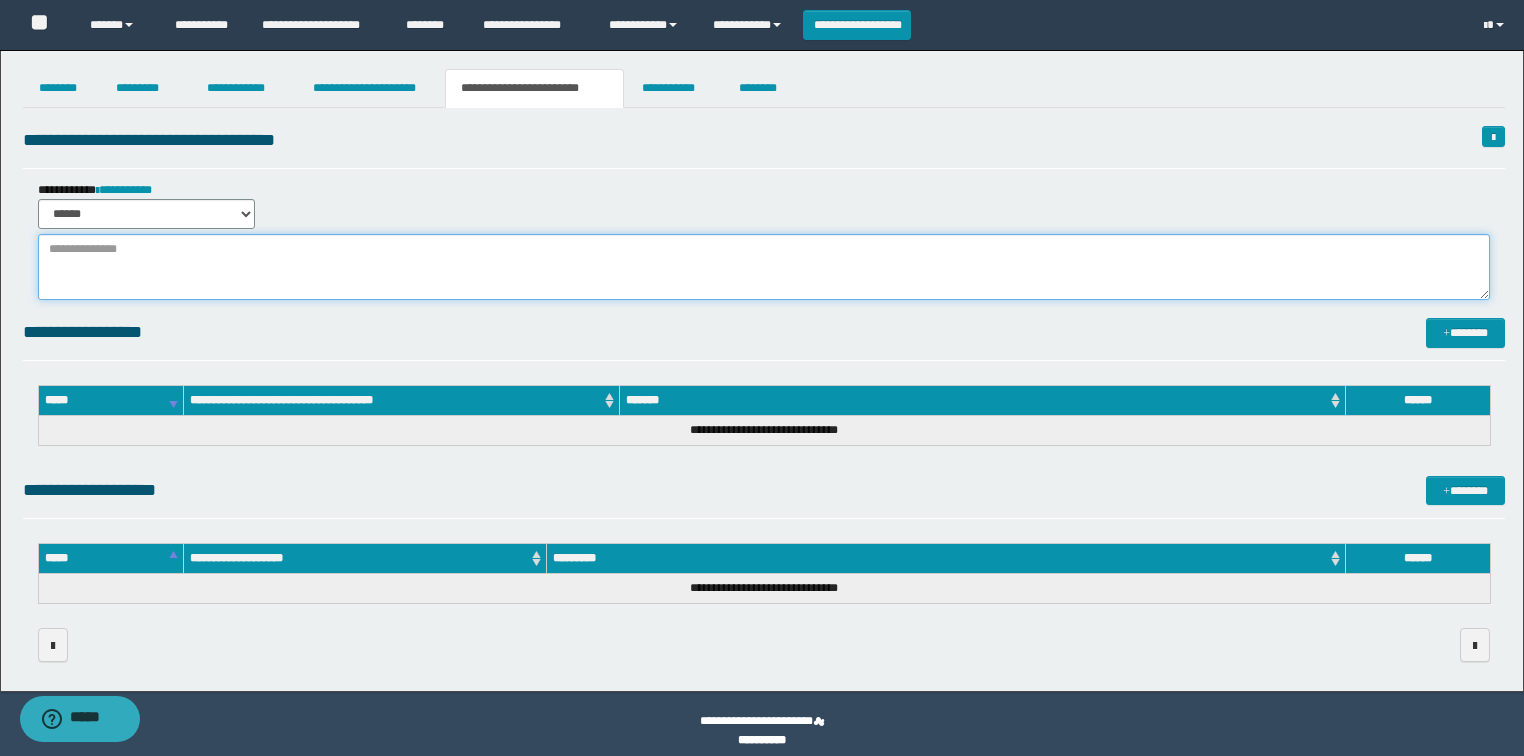 click at bounding box center (764, 267) 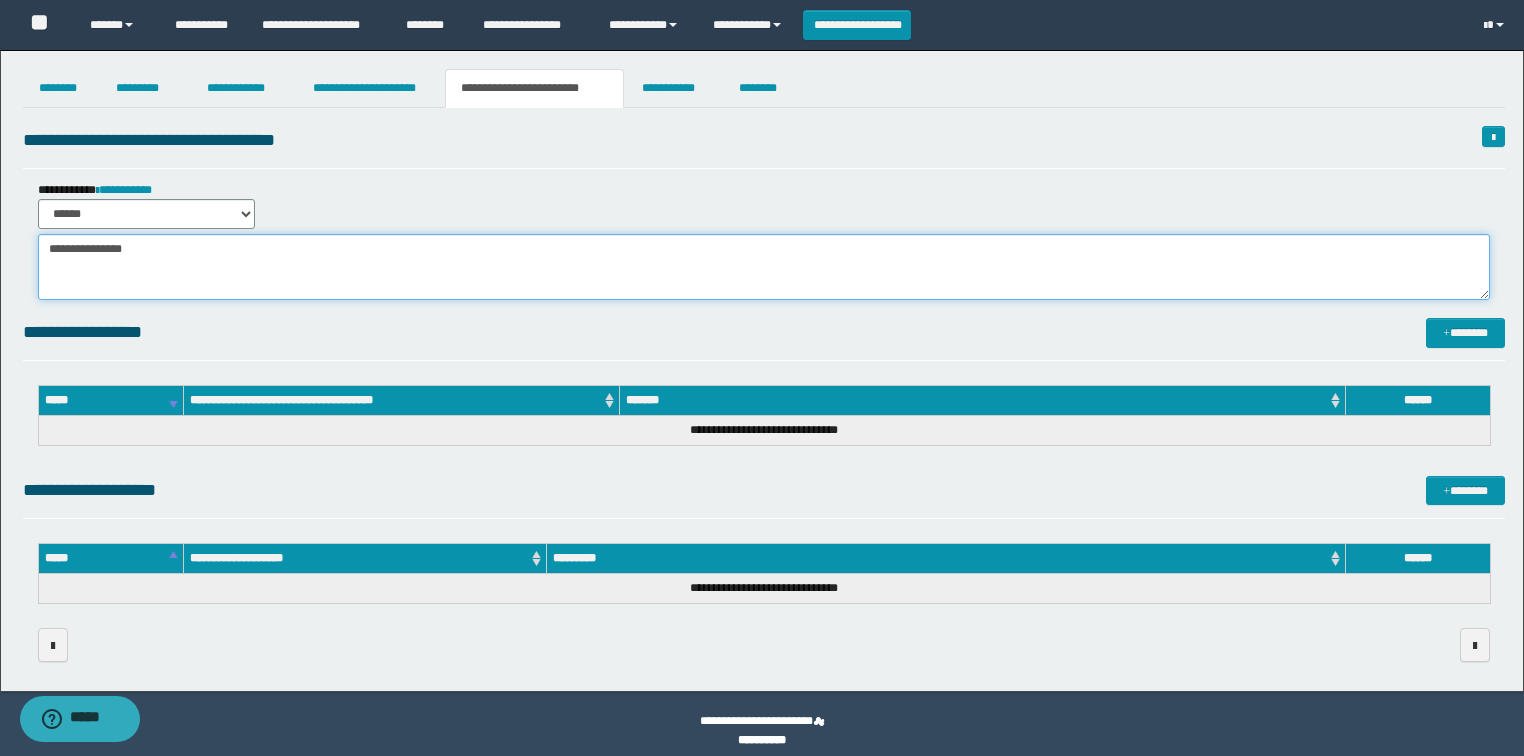 paste on "**********" 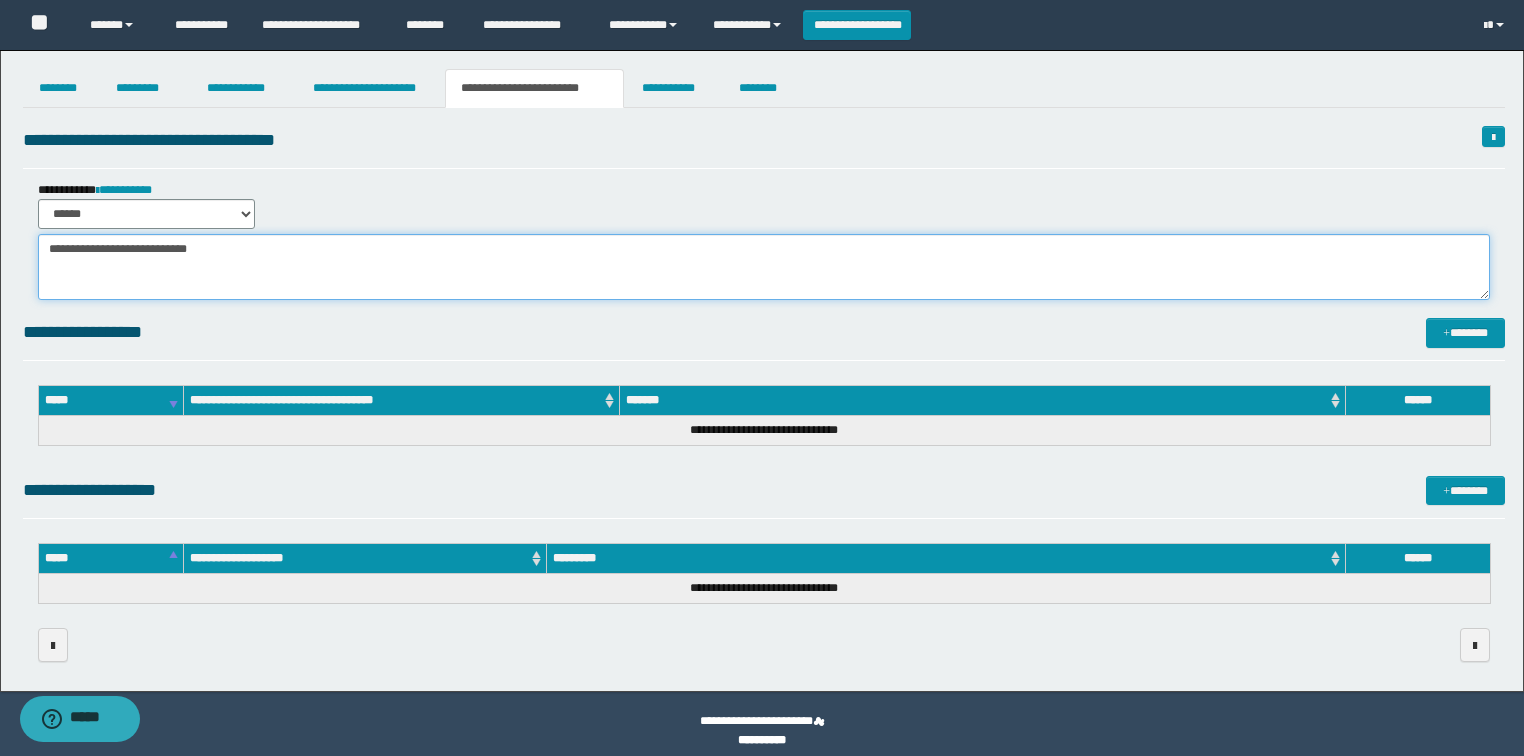 type on "**********" 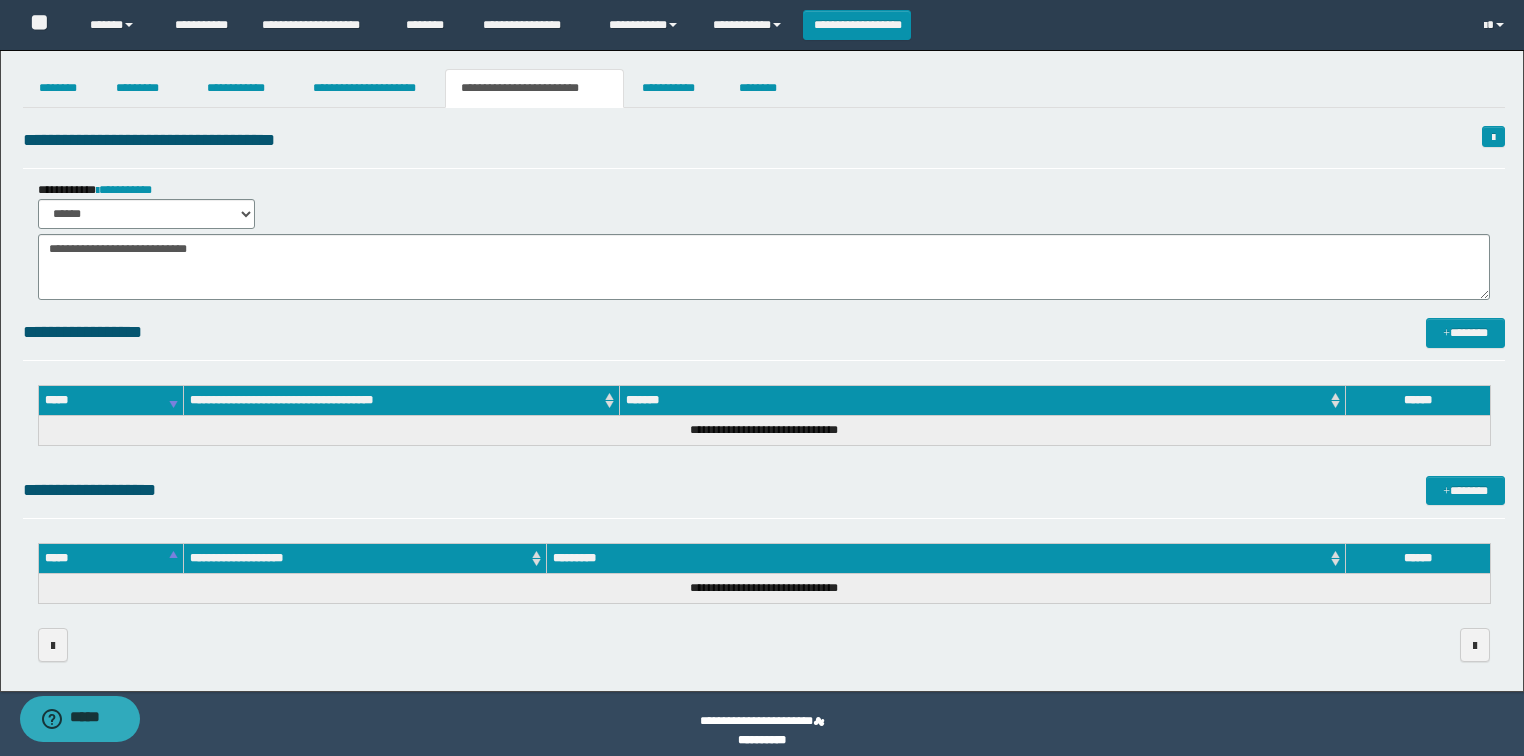 click on "**********" at bounding box center (762, 371) 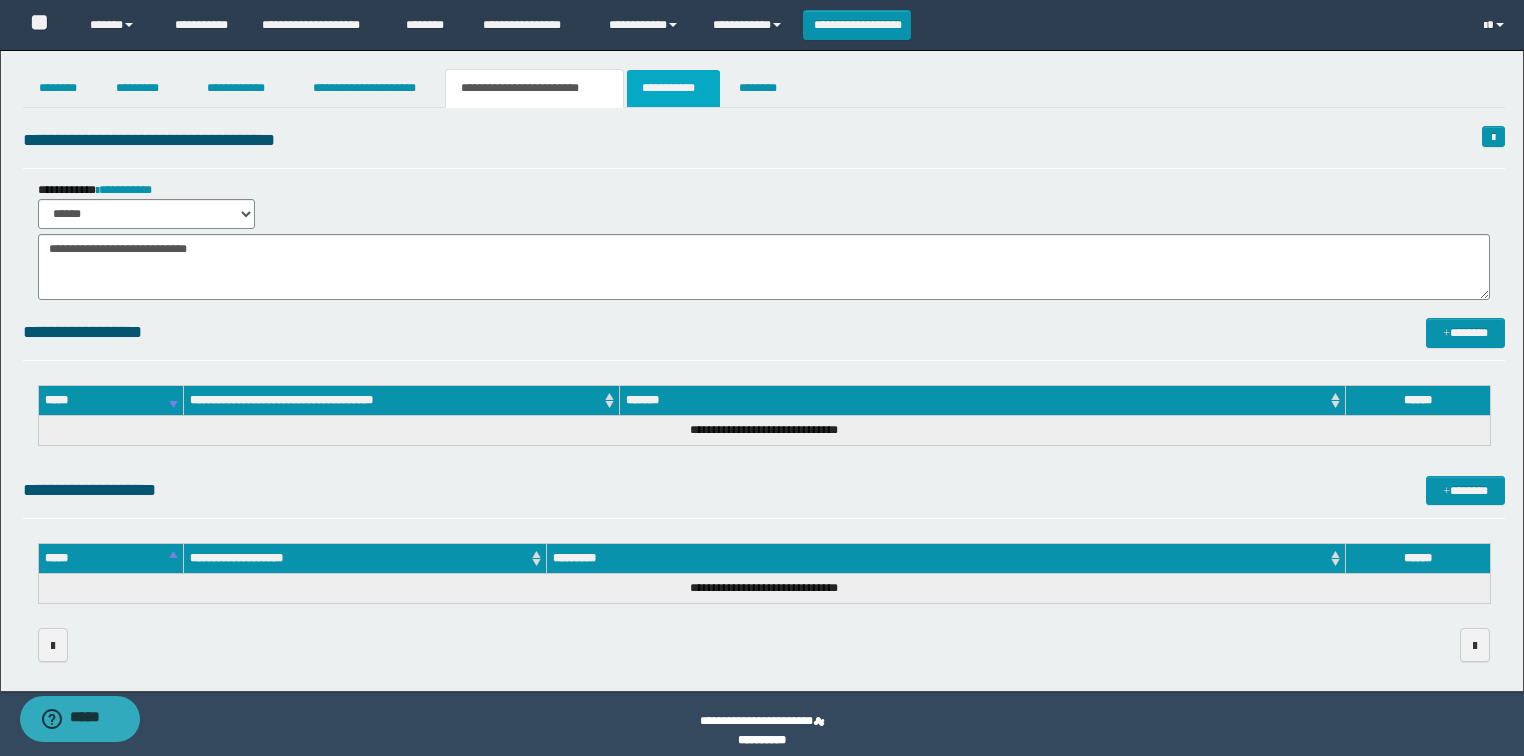 click on "**********" at bounding box center [673, 88] 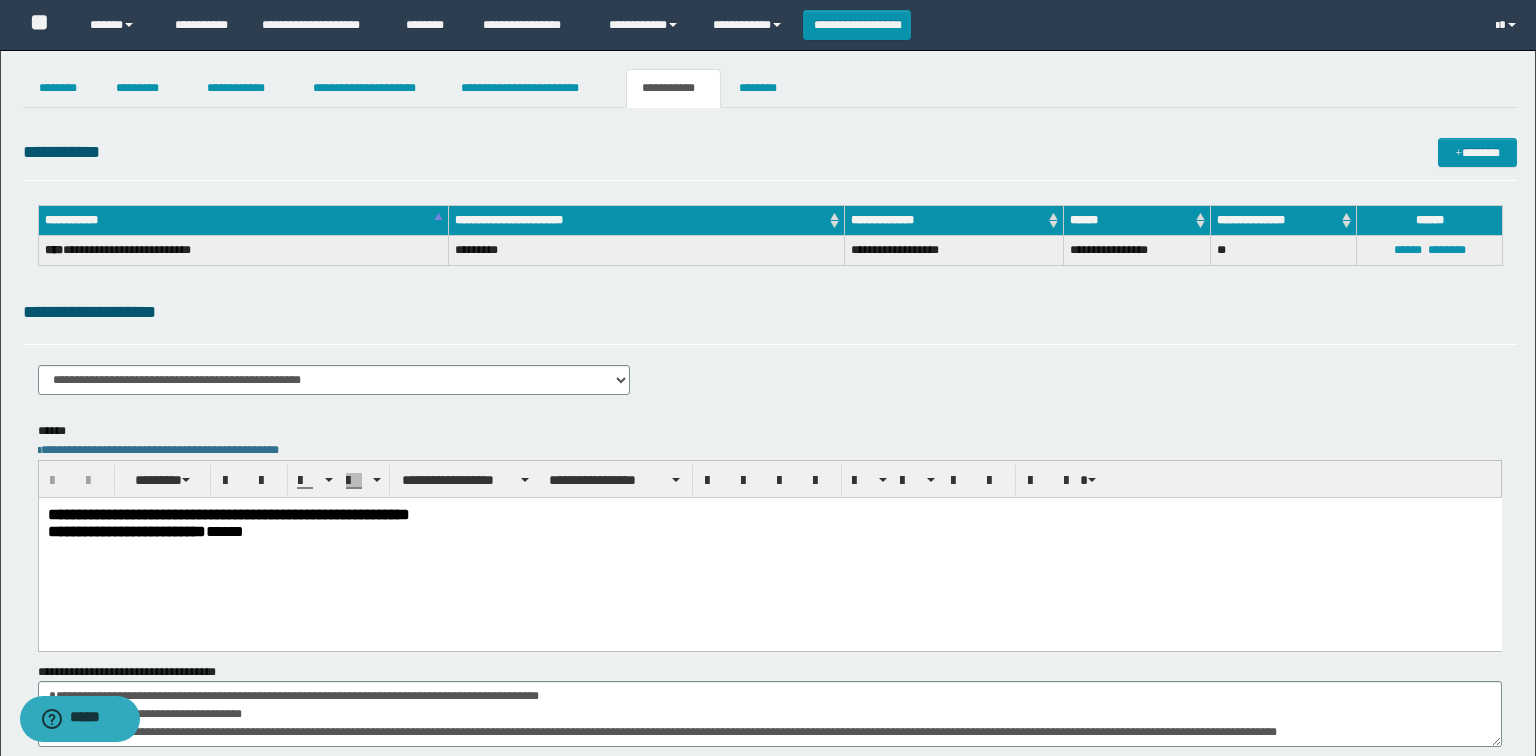 scroll, scrollTop: 0, scrollLeft: 0, axis: both 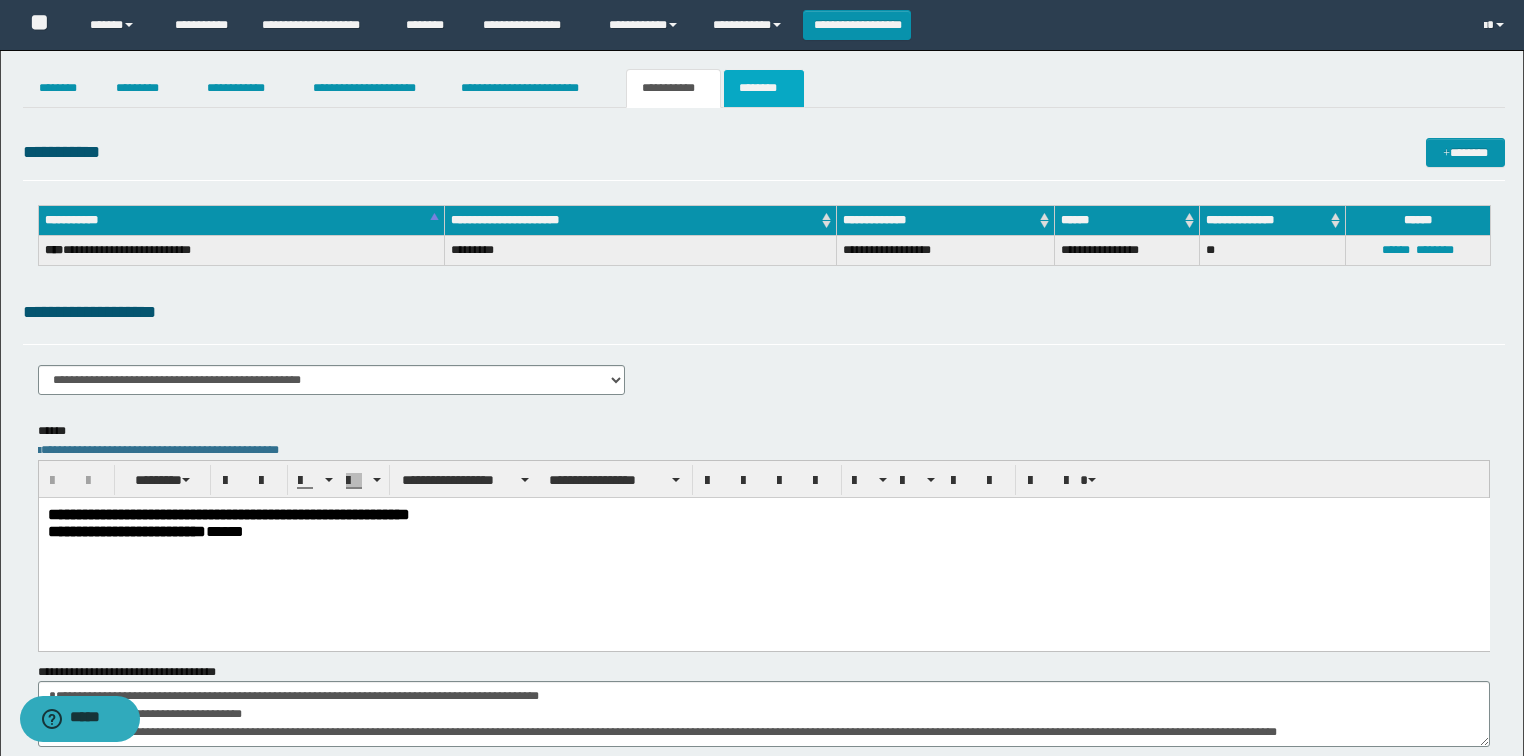 click on "********" at bounding box center (764, 88) 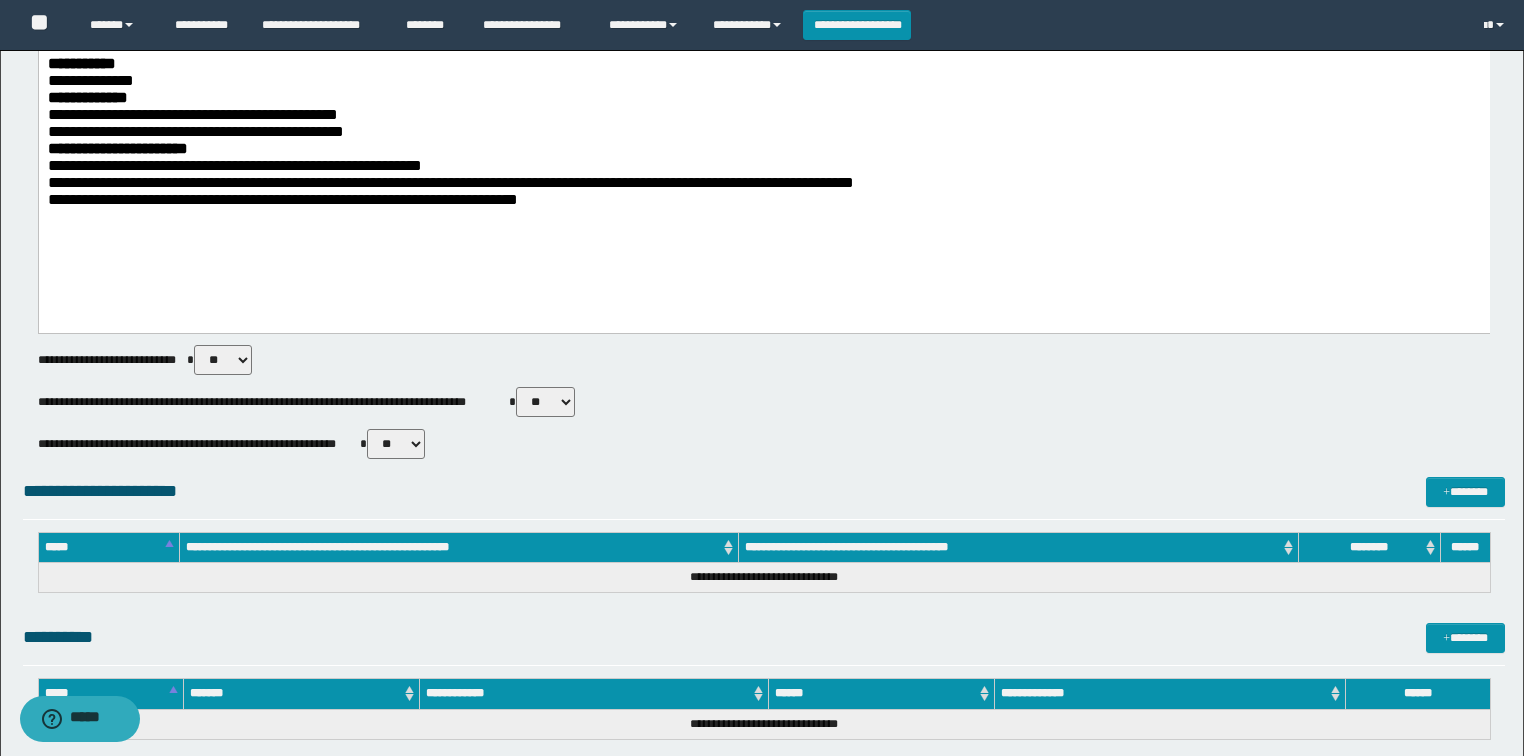 scroll, scrollTop: 966, scrollLeft: 0, axis: vertical 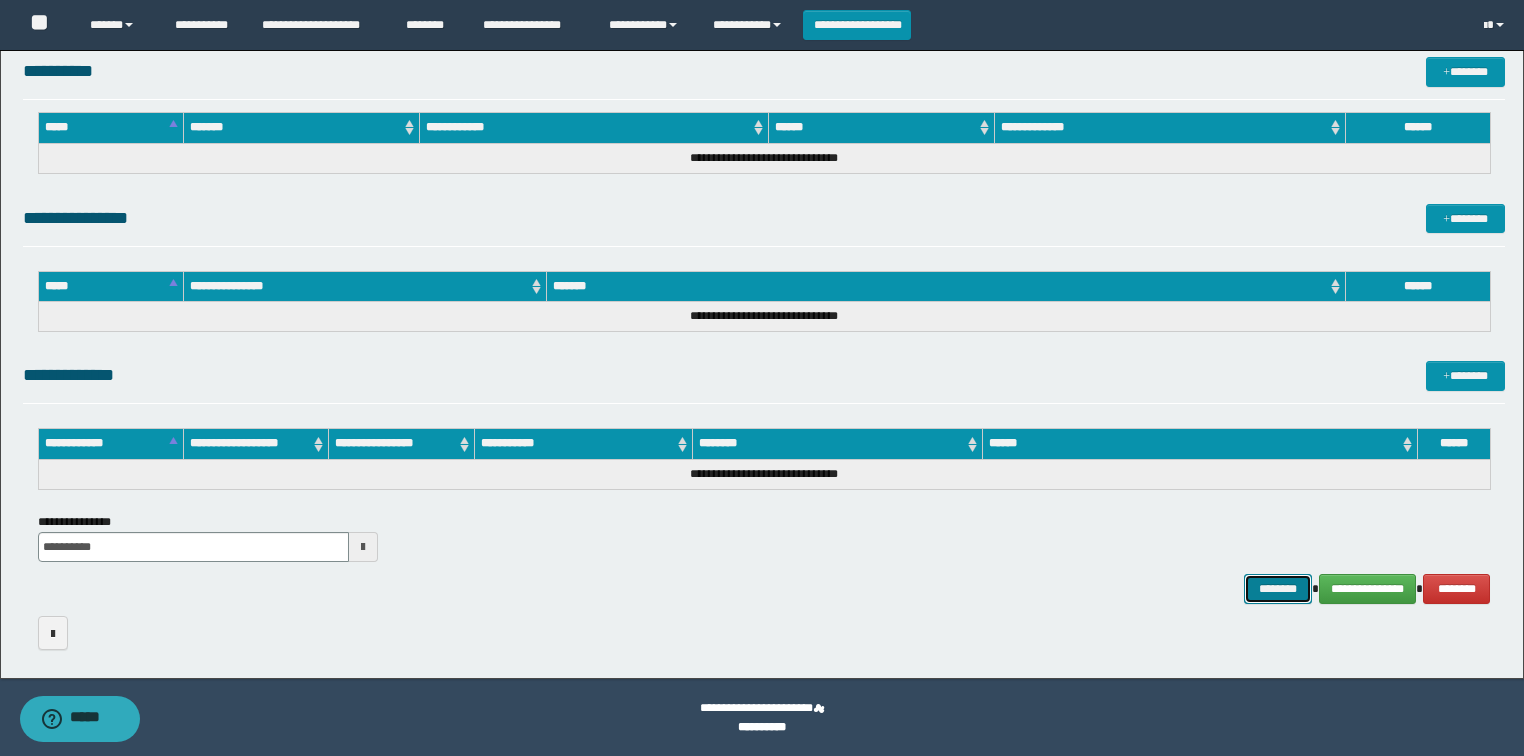 click on "********" at bounding box center [1277, 589] 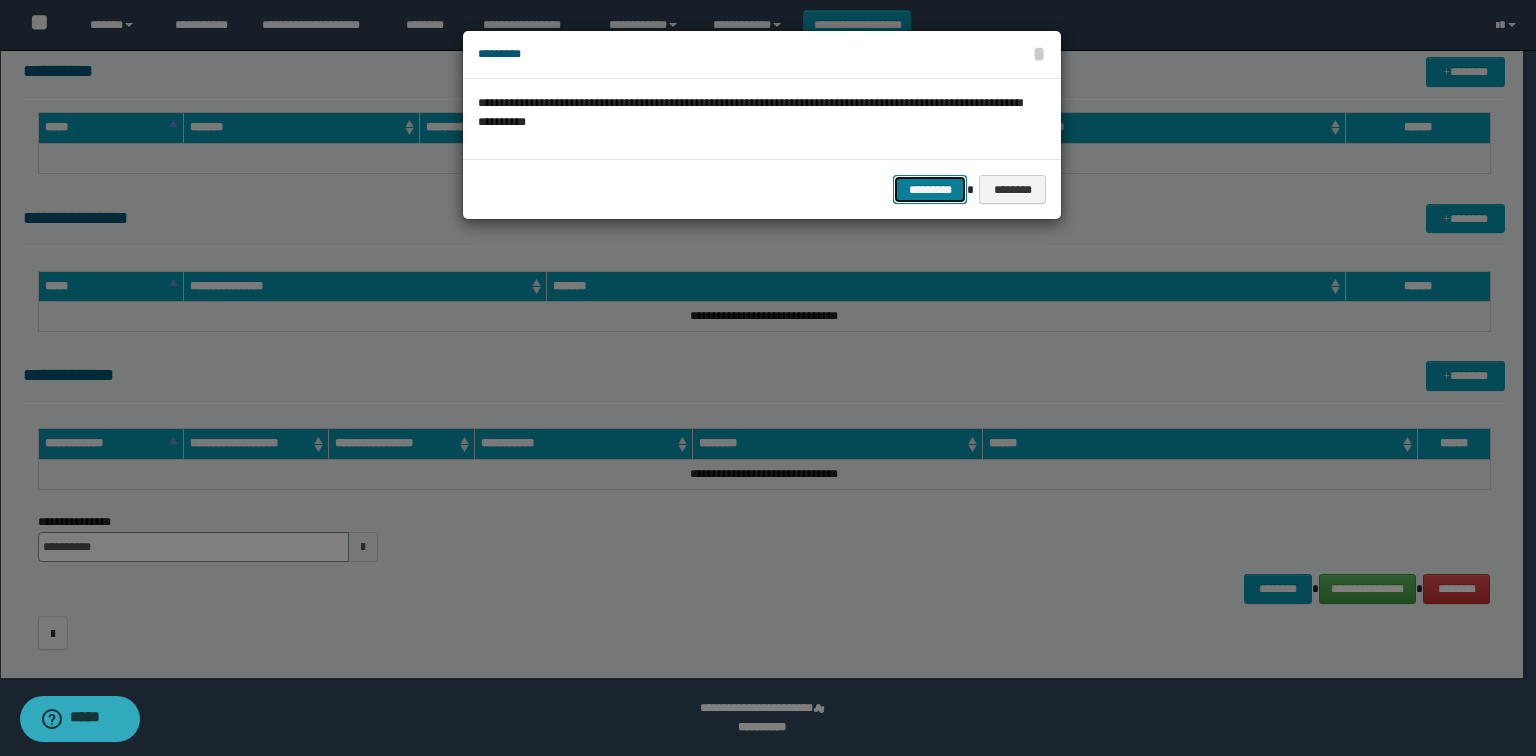 click on "*********" at bounding box center [930, 190] 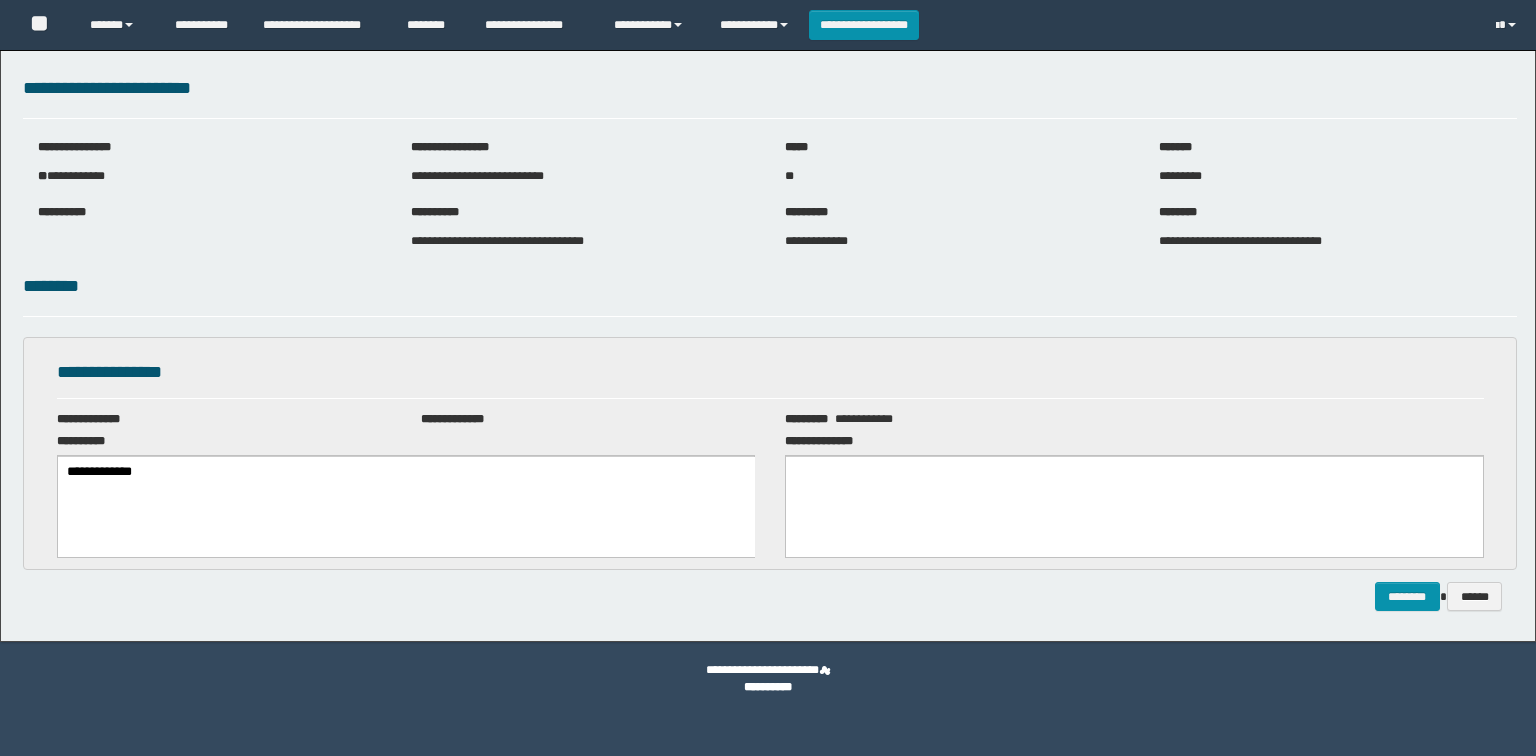 scroll, scrollTop: 0, scrollLeft: 0, axis: both 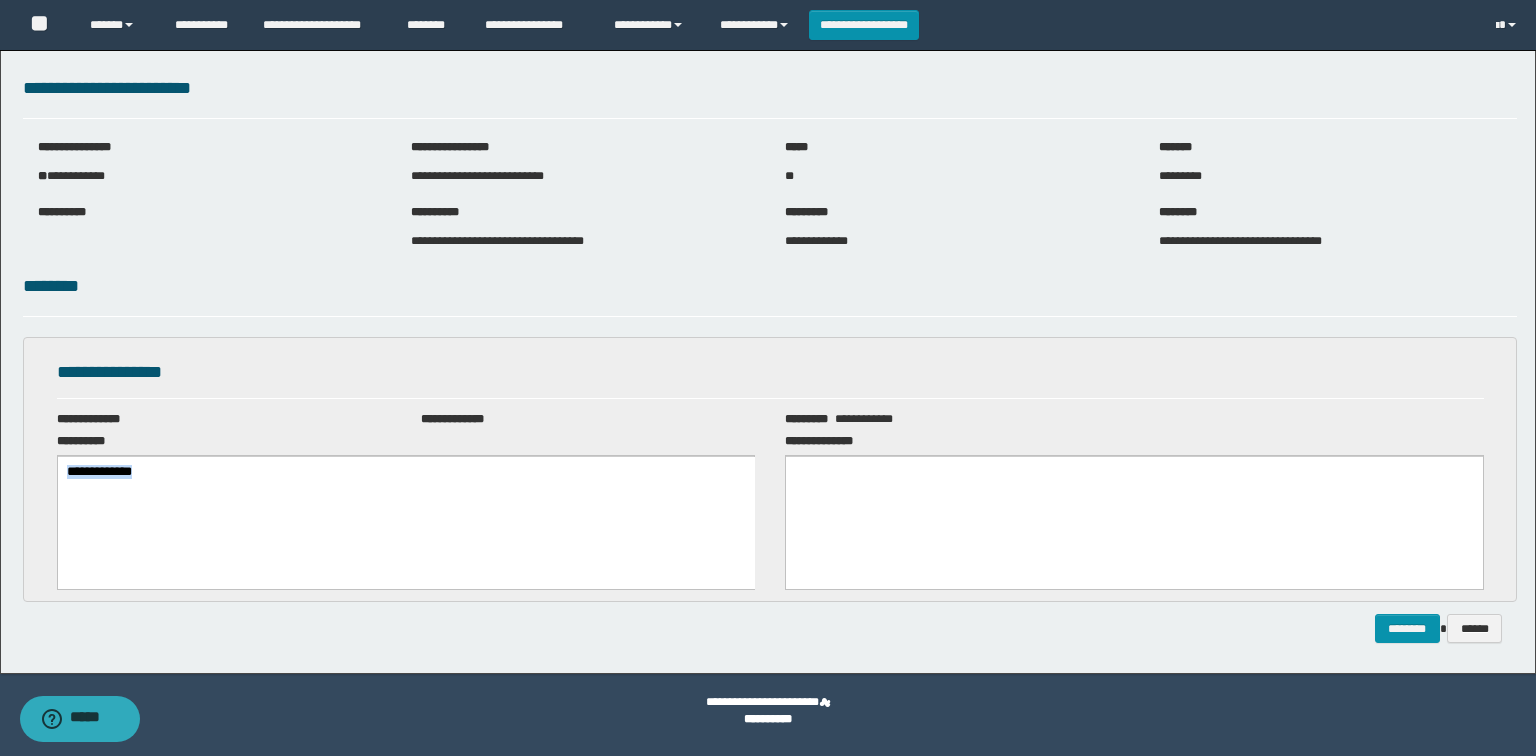 drag, startPoint x: 15, startPoint y: 466, endPoint x: 0, endPoint y: 466, distance: 15 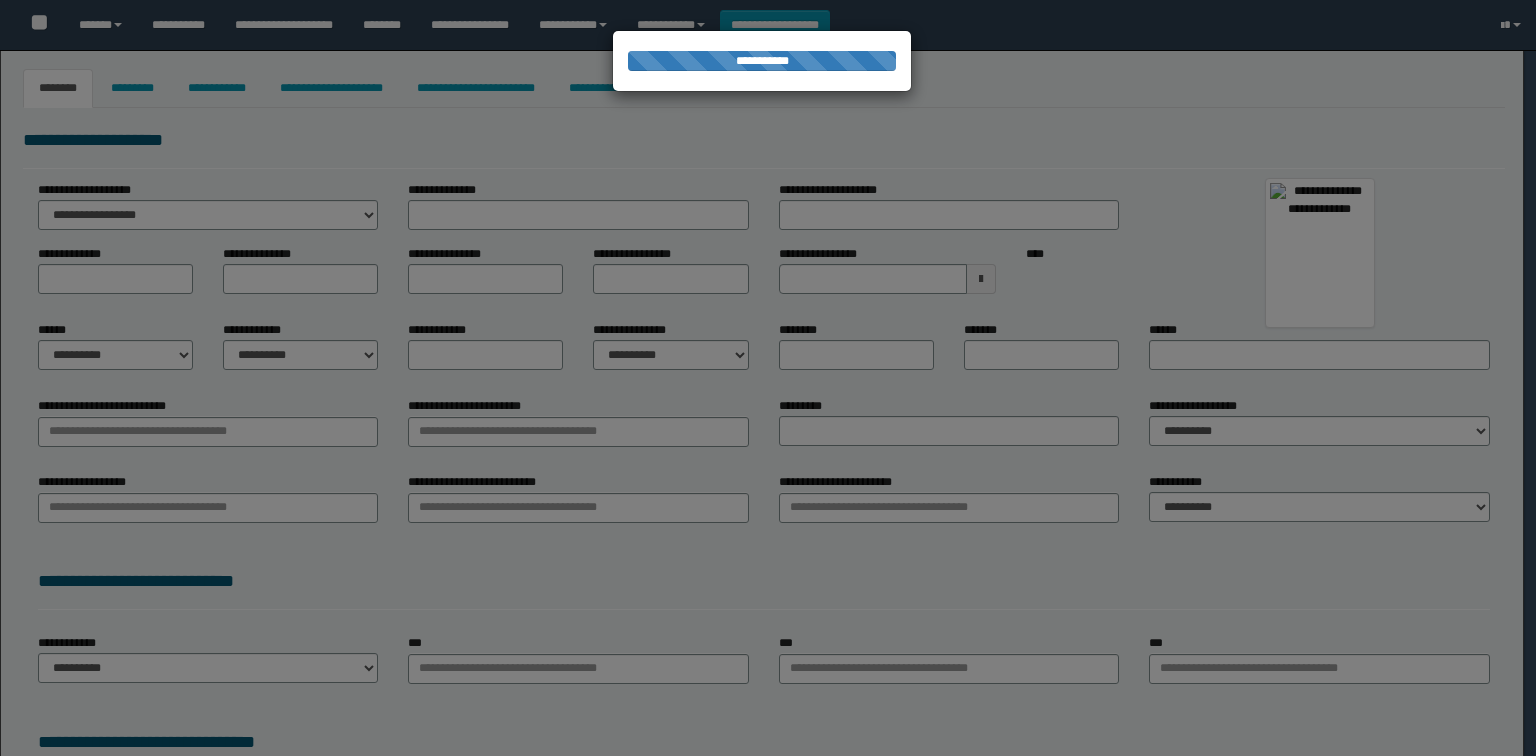 type on "**********" 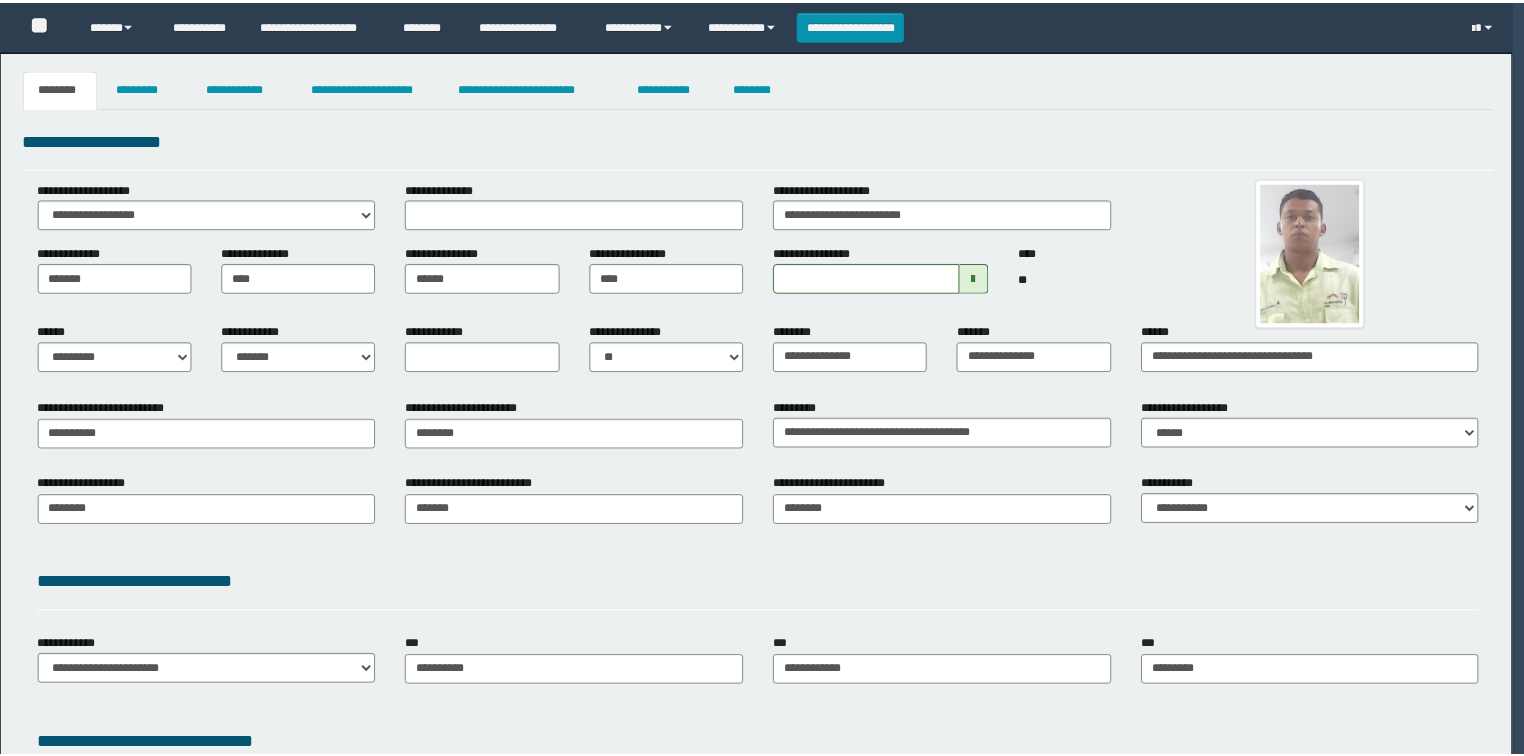 scroll, scrollTop: 0, scrollLeft: 0, axis: both 